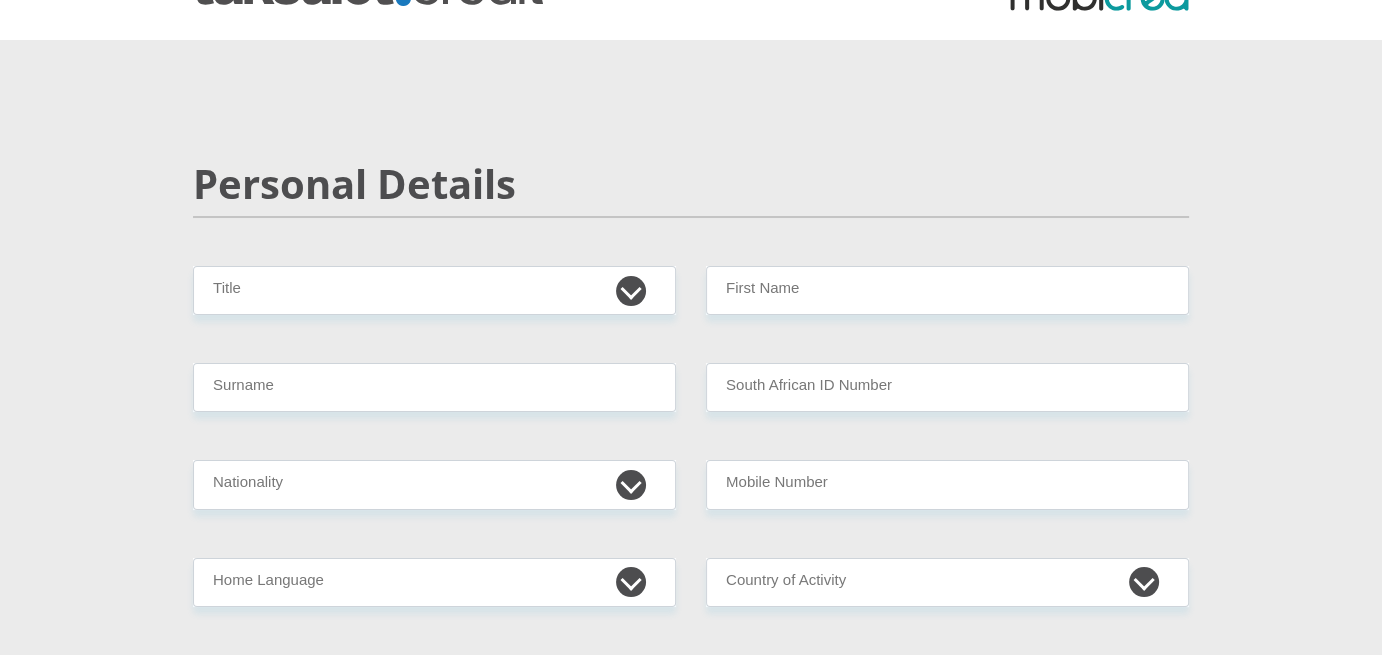 scroll, scrollTop: 200, scrollLeft: 0, axis: vertical 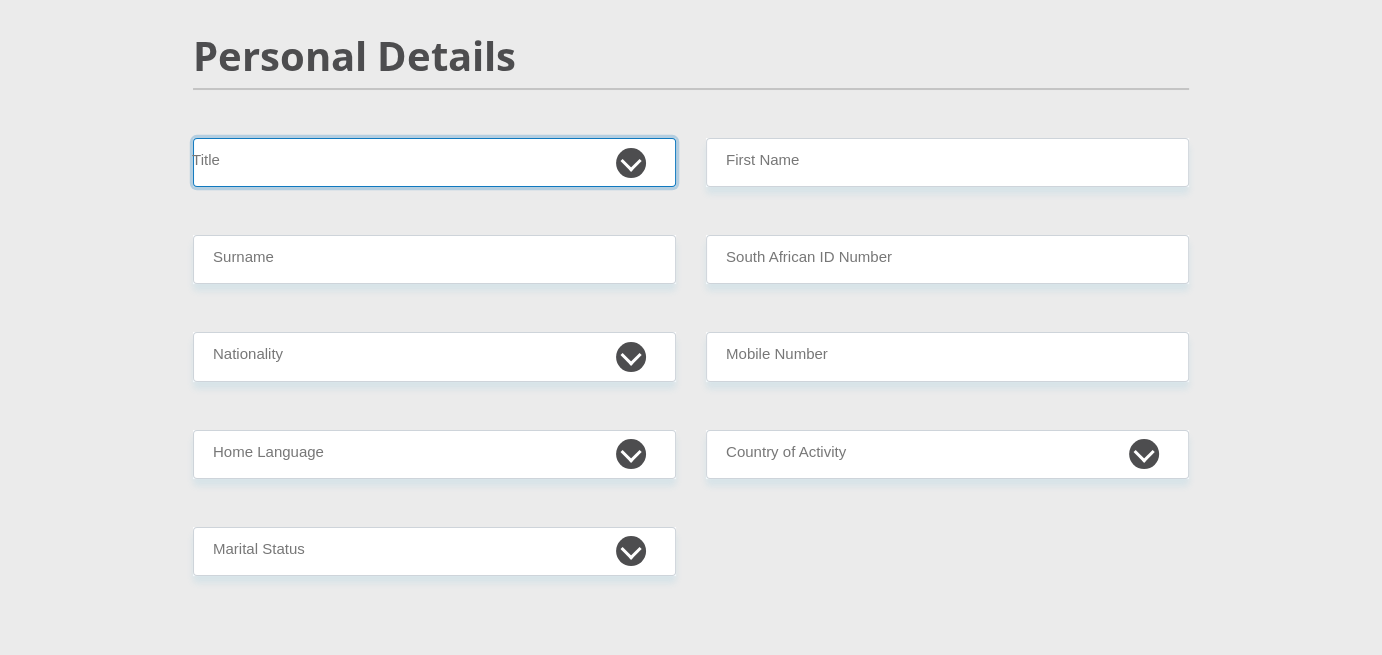 click on "Mr
Ms
Mrs
Dr
Other" at bounding box center [434, 162] 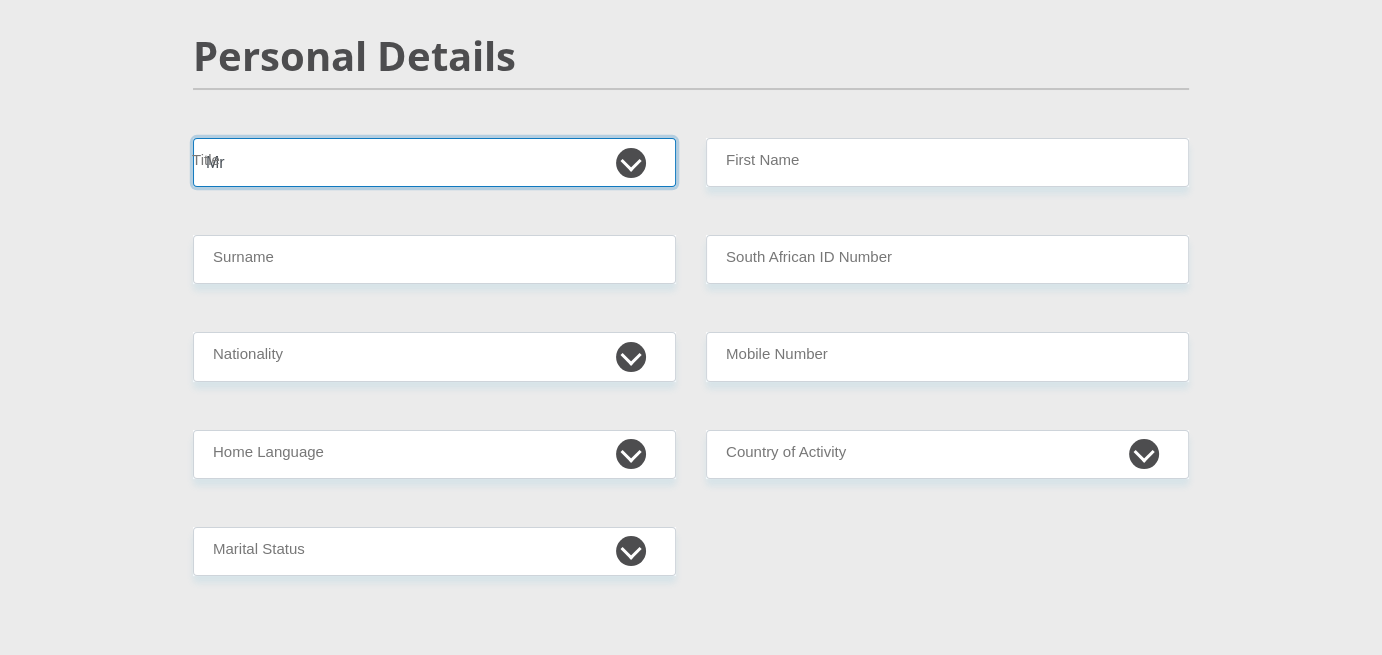 click on "Mr
Ms
Mrs
Dr
Other" at bounding box center [434, 162] 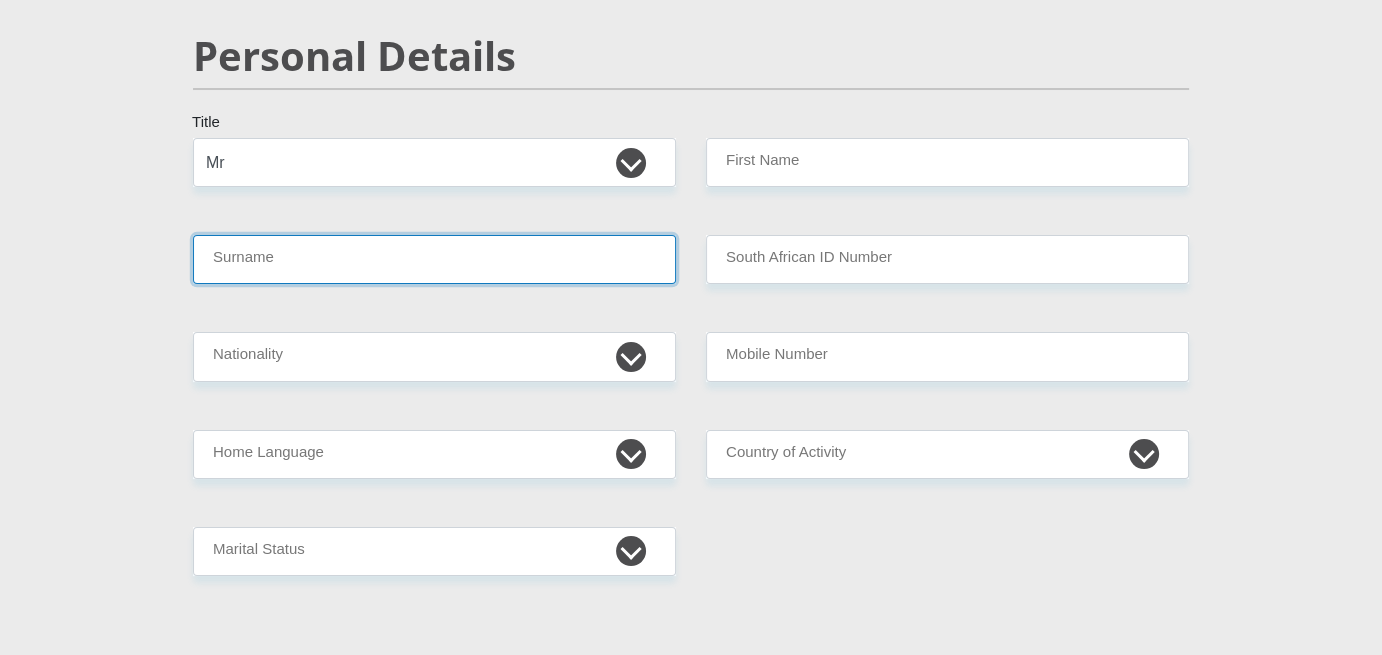 click on "Surname" at bounding box center [434, 259] 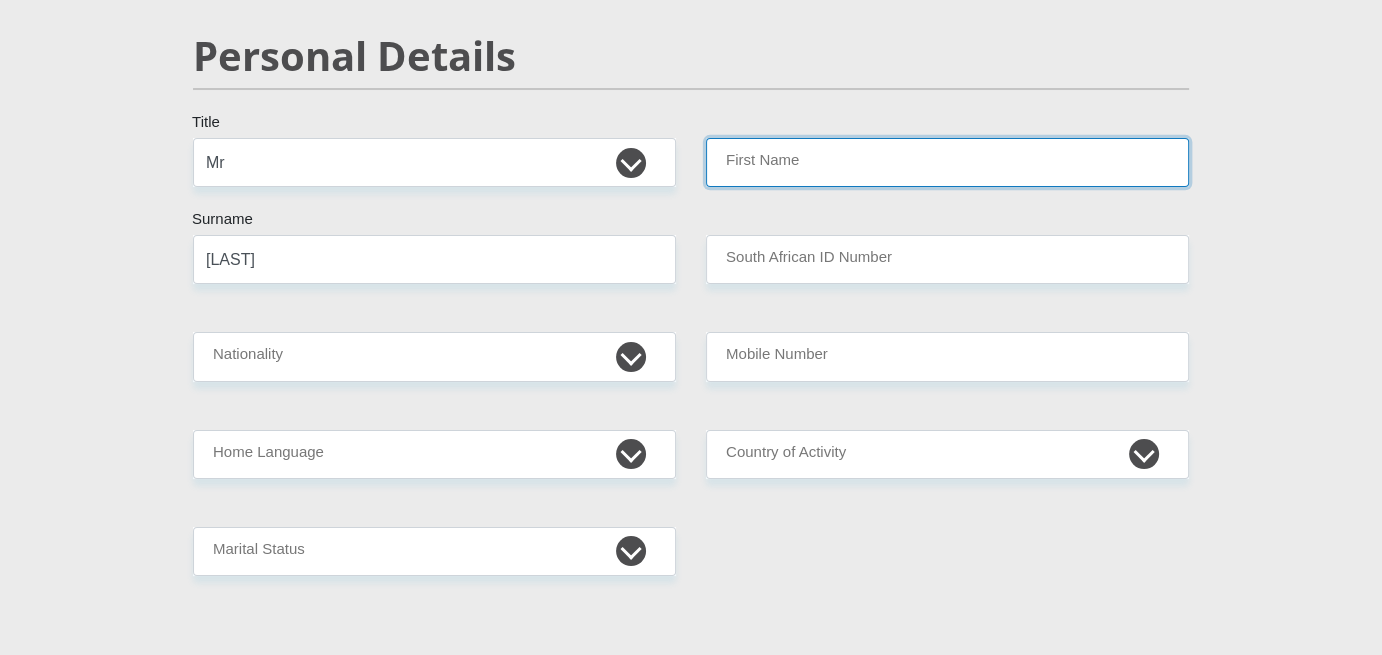 type on "chris" 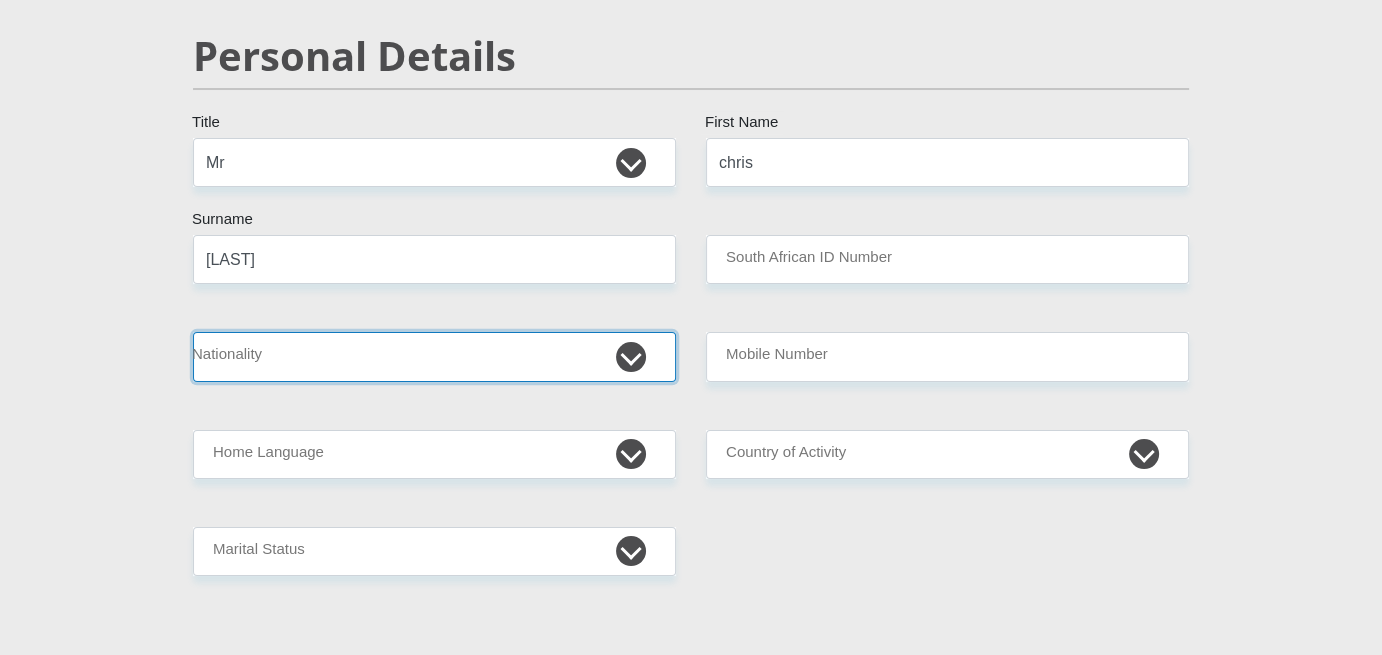 select on "ZAF" 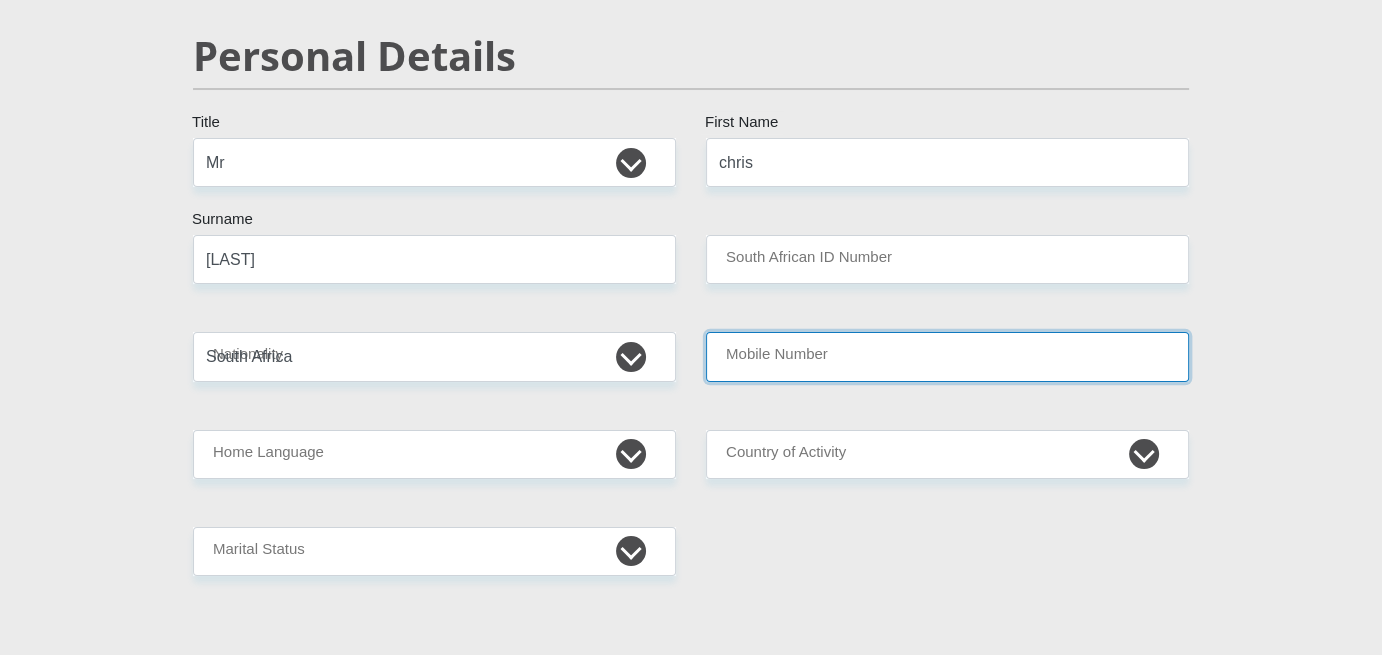 type on "[PHONE]" 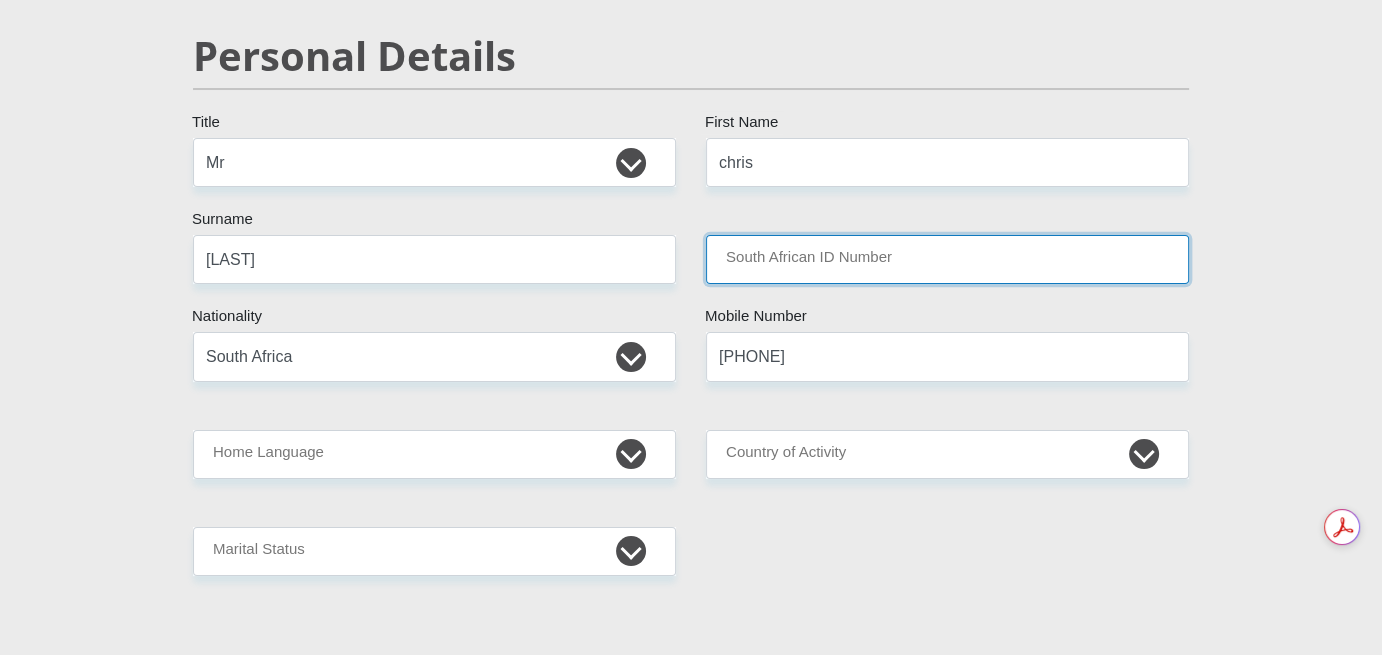 click on "South African ID Number" at bounding box center (947, 259) 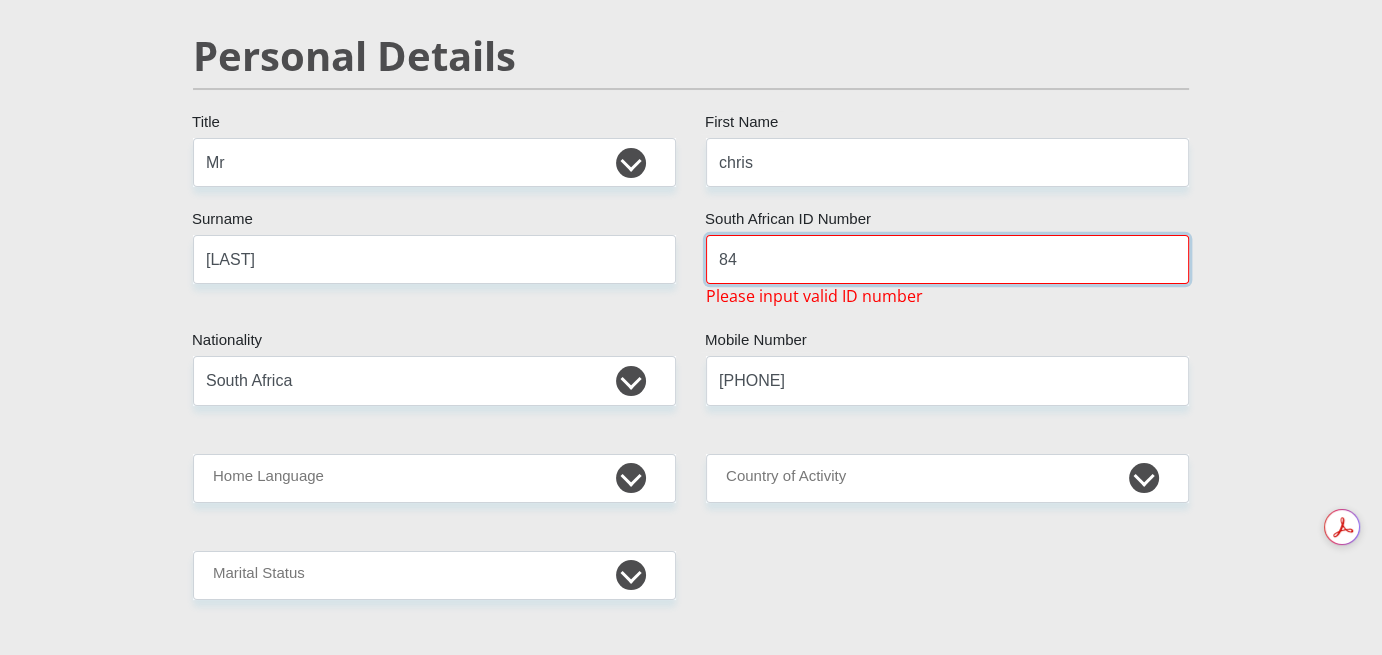 type on "8" 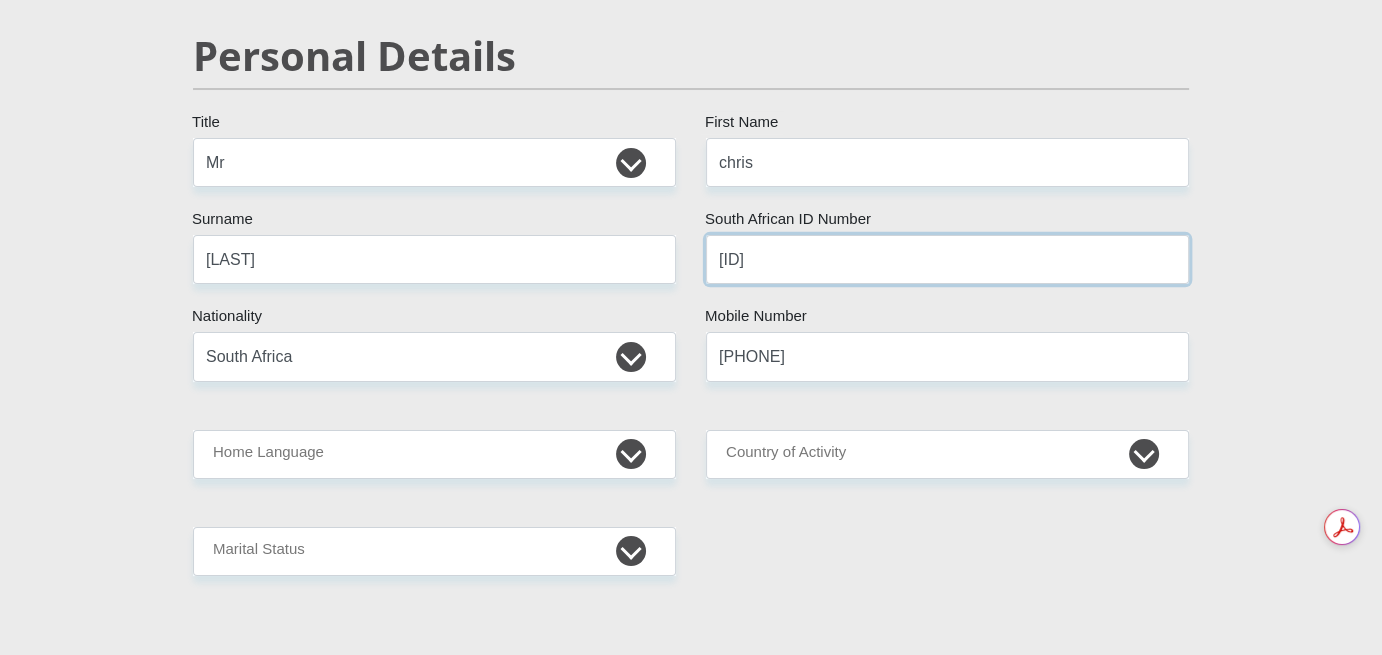 type on "[ID]" 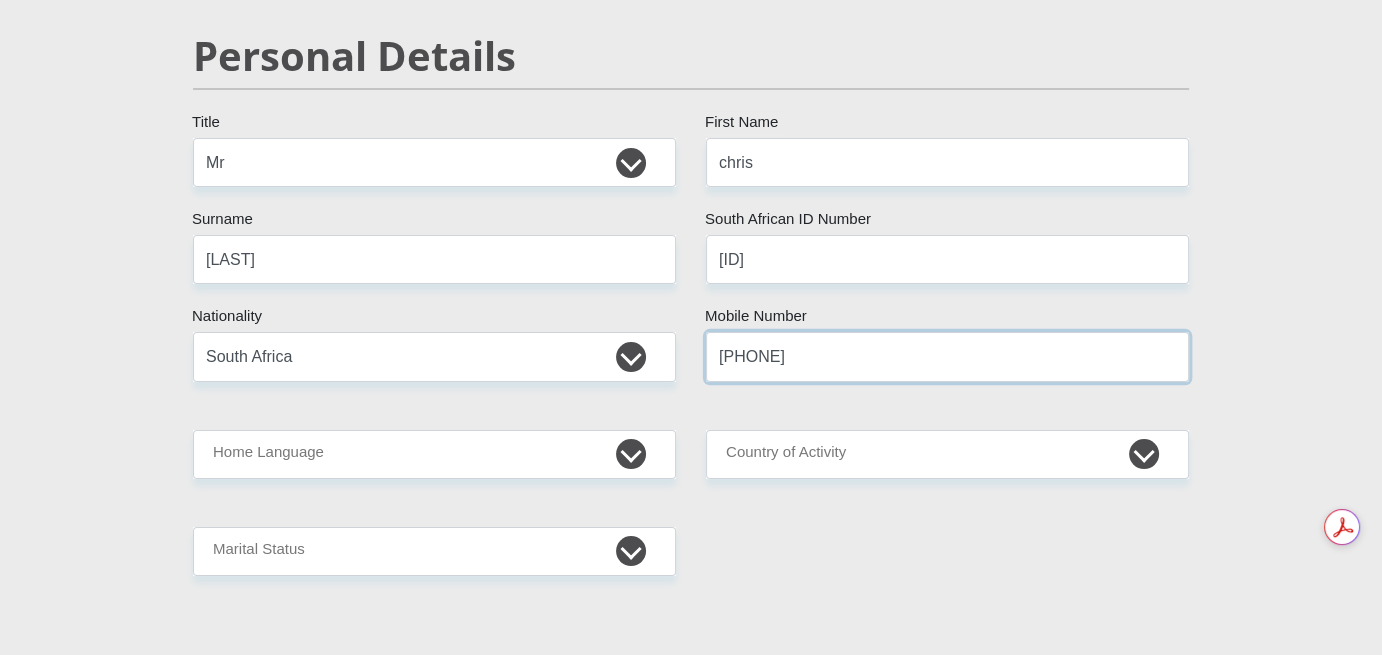 click on "[PHONE]" at bounding box center [947, 356] 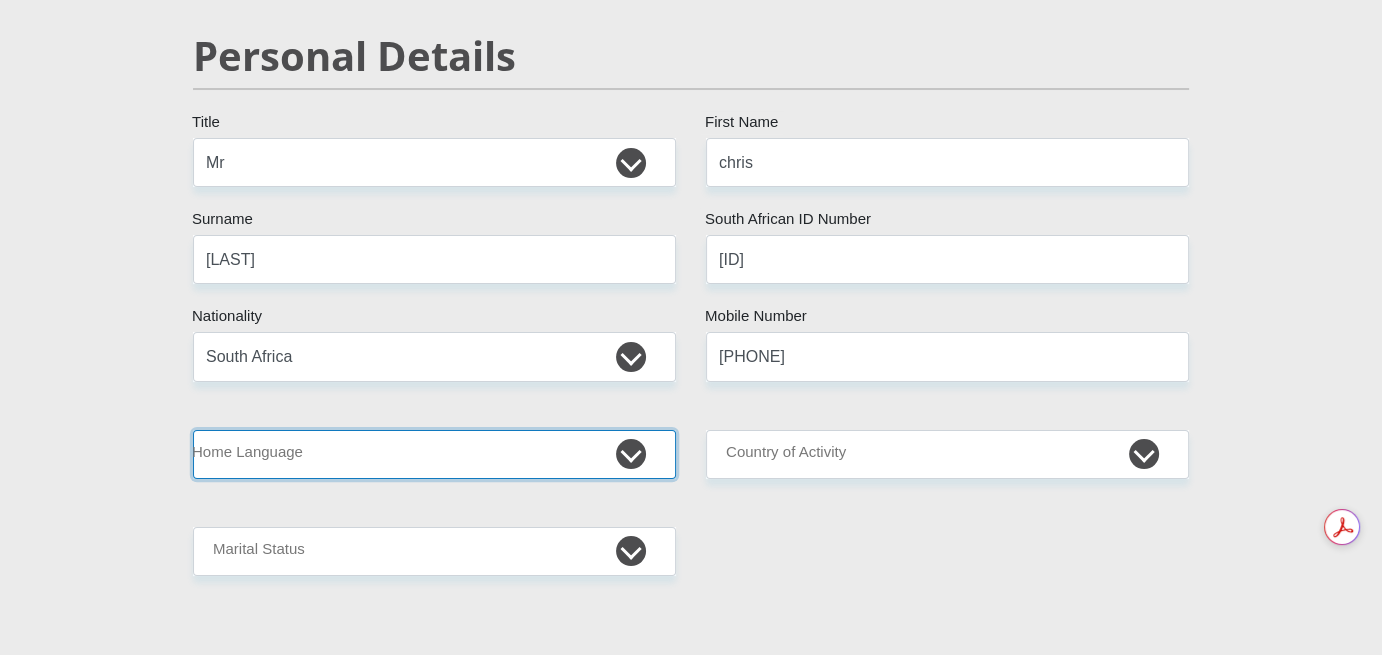 click on "Afrikaans
English
Sepedi
South Ndebele
Southern Sotho
Swati
Tsonga
Tswana
Venda
Xhosa
Zulu
Other" at bounding box center (434, 454) 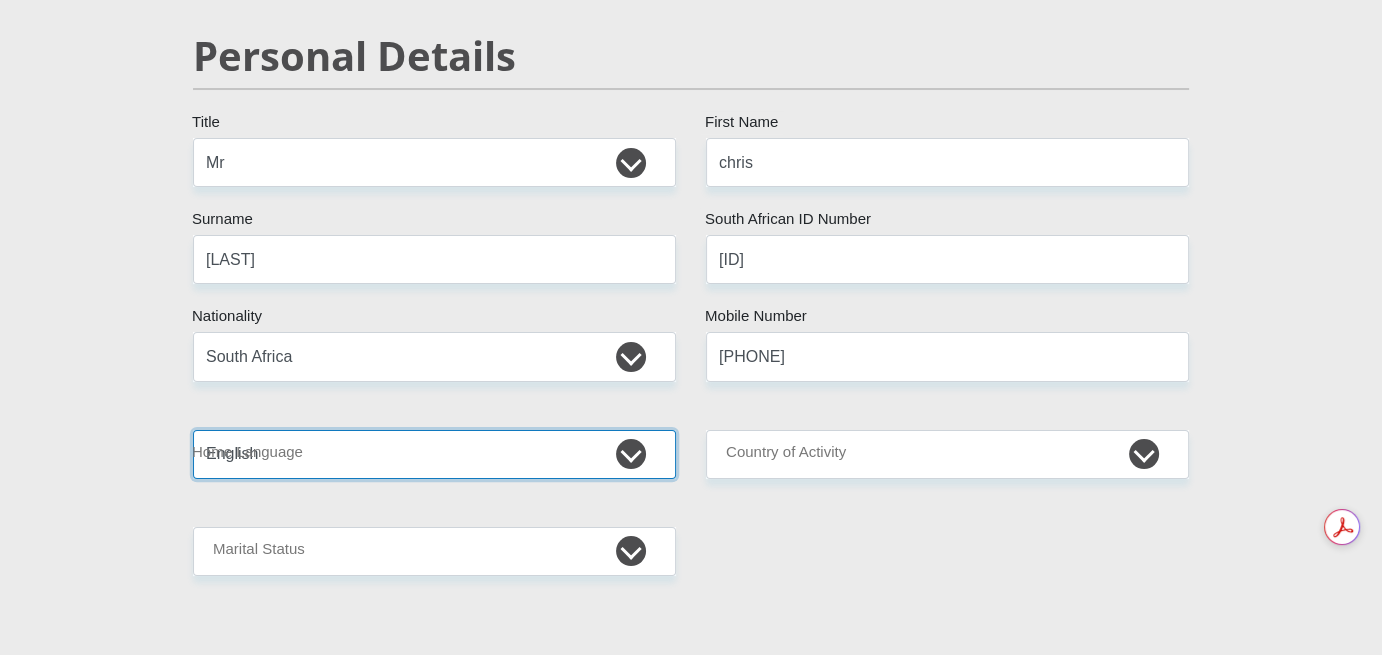 click on "Afrikaans
English
Sepedi
South Ndebele
Southern Sotho
Swati
Tsonga
Tswana
Venda
Xhosa
Zulu
Other" at bounding box center (434, 454) 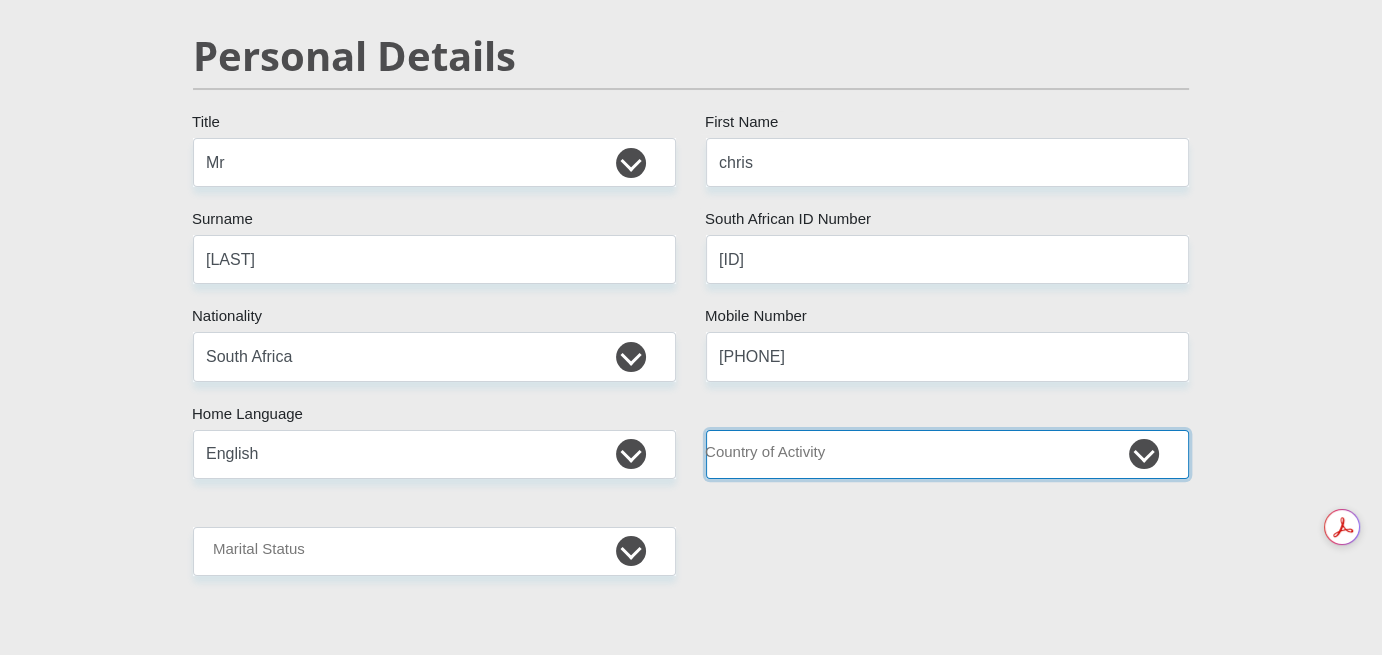 click on "South Africa
Afghanistan
Aland Islands
Albania
Algeria
America Samoa
American Virgin Islands
Andorra
Angola
Anguilla
Antarctica
Antigua and Barbuda
Argentina
Armenia
Aruba
Ascension Island
Australia
Austria
Azerbaijan
Chad" at bounding box center [947, 454] 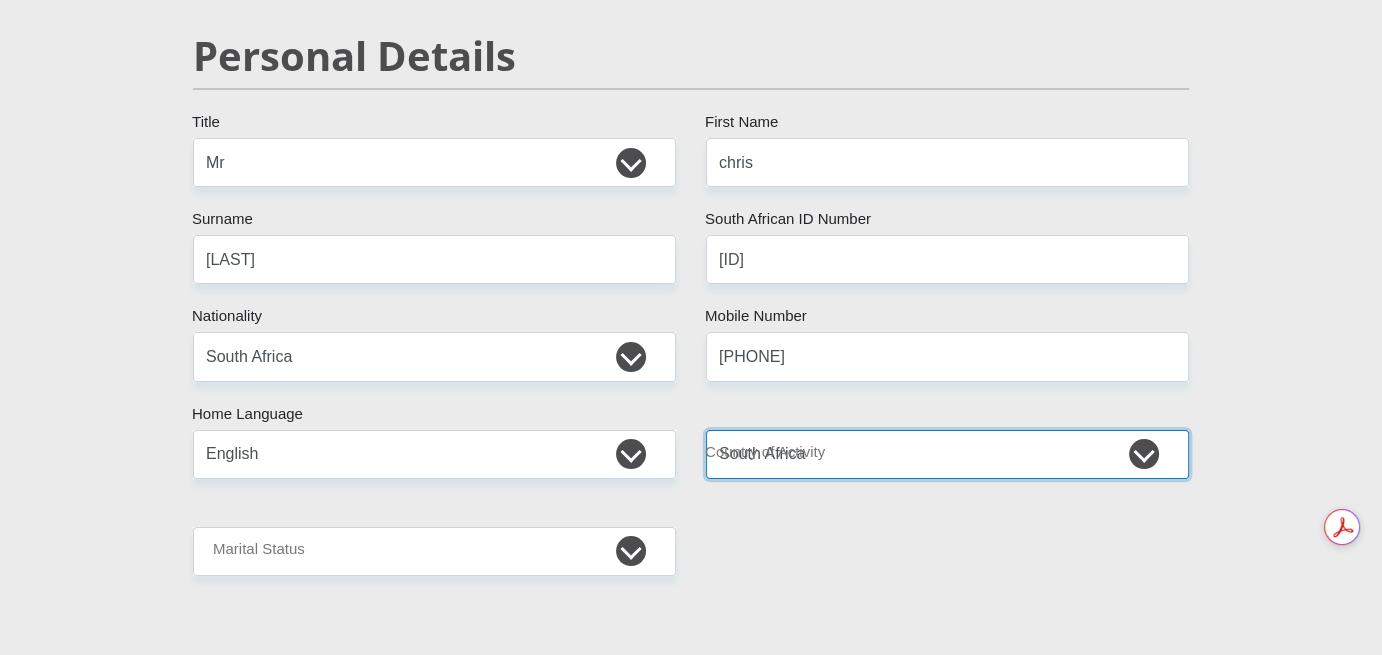 click on "South Africa
Afghanistan
Aland Islands
Albania
Algeria
America Samoa
American Virgin Islands
Andorra
Angola
Anguilla
Antarctica
Antigua and Barbuda
Argentina
Armenia
Aruba
Ascension Island
Australia
Austria
Azerbaijan
Chad" at bounding box center (947, 454) 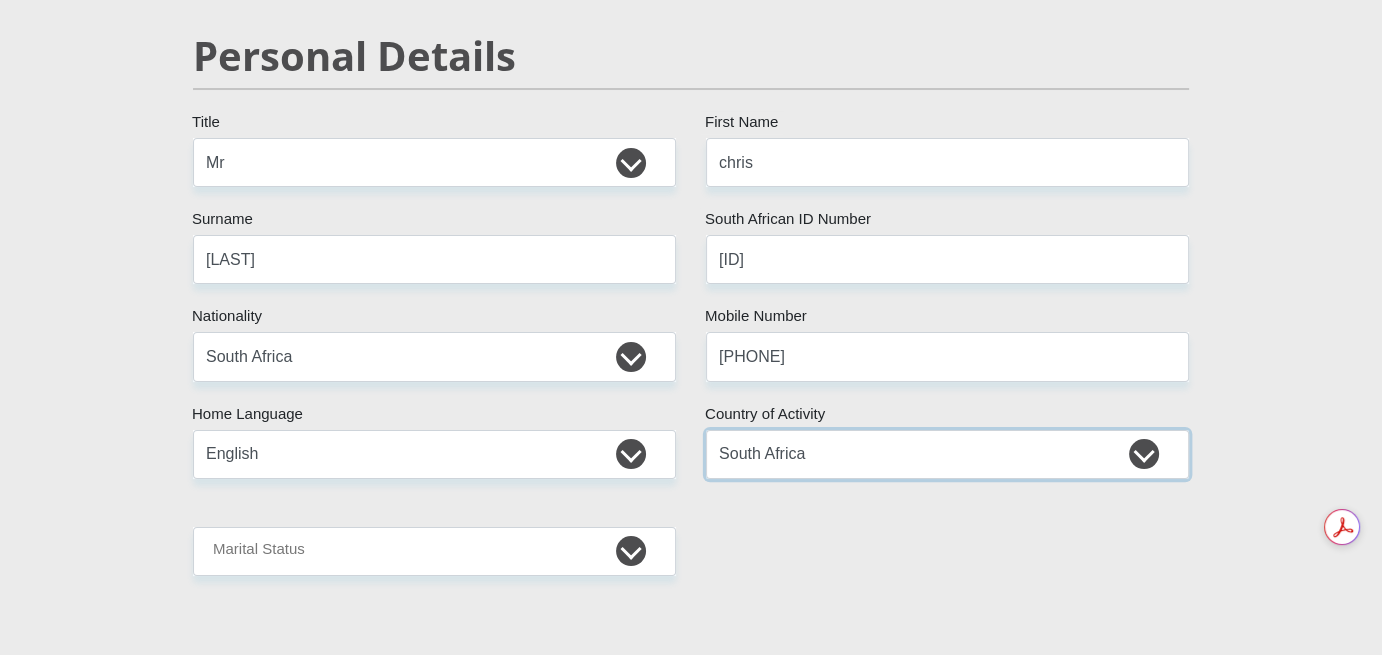scroll, scrollTop: 400, scrollLeft: 0, axis: vertical 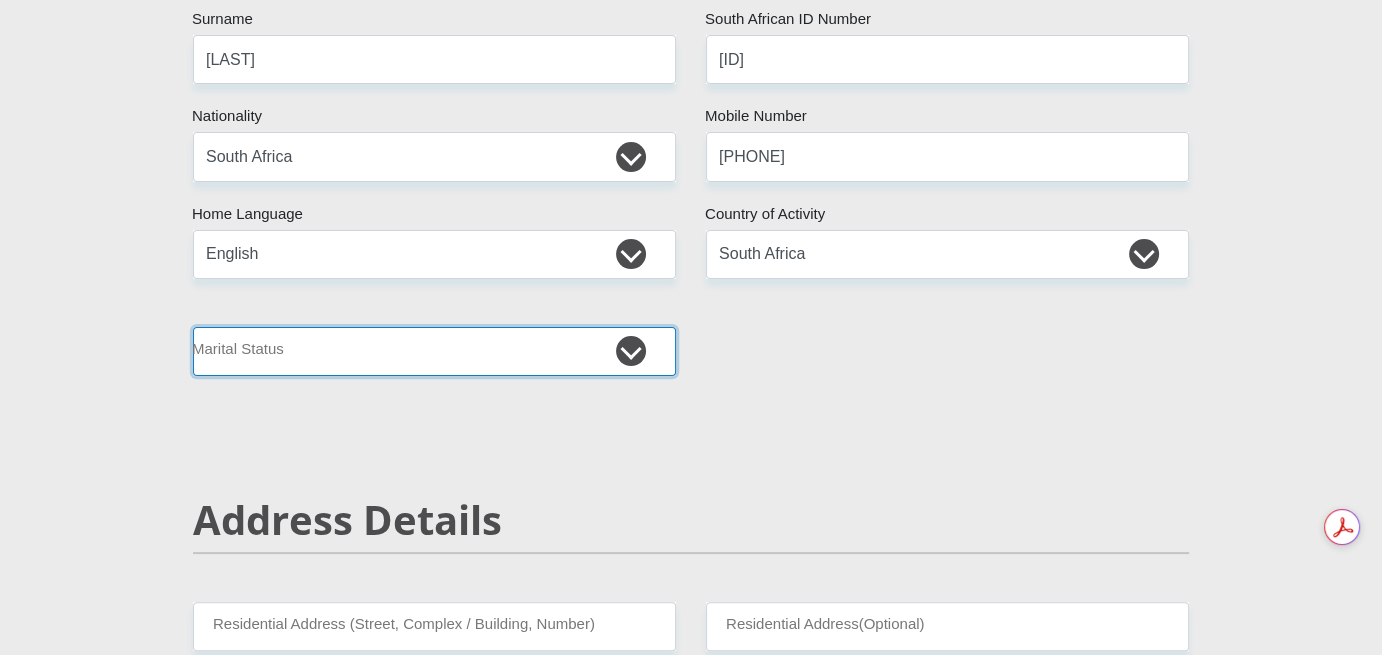 click on "Married ANC
Single
Divorced
Widowed
Married COP or Customary Law" at bounding box center (434, 351) 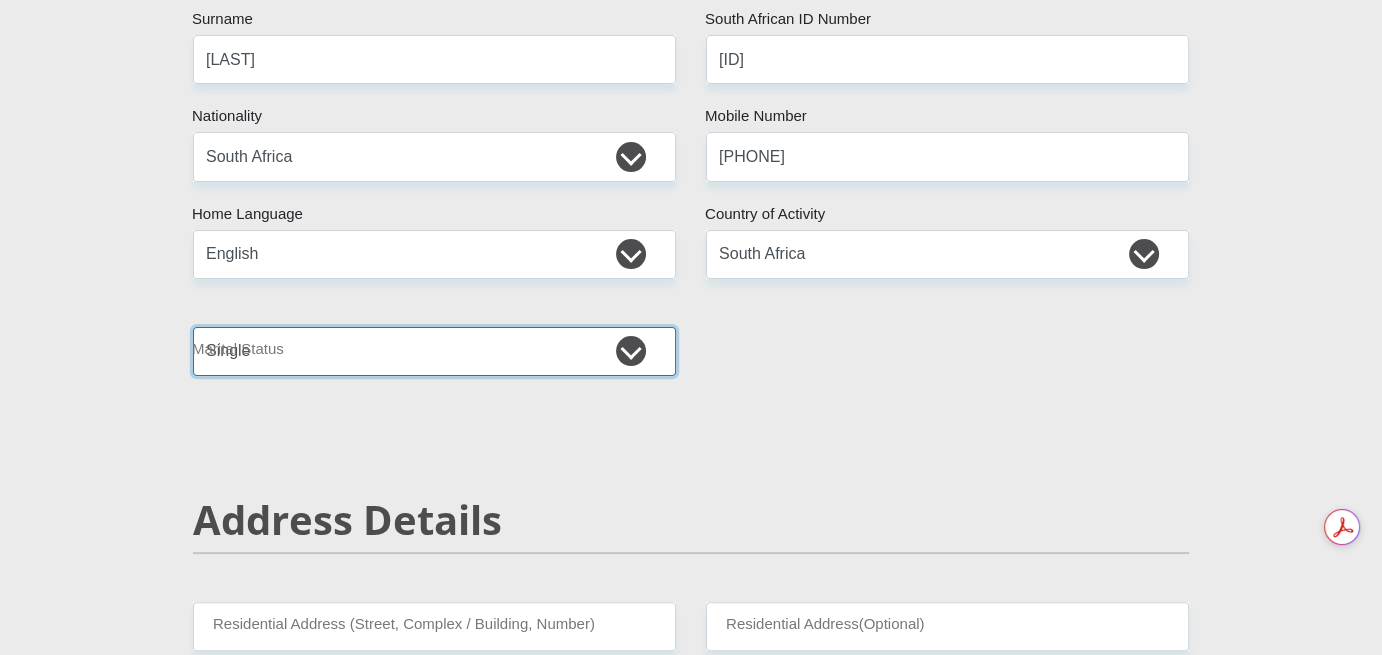 click on "Married ANC
Single
Divorced
Widowed
Married COP or Customary Law" at bounding box center (434, 351) 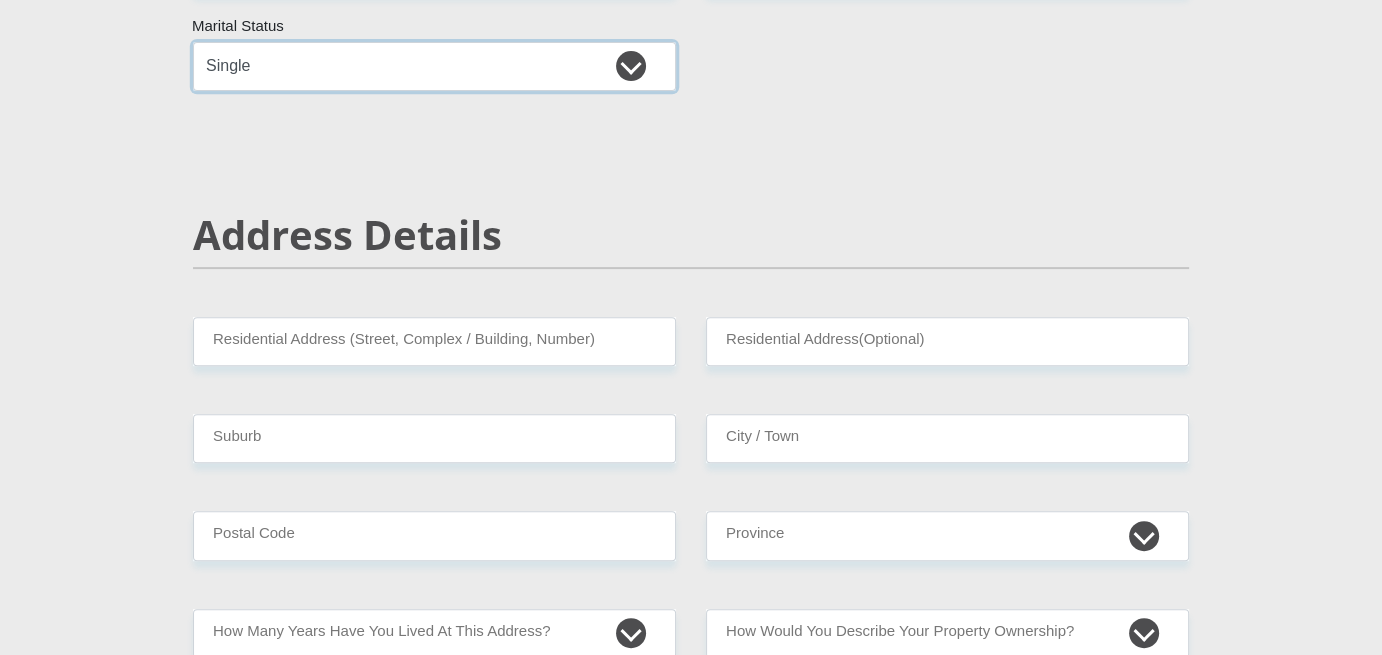scroll, scrollTop: 800, scrollLeft: 0, axis: vertical 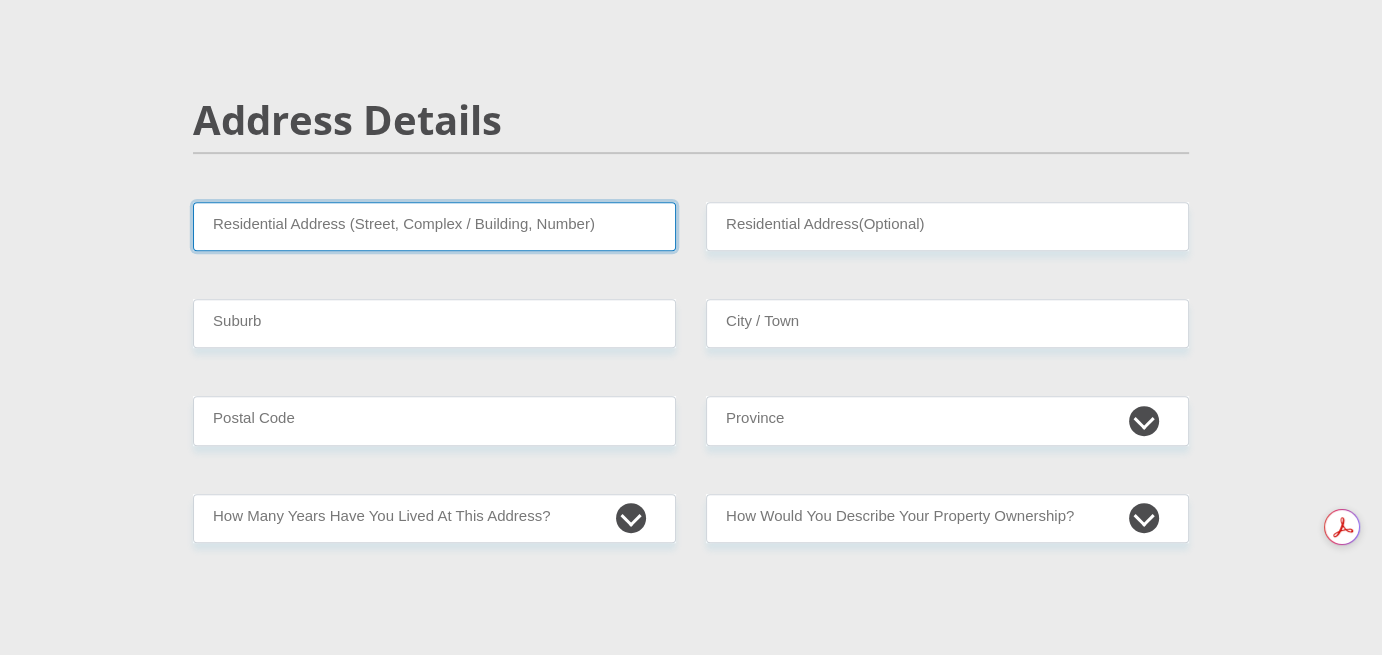 click on "Residential Address (Street, Complex / Building, Number)" at bounding box center (434, 226) 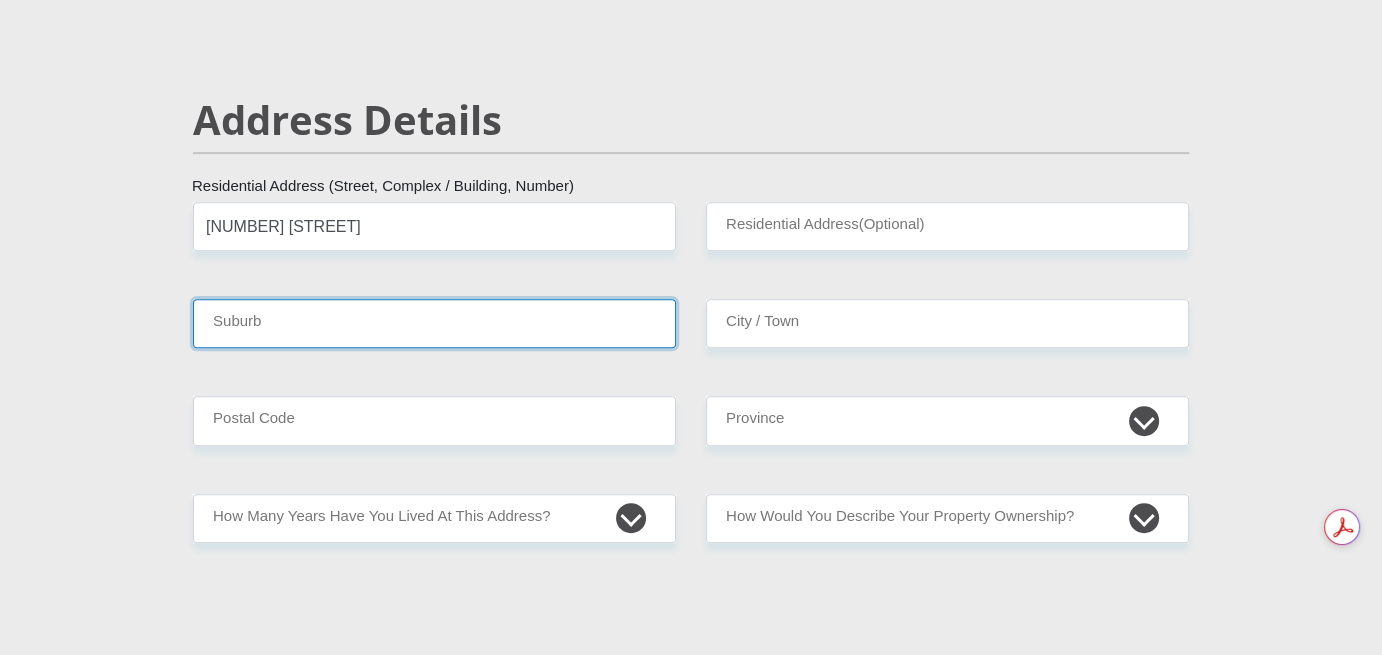 type on "[CITY], [STATE]" 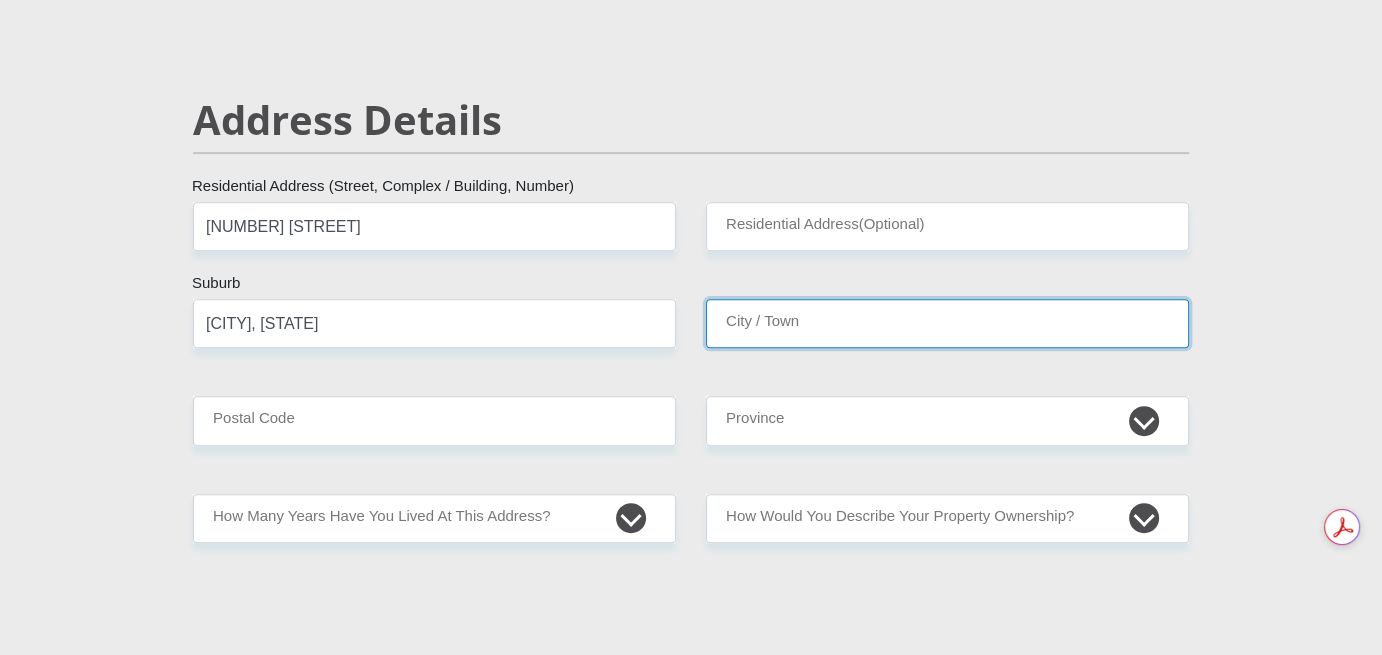 type on "[CITY], [STATE]" 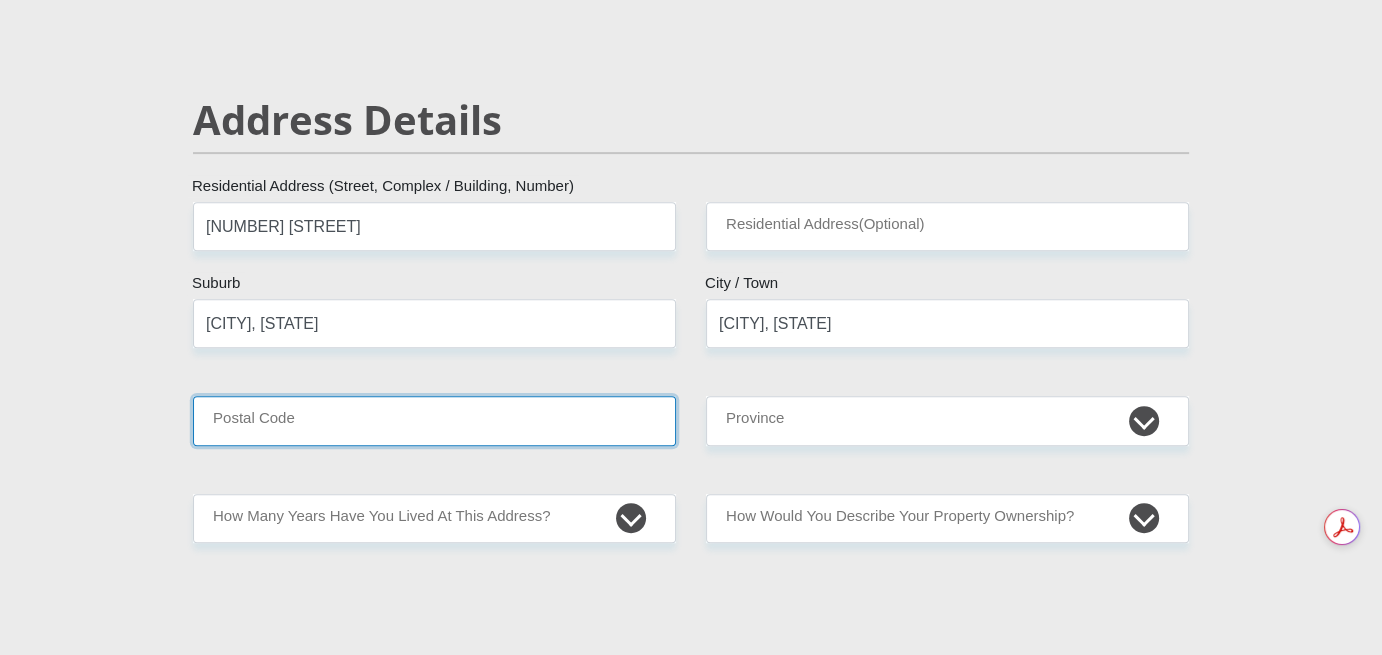 type on "[POSTAL CODE]" 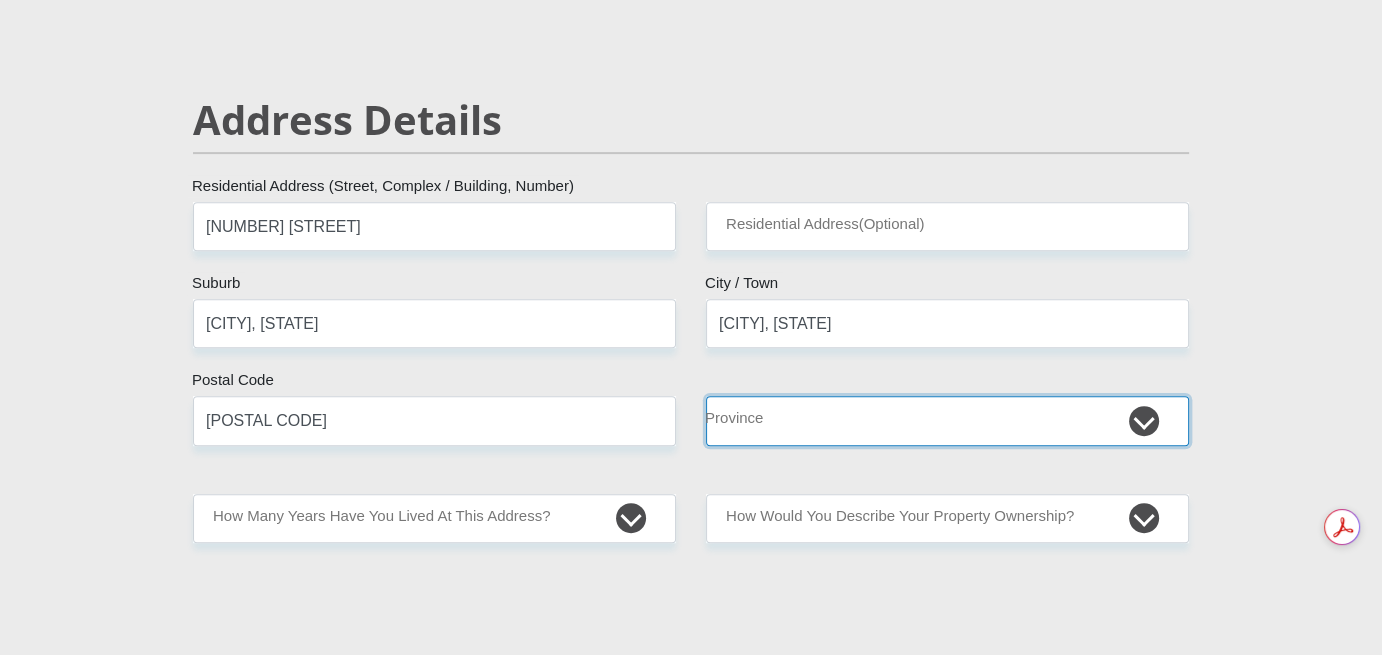 click on "Eastern Cape
Free State
Gauteng
KwaZulu-Natal
Limpopo
Mpumalanga
Northern Cape
North West
Western Cape" at bounding box center (947, 420) 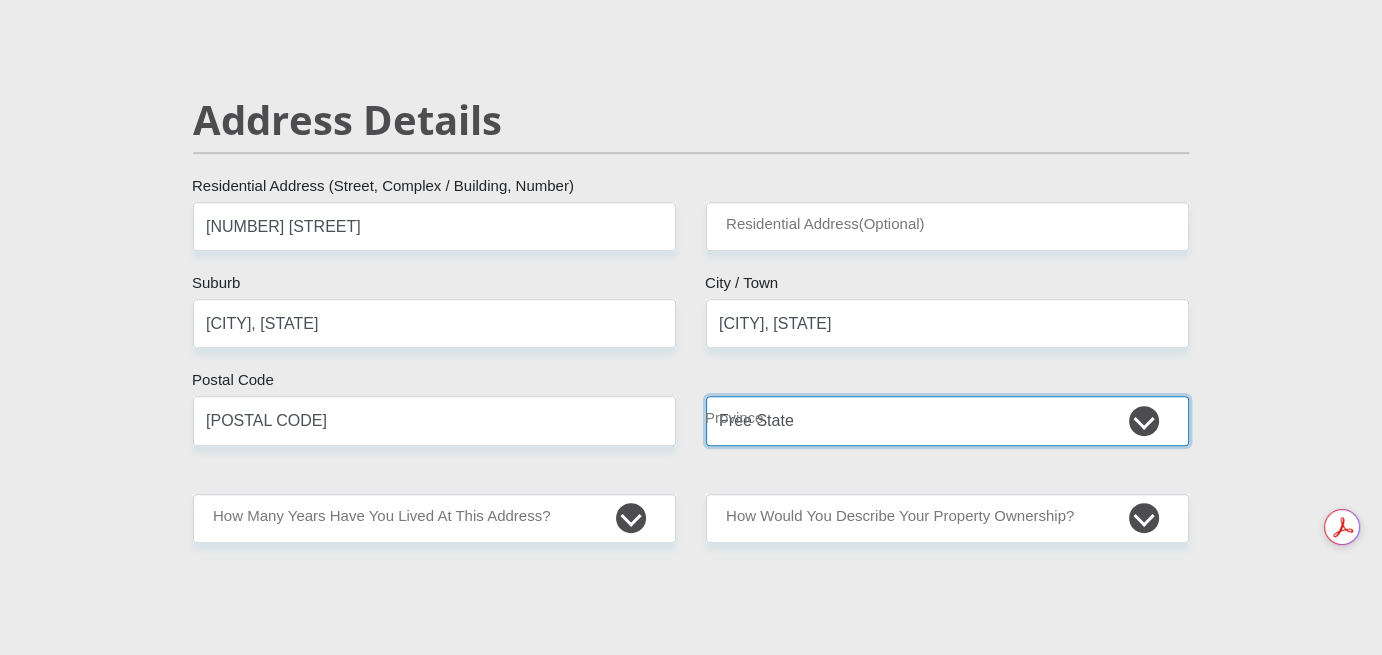 click on "Eastern Cape
Free State
Gauteng
KwaZulu-Natal
Limpopo
Mpumalanga
Northern Cape
North West
Western Cape" at bounding box center (947, 420) 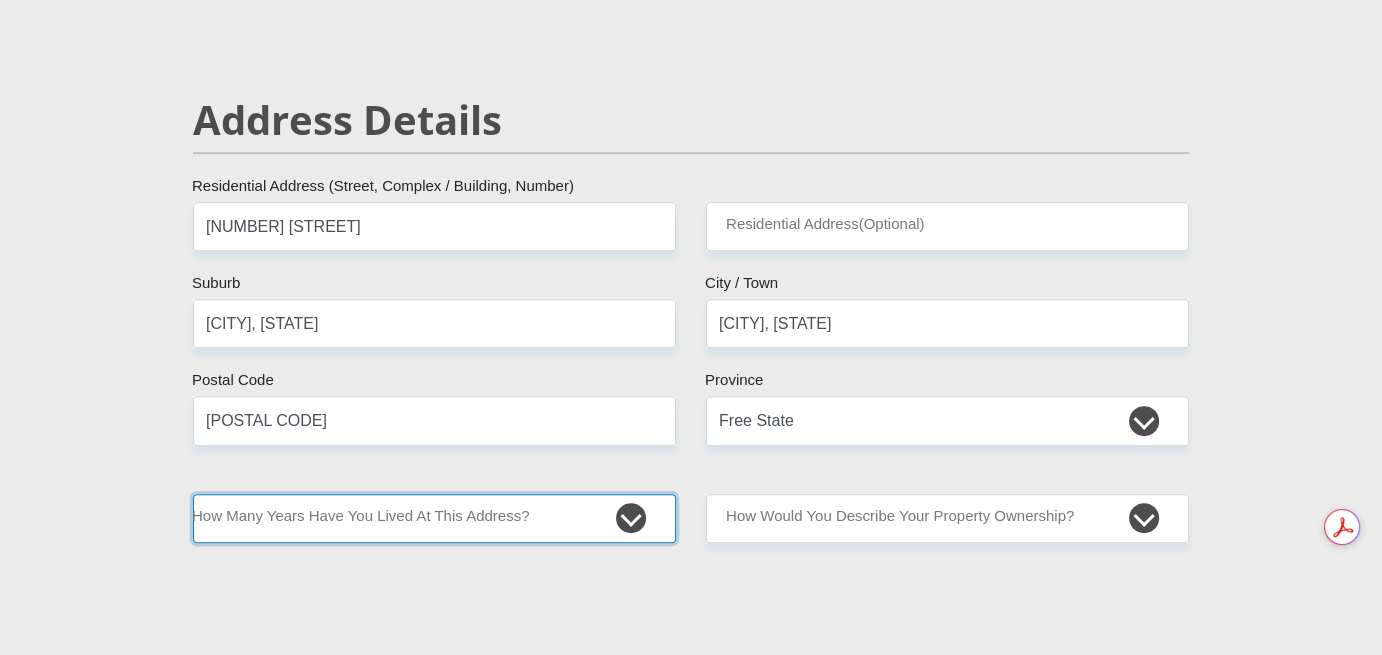 click on "less than 1 year
1-3 years
3-5 years
5+ years" at bounding box center [434, 518] 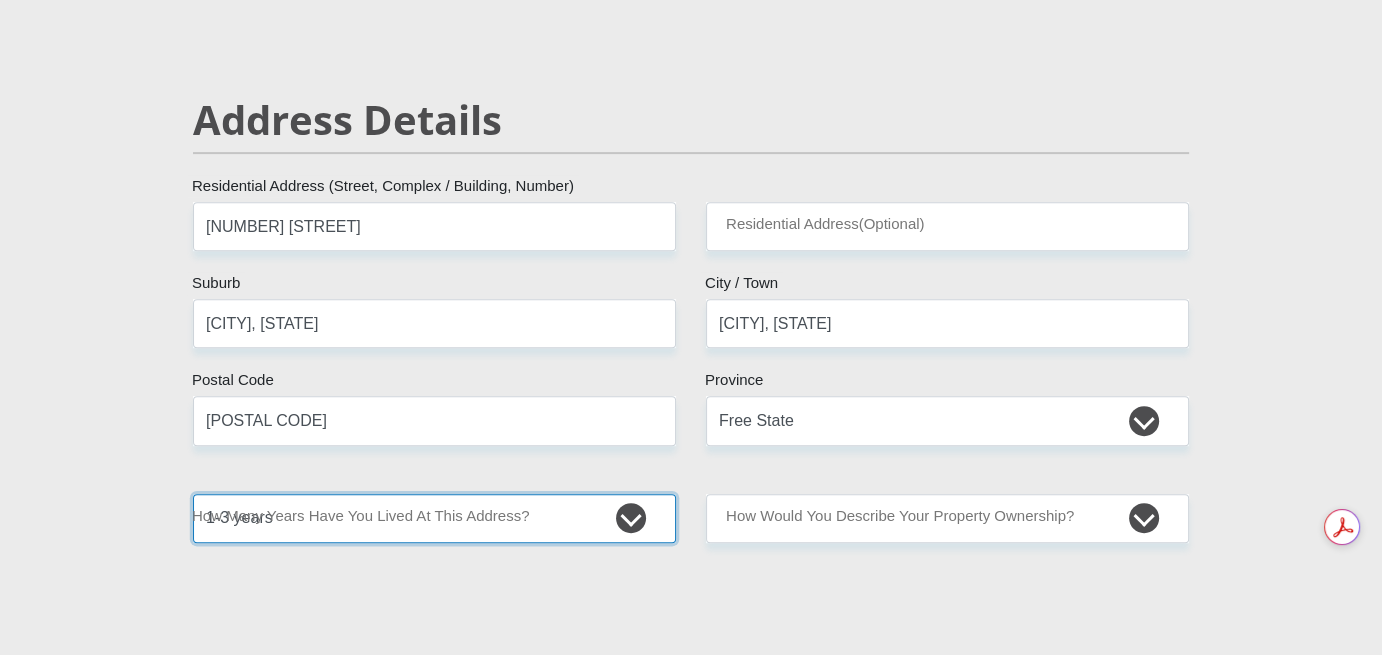 click on "less than 1 year
1-3 years
3-5 years
5+ years" at bounding box center [434, 518] 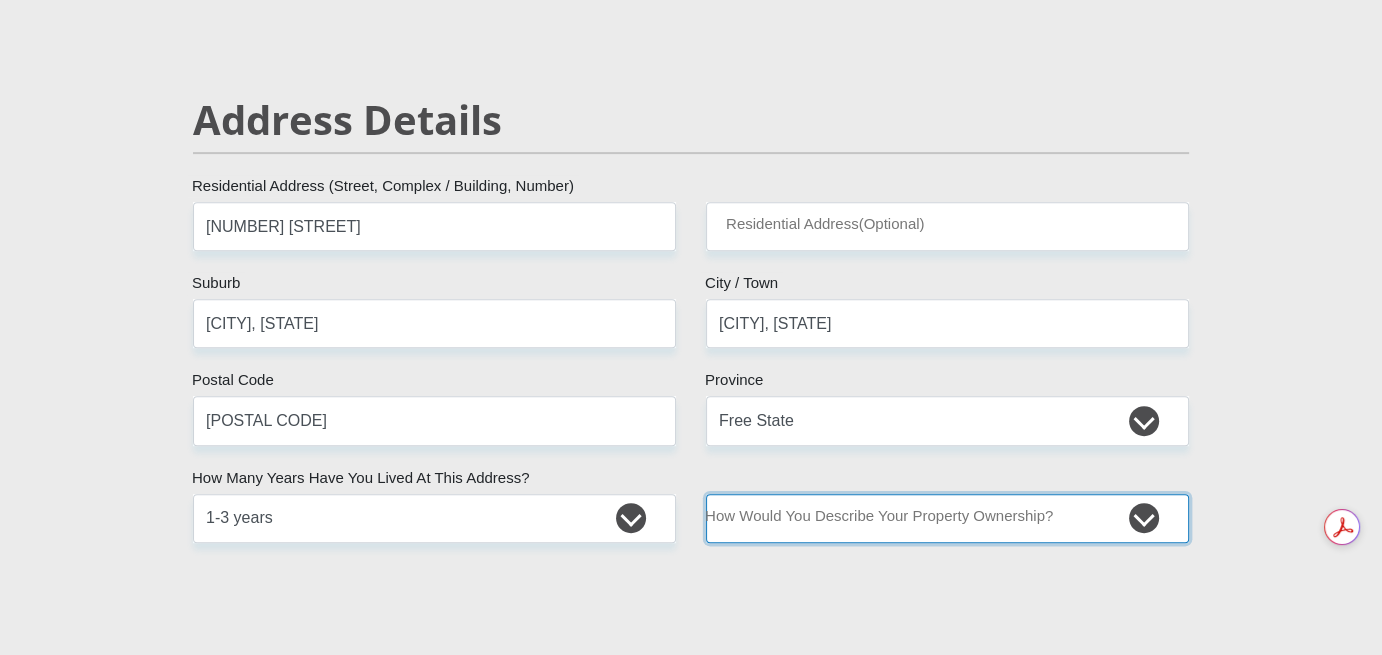 click on "Owned
Rented
Family Owned
Company Dwelling" at bounding box center (947, 518) 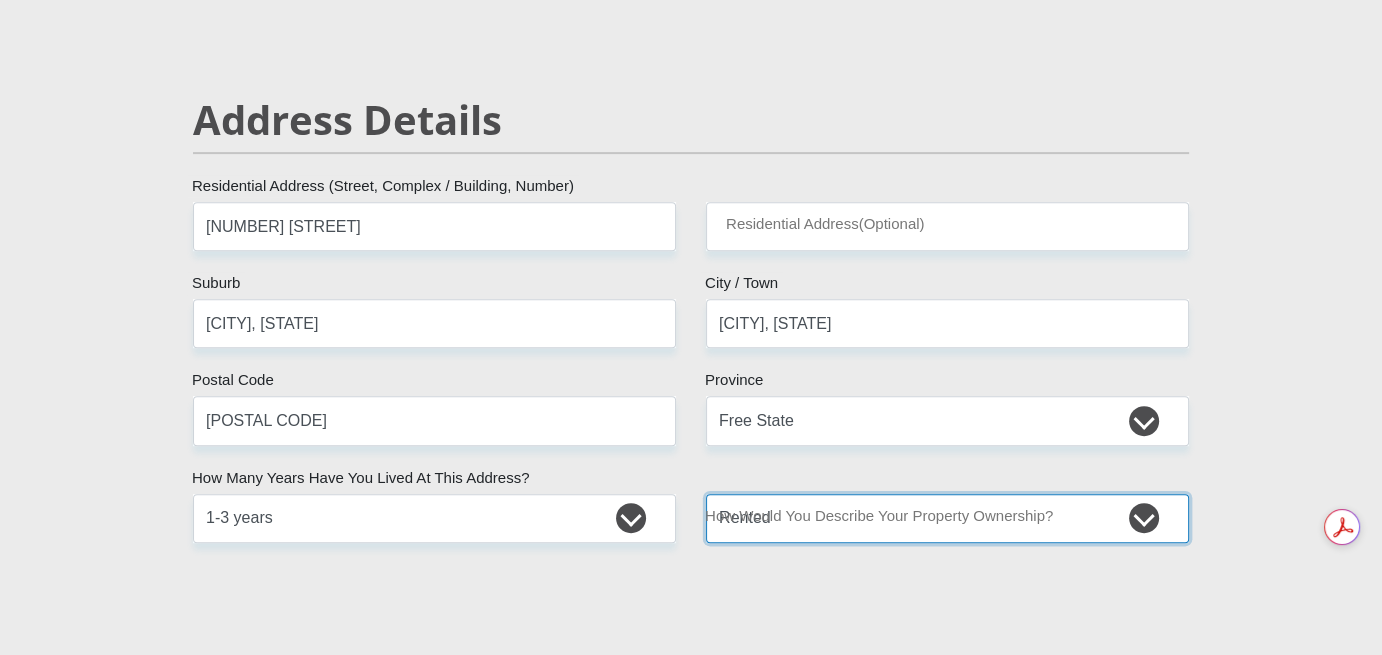 click on "Owned
Rented
Family Owned
Company Dwelling" at bounding box center (947, 518) 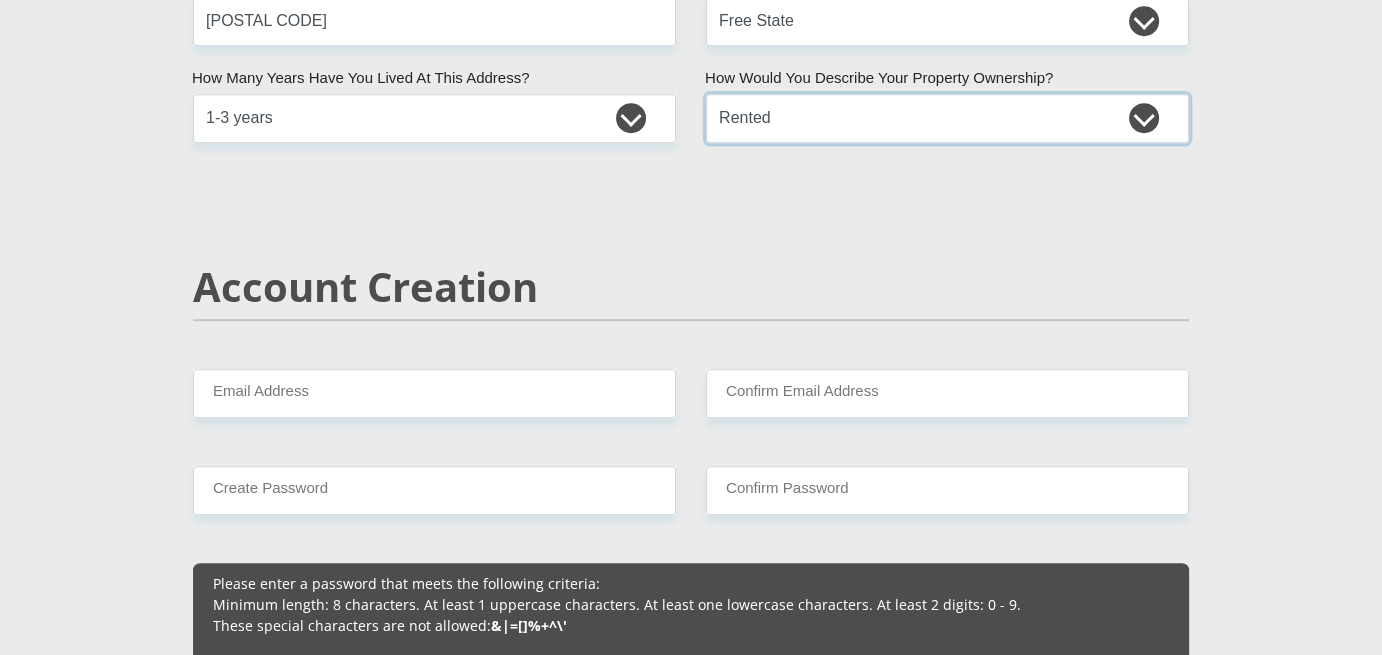 scroll, scrollTop: 1300, scrollLeft: 0, axis: vertical 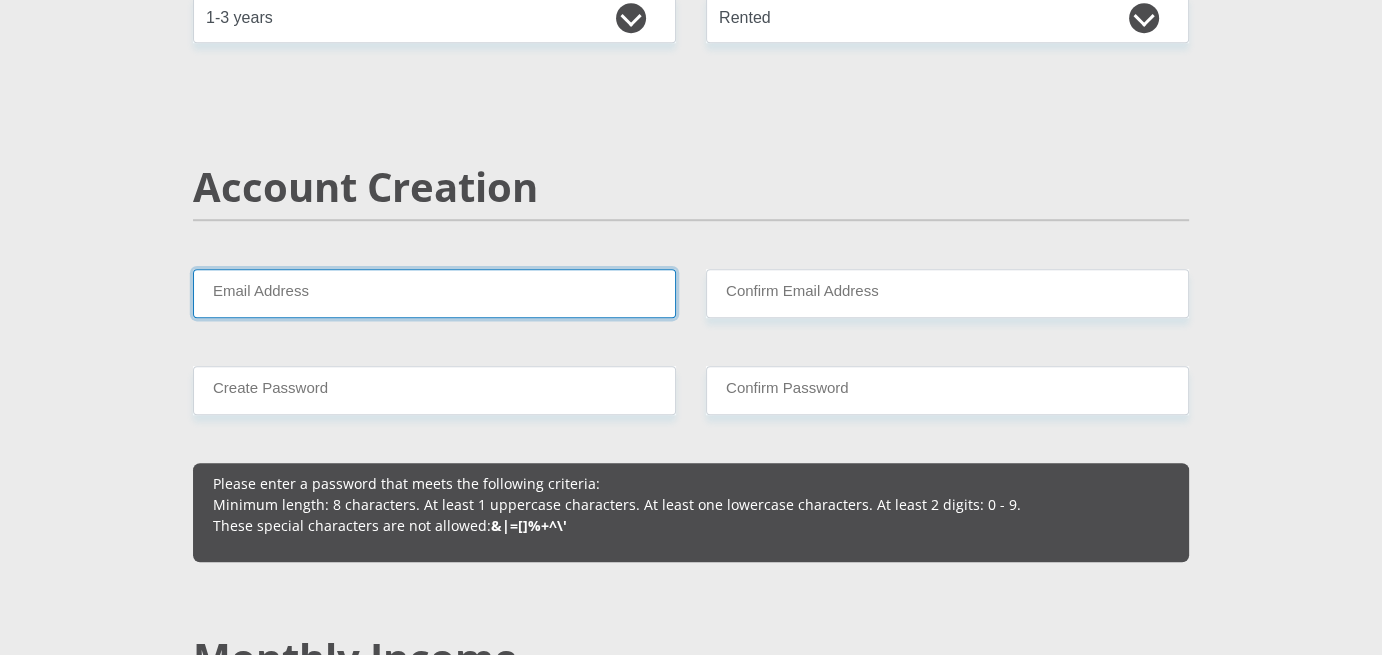 click on "Email Address" at bounding box center (434, 293) 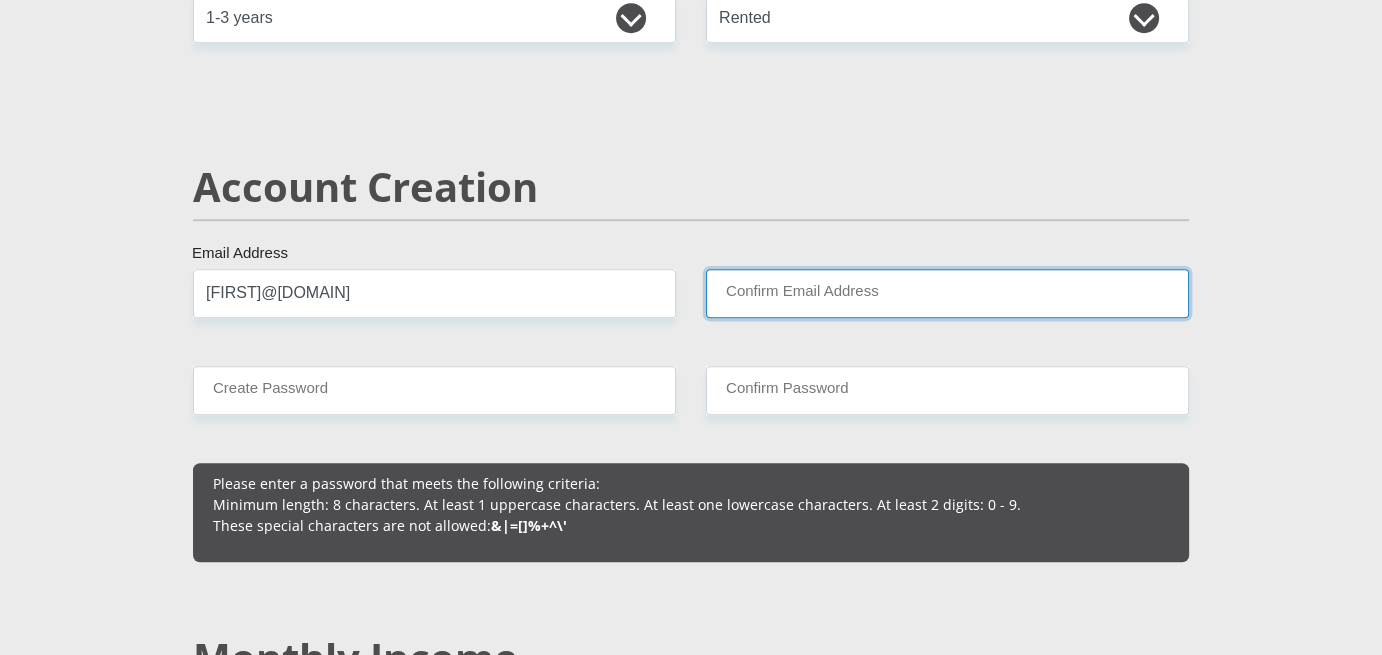type on "[FIRST]@[DOMAIN]" 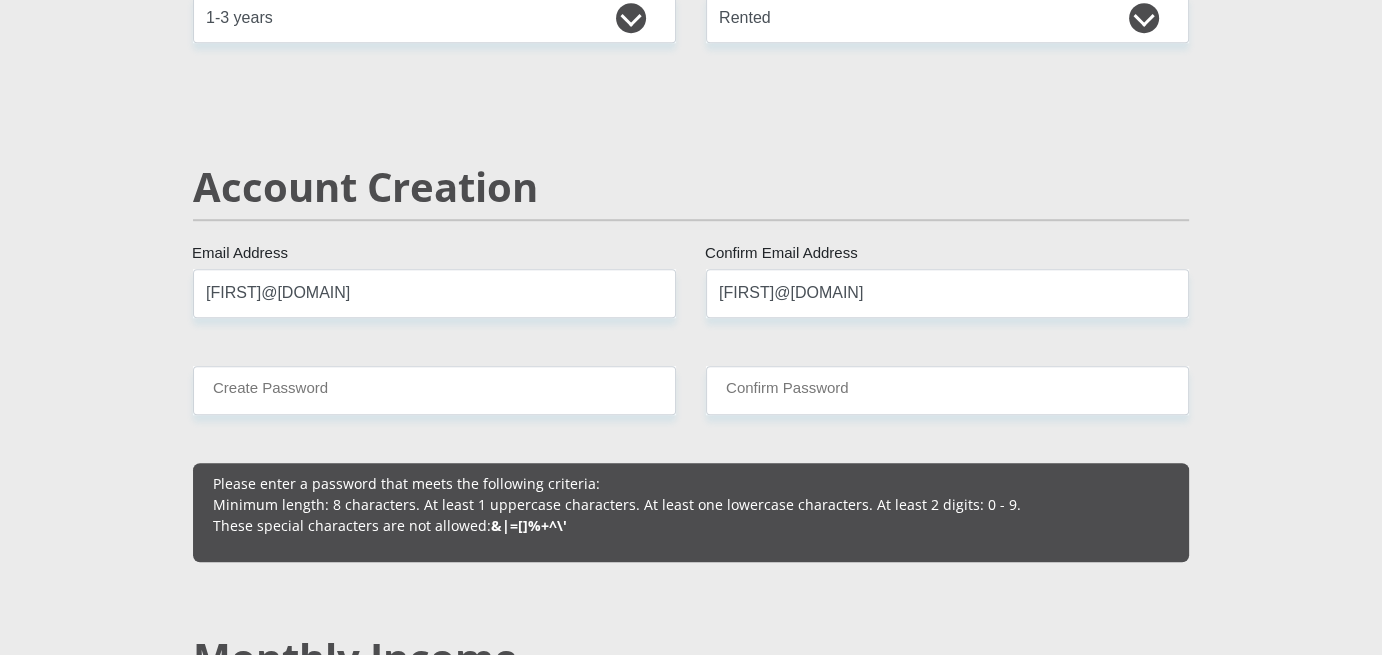 type 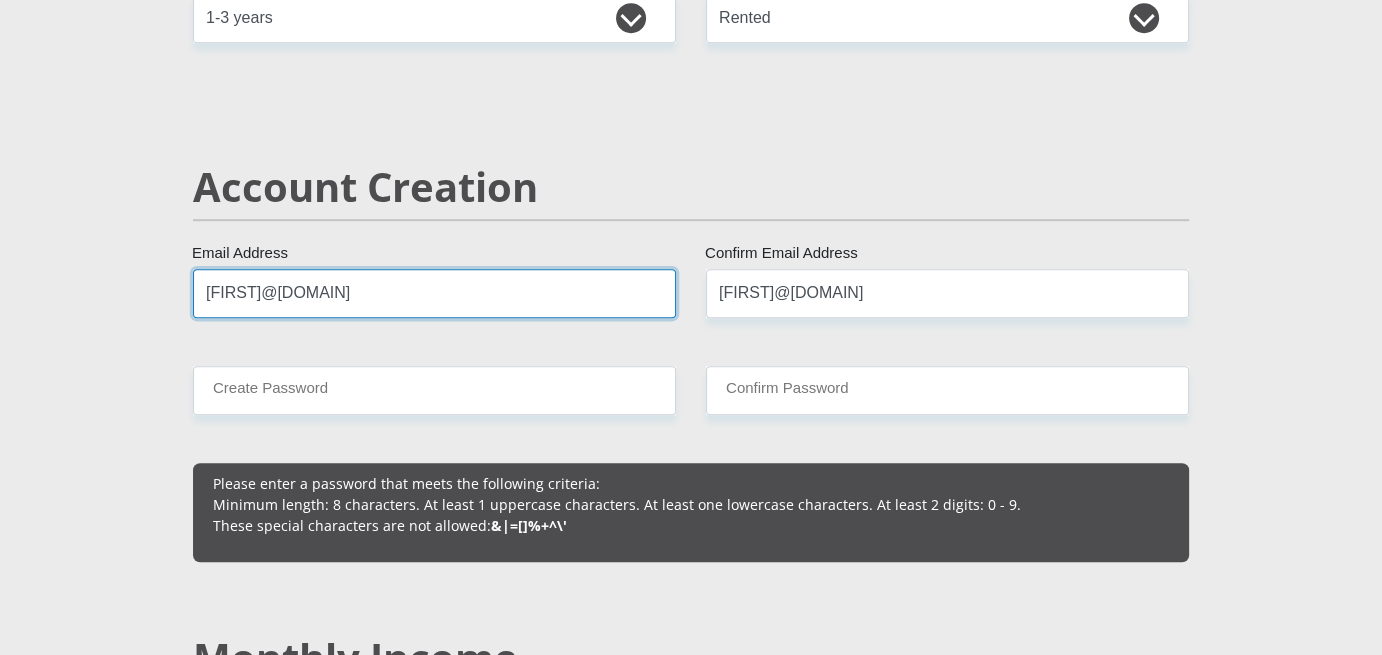 type 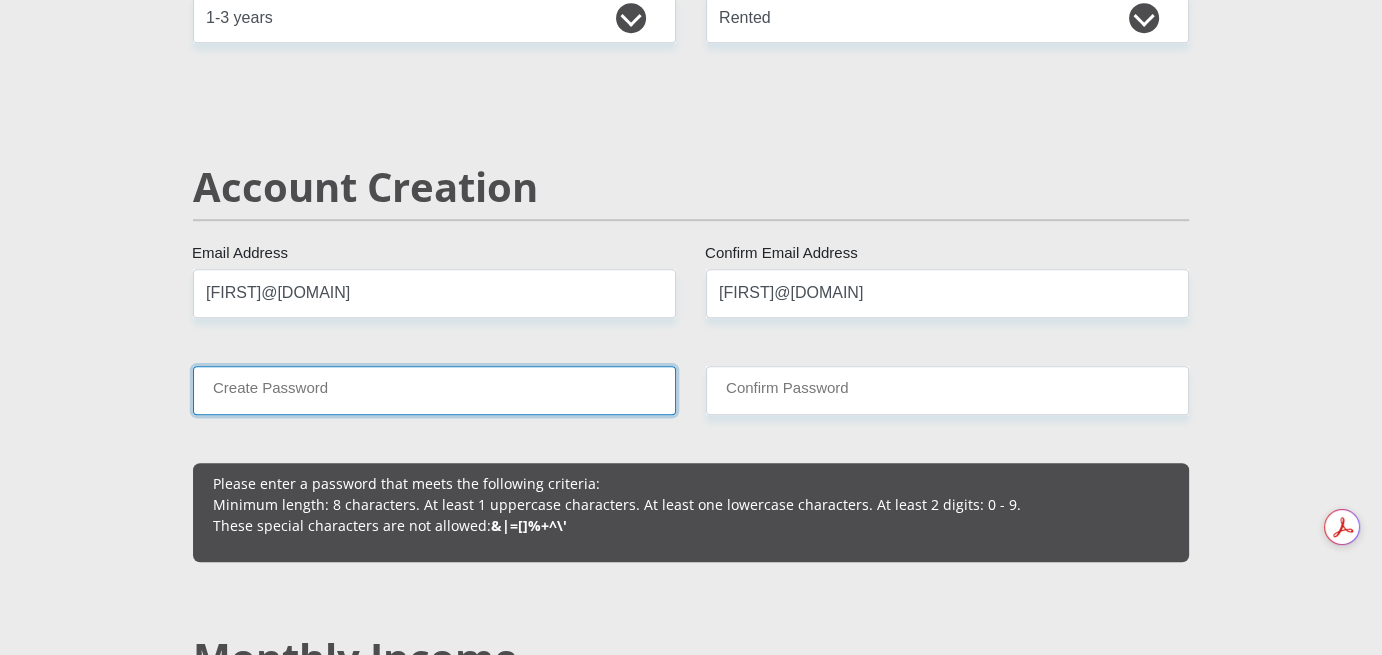 click on "Create Password" at bounding box center (434, 390) 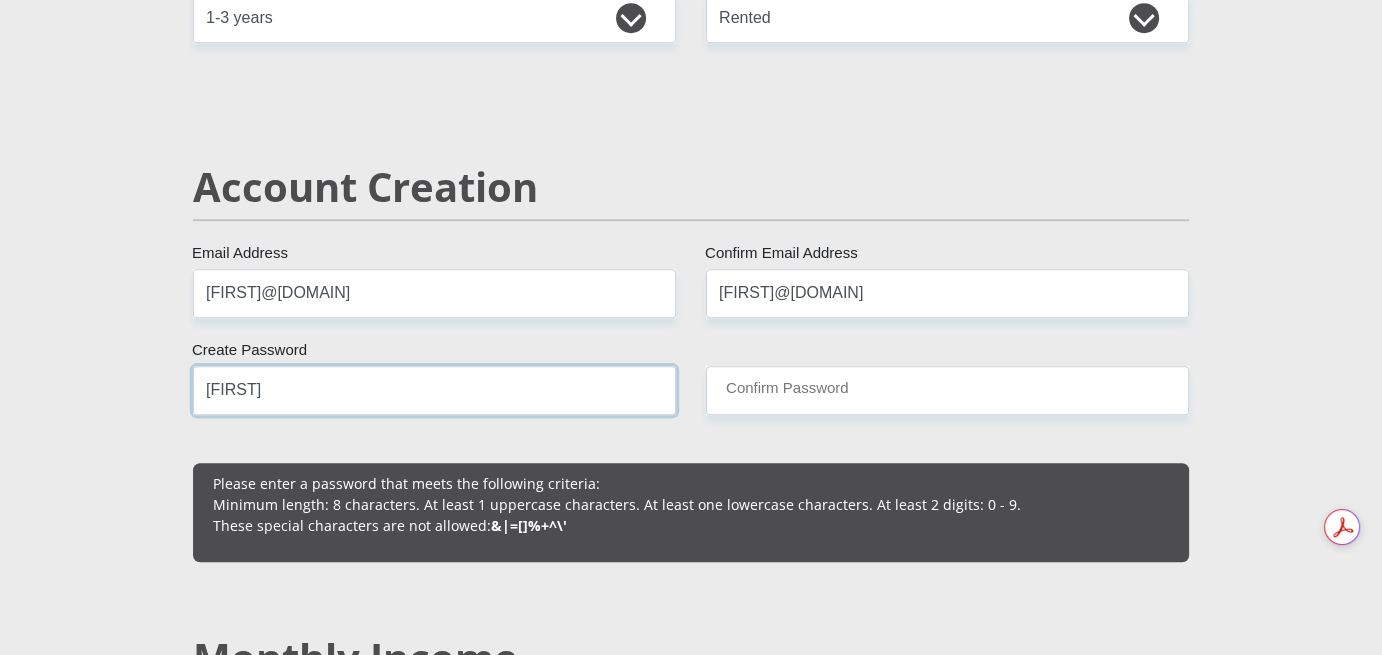 type on "[FIRST]" 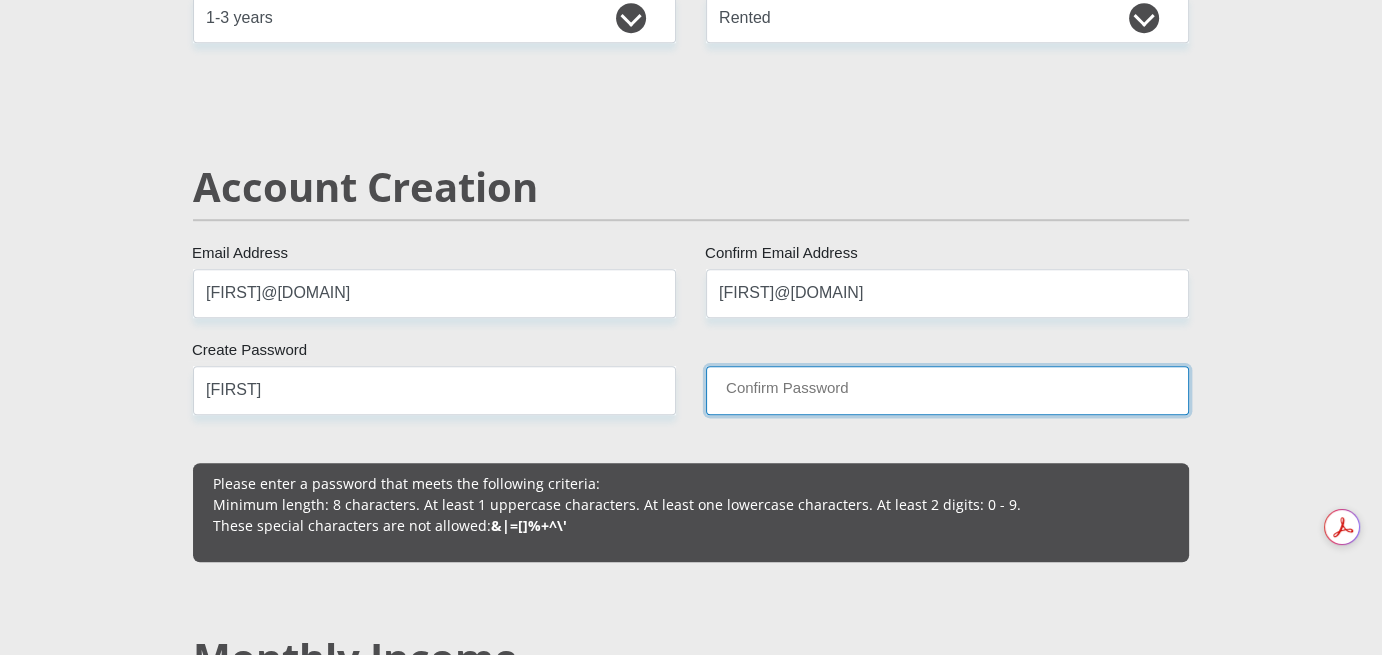 click on "Confirm Password" at bounding box center (947, 390) 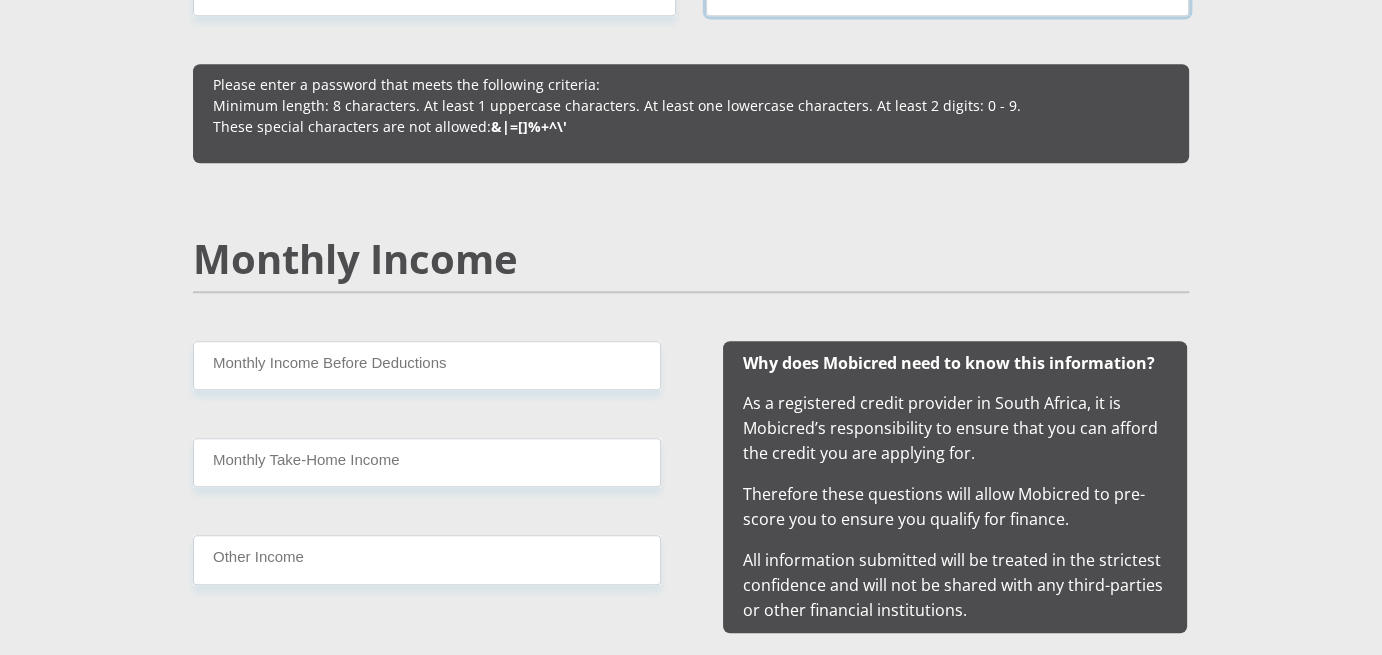 scroll, scrollTop: 1700, scrollLeft: 0, axis: vertical 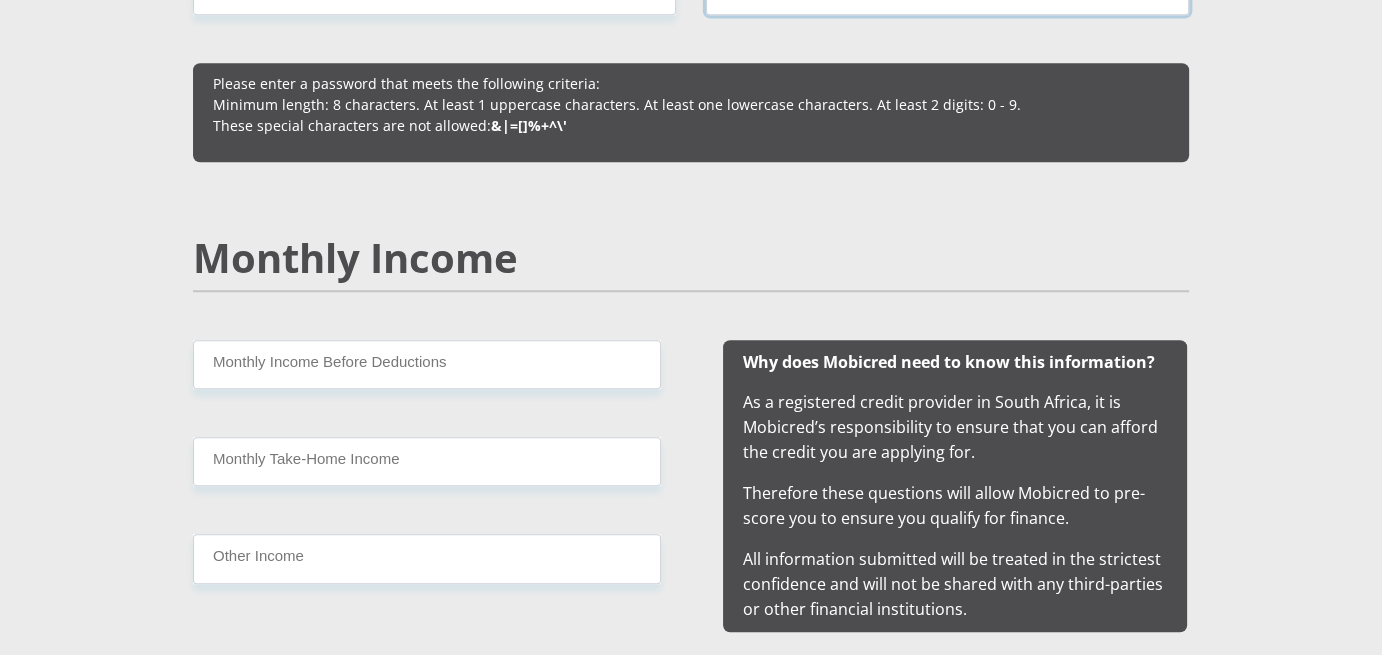 type on "[FIRST]" 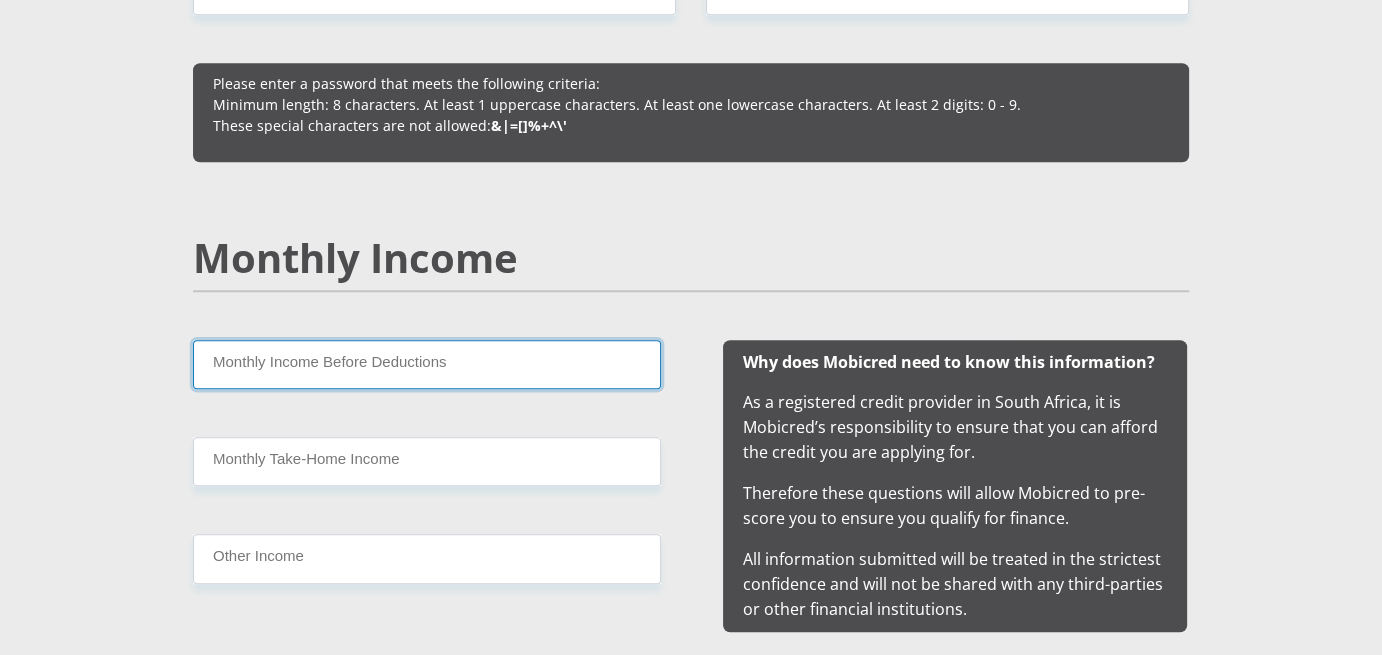 click on "Monthly Income Before Deductions" at bounding box center (427, 364) 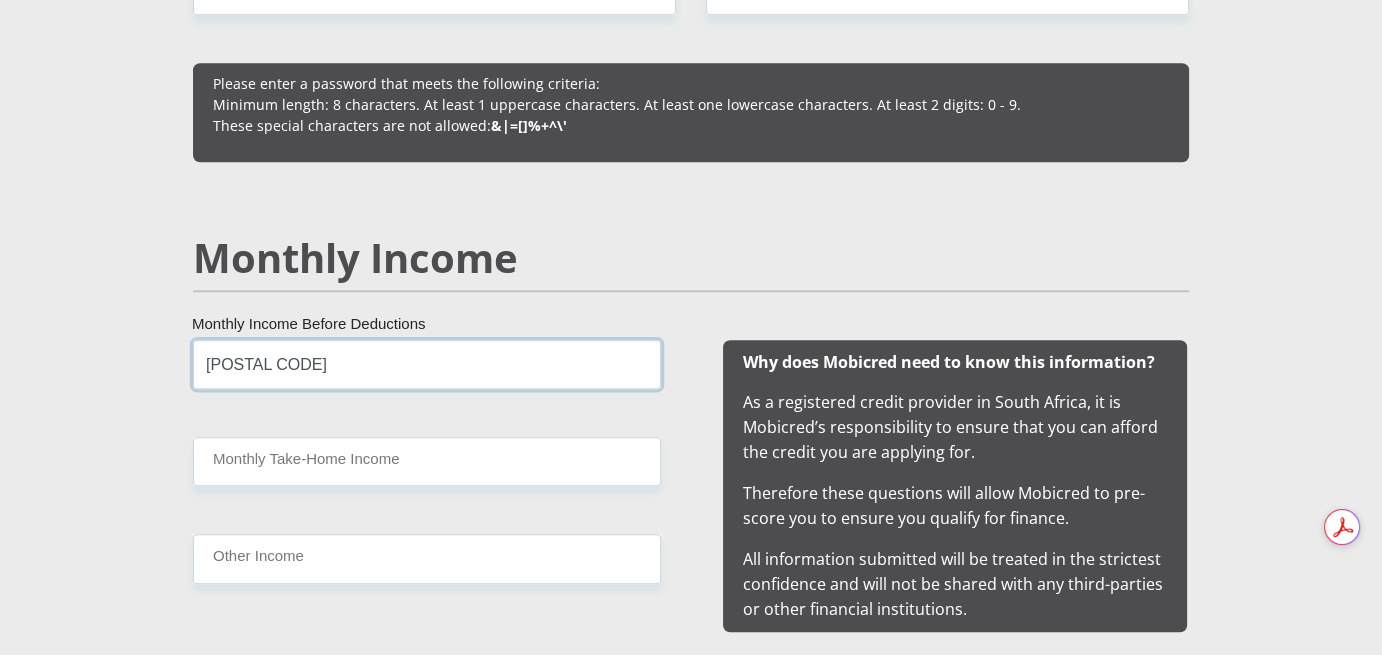 type on "[POSTAL CODE]" 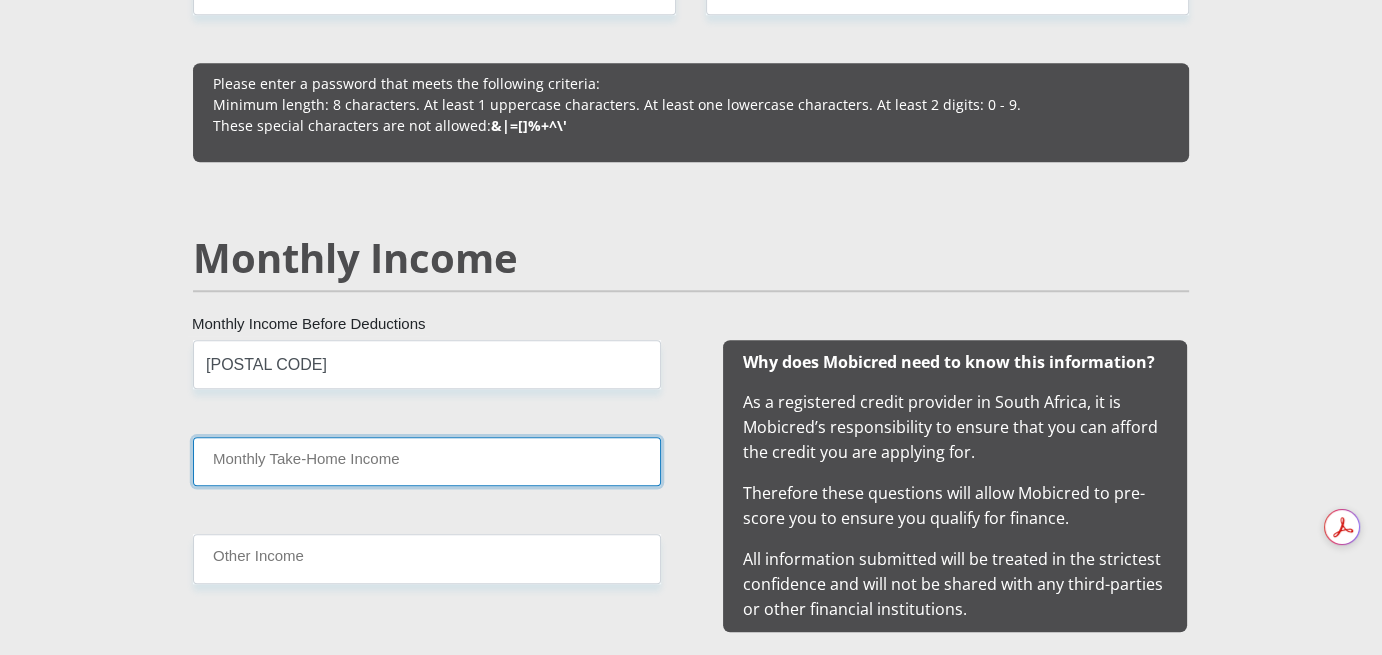 click on "Monthly Take-Home Income" at bounding box center [427, 461] 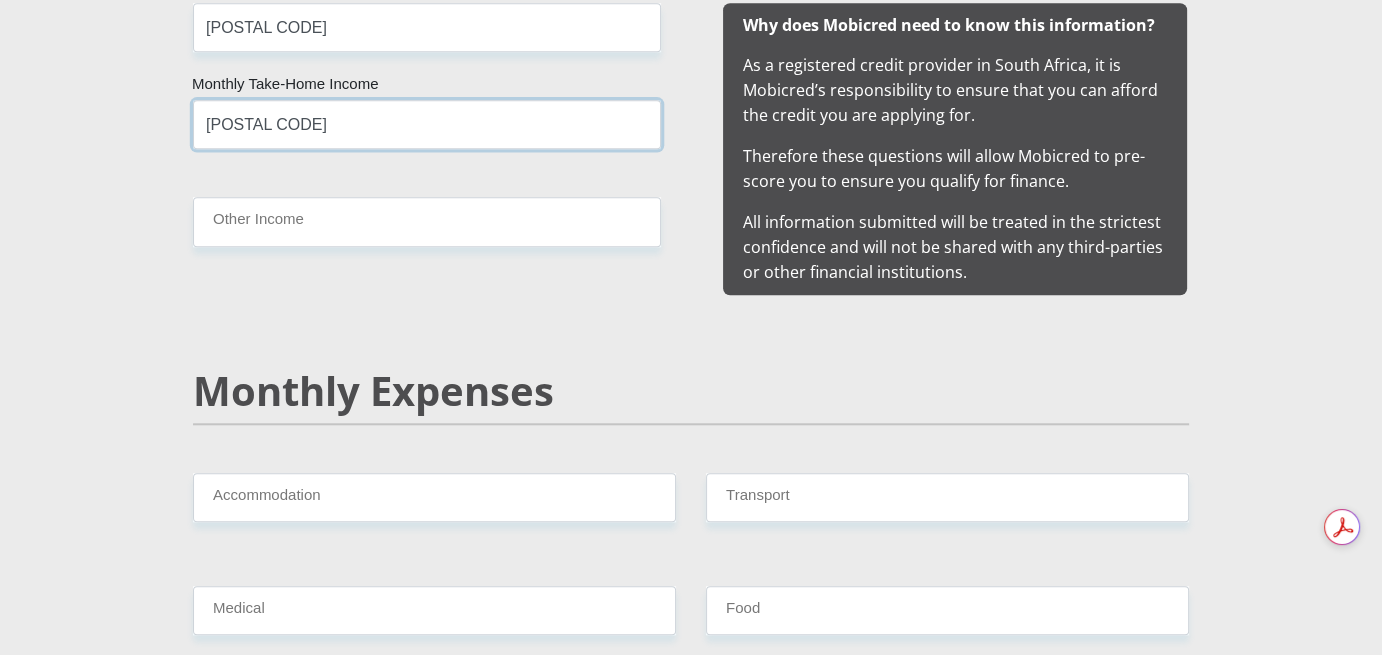 scroll, scrollTop: 2100, scrollLeft: 0, axis: vertical 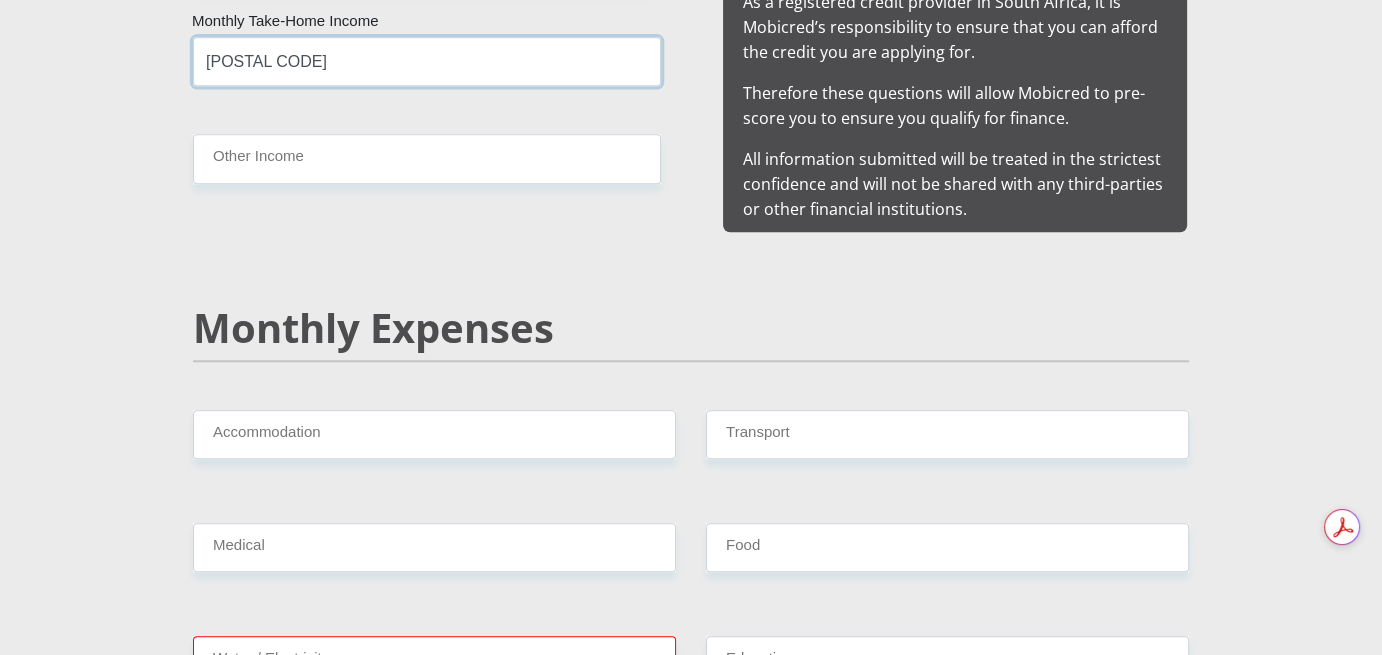type on "[POSTAL CODE]" 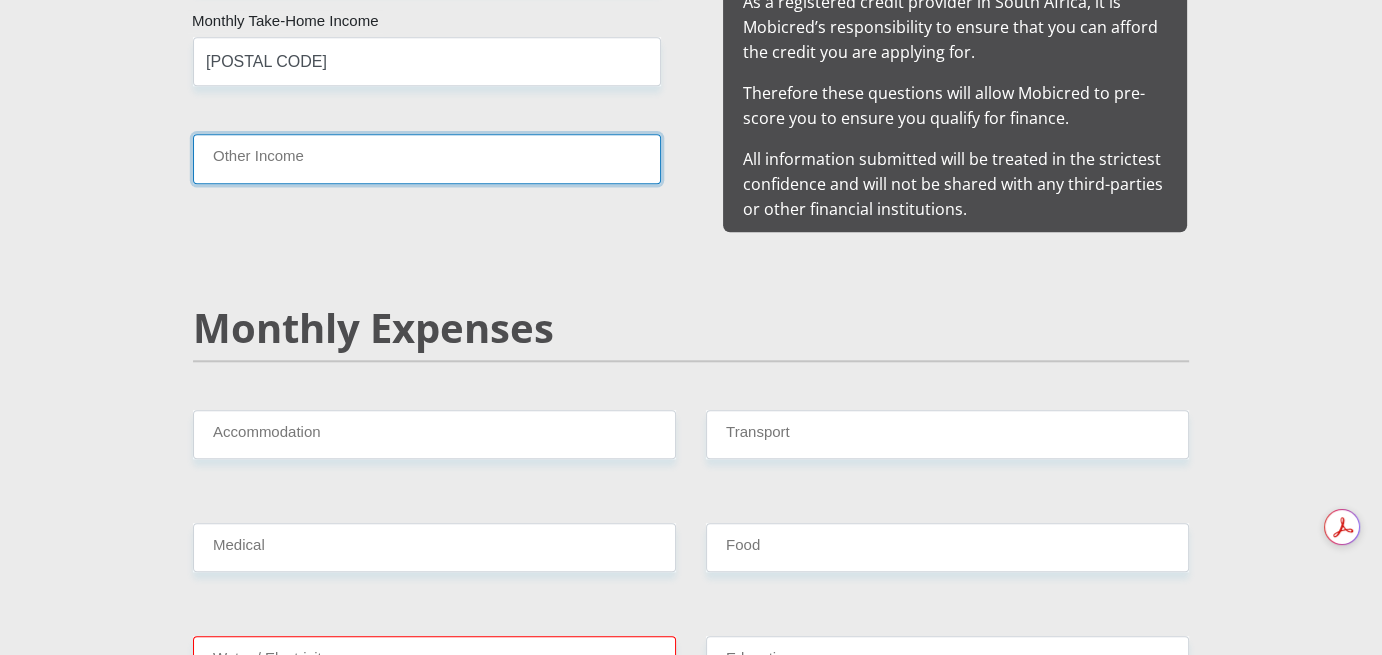 click on "Other Income" at bounding box center [427, 158] 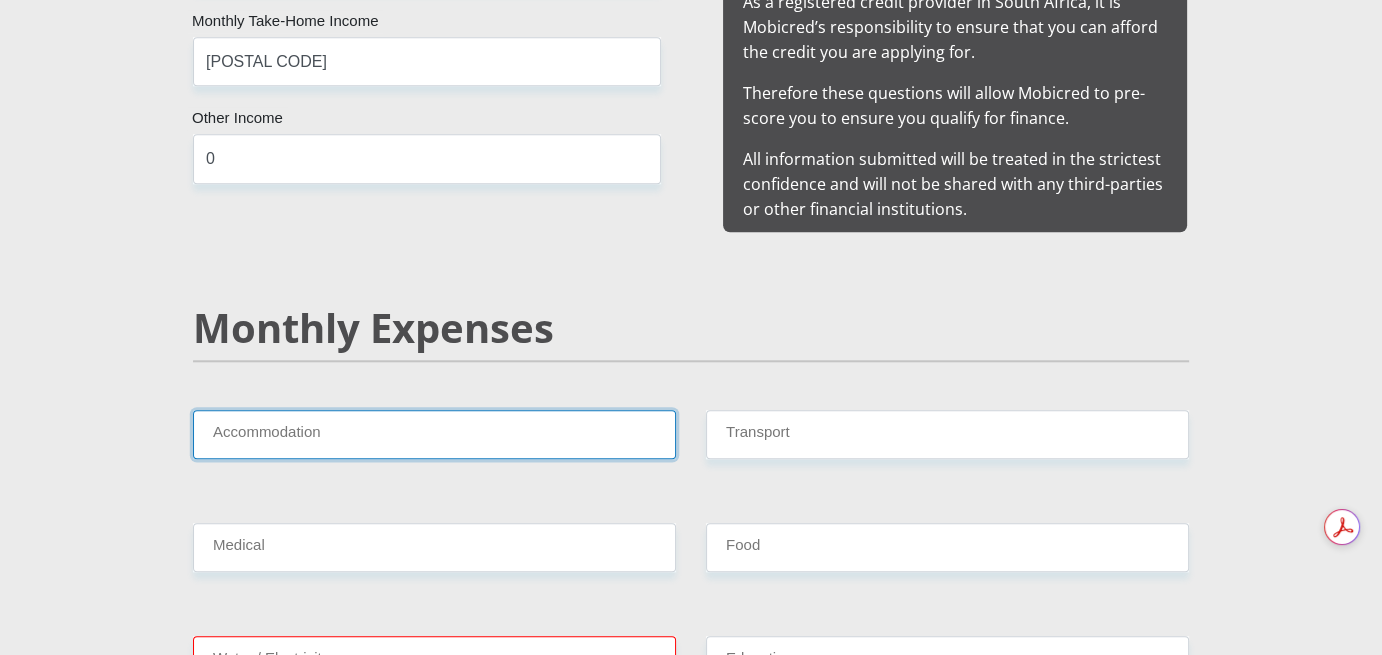 click on "Accommodation" at bounding box center (434, 434) 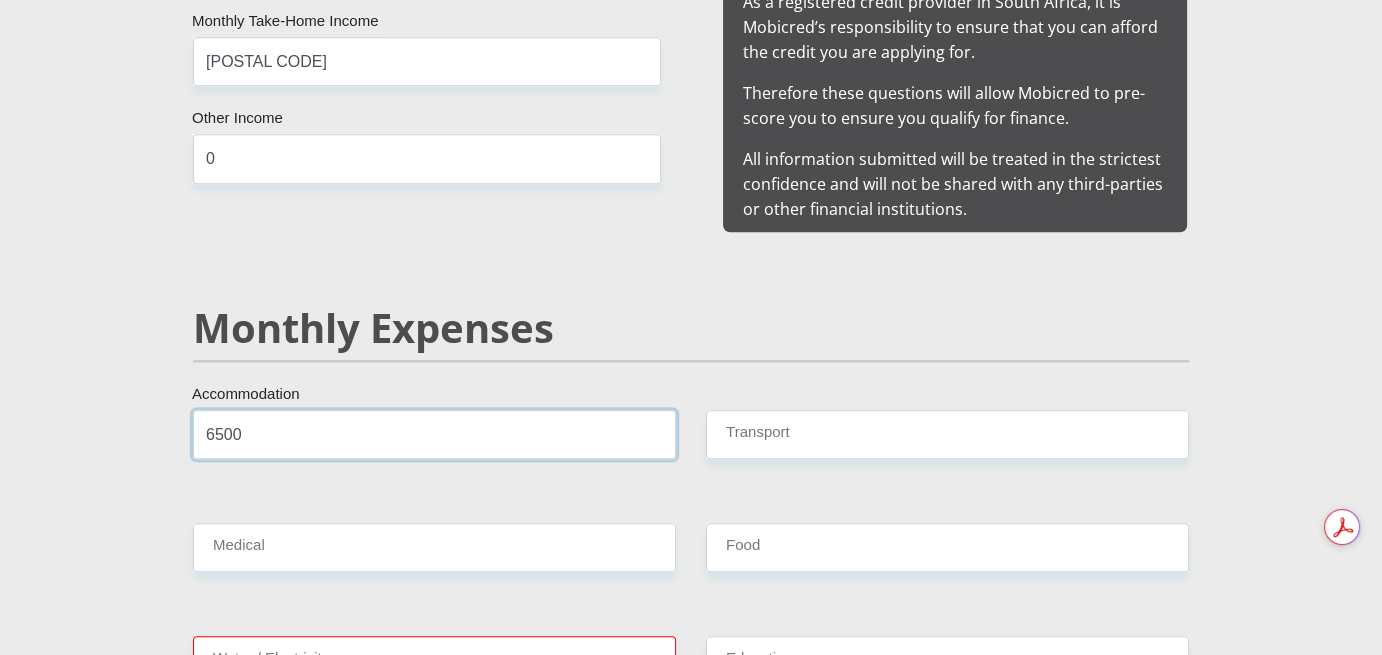 type on "6500" 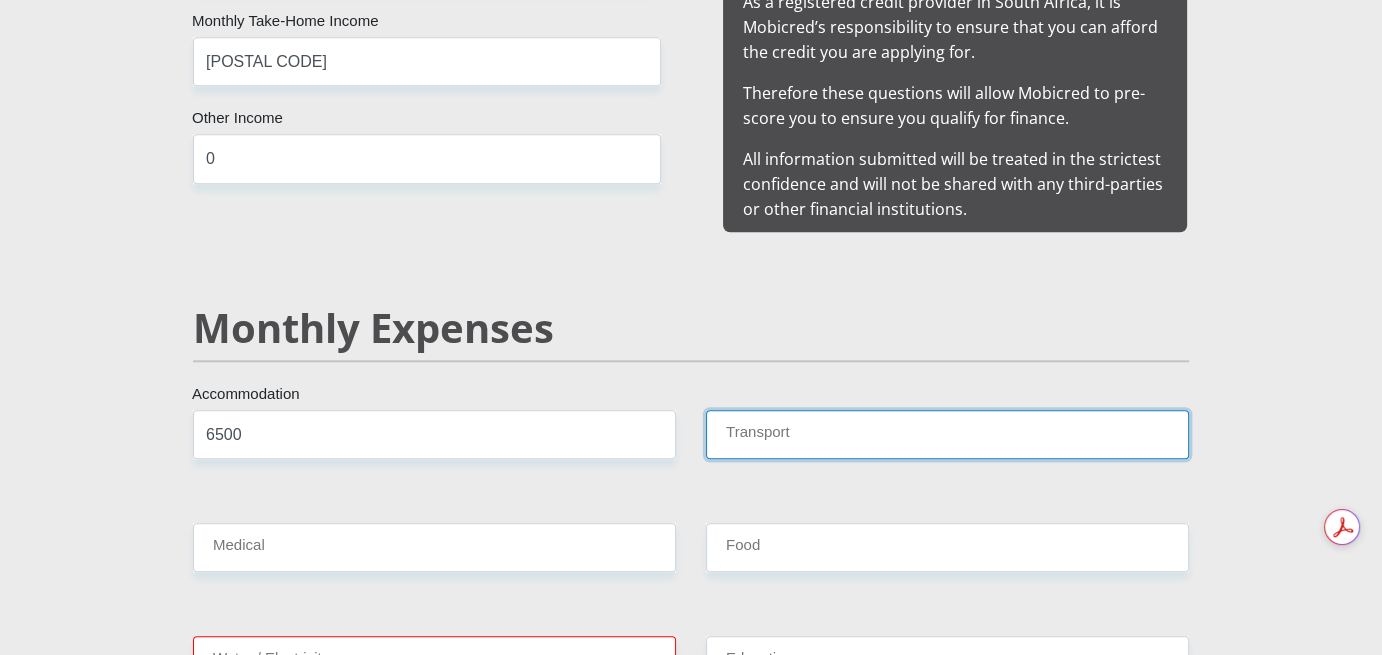 click on "Transport" at bounding box center [947, 434] 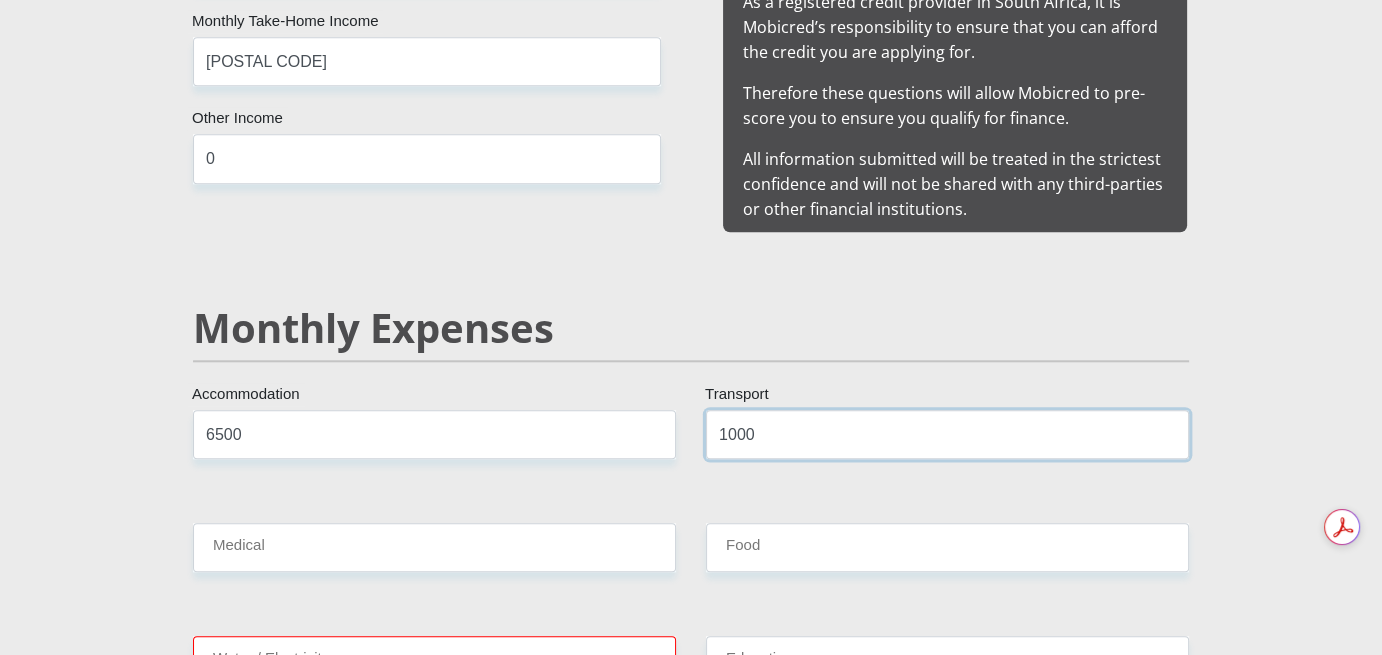 type on "1000" 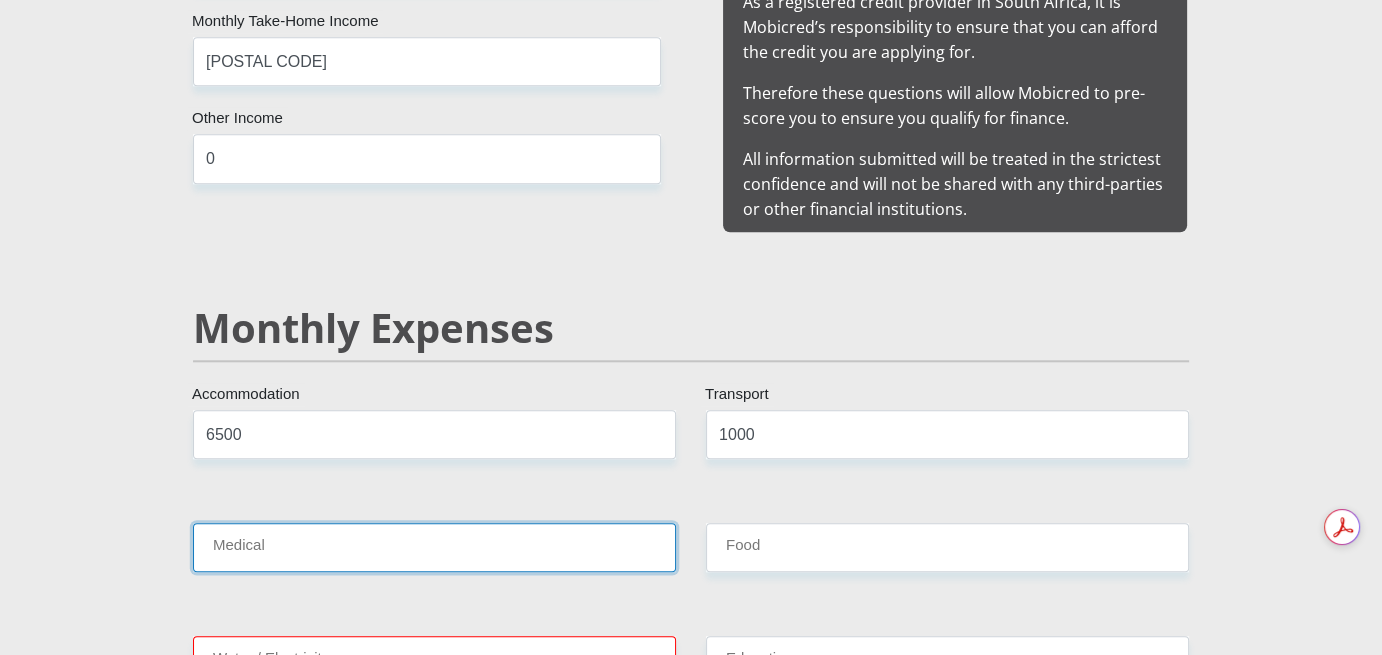click on "Medical" at bounding box center (434, 547) 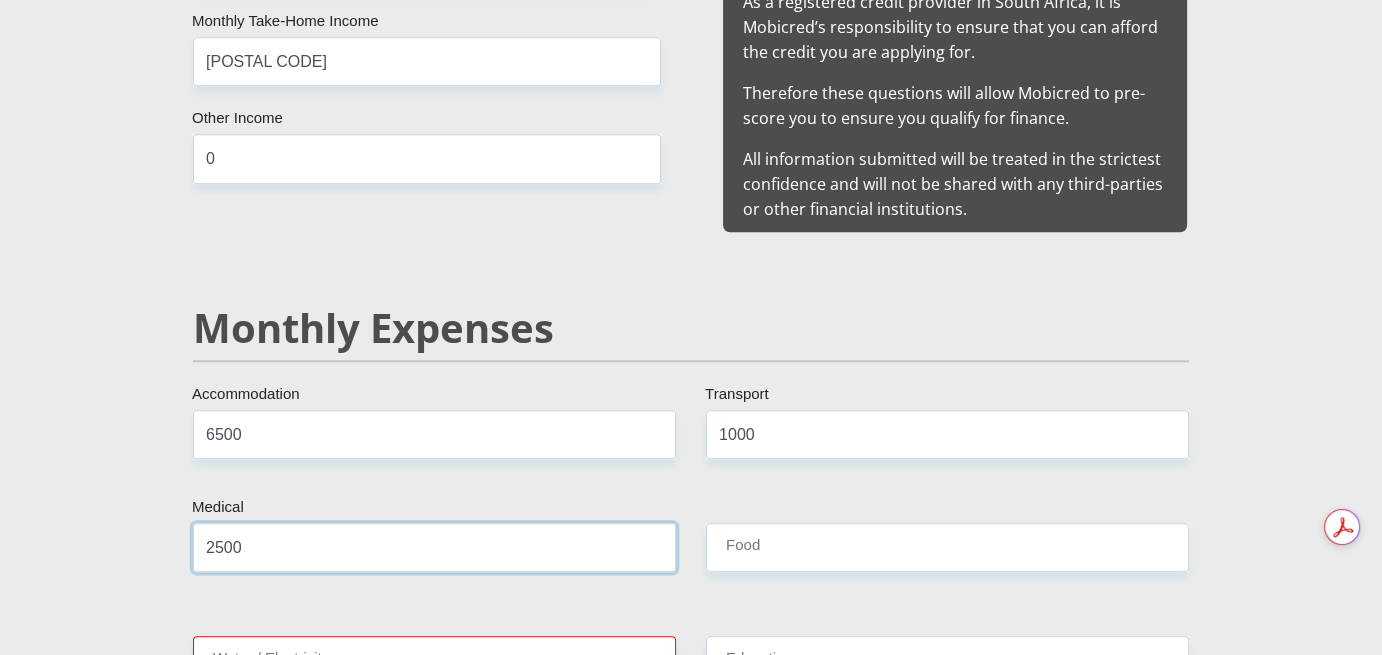 type on "2500" 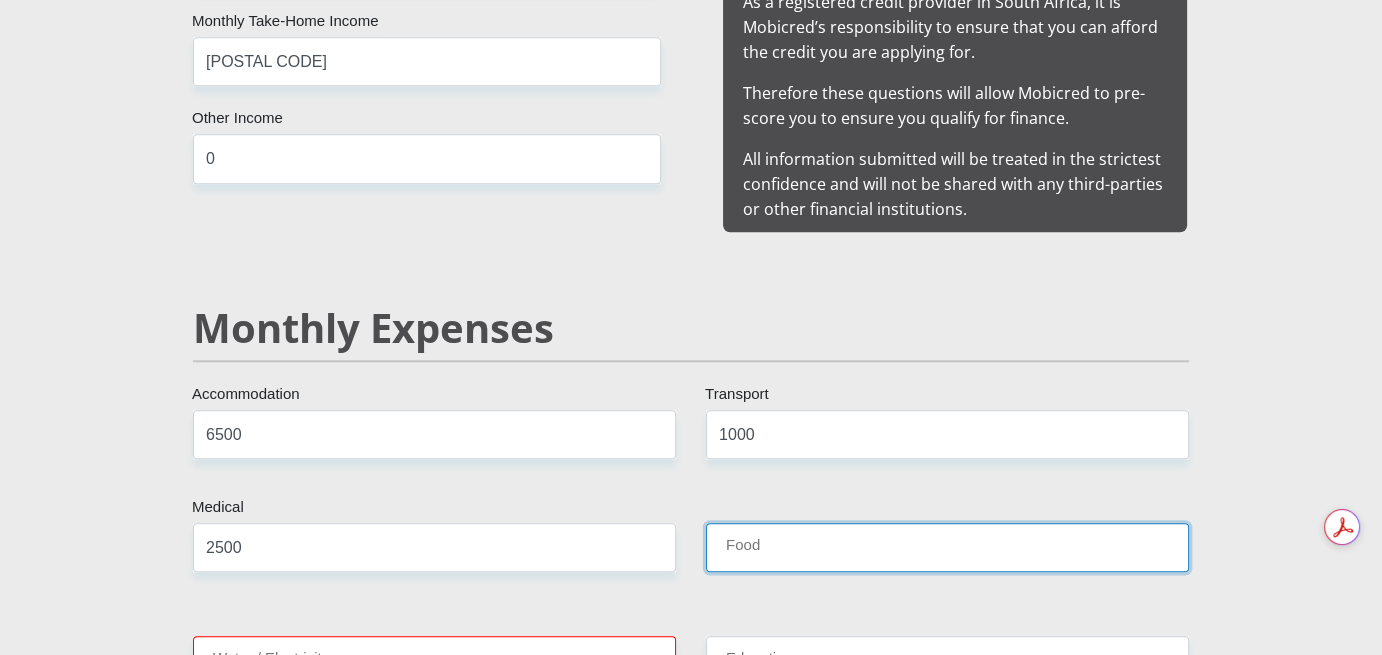 click on "Food" at bounding box center (947, 547) 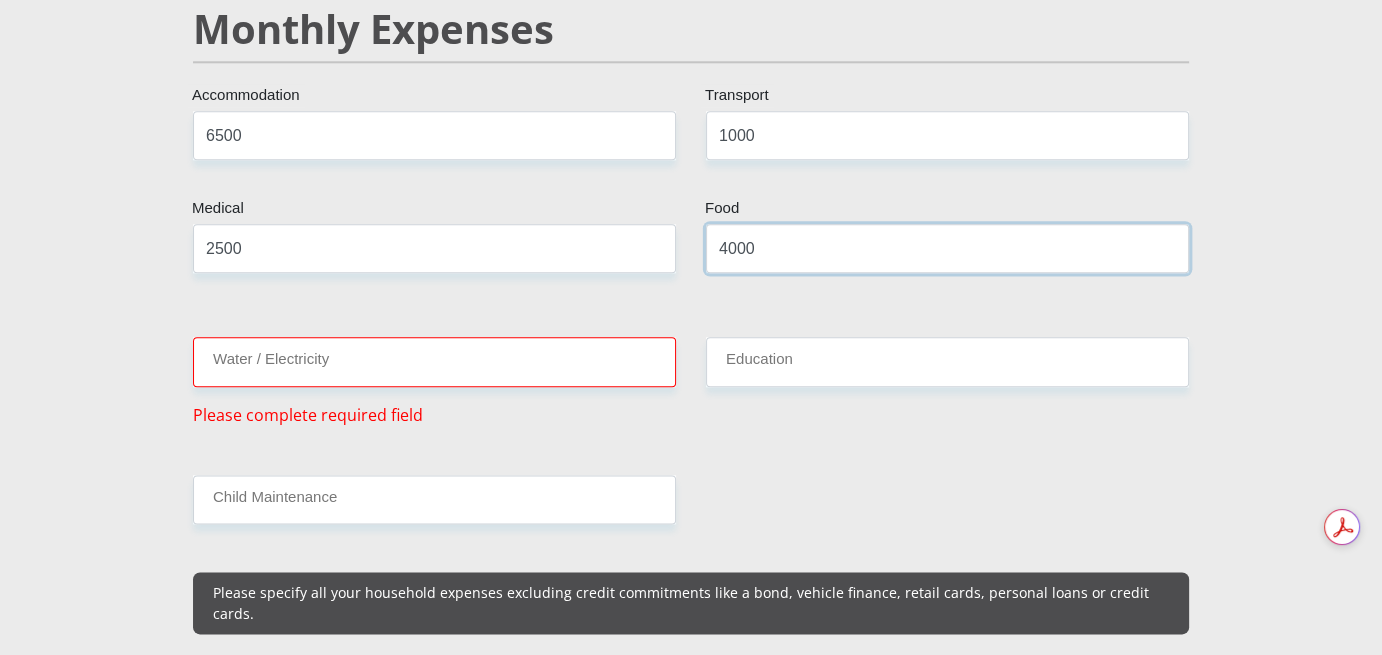 scroll, scrollTop: 2400, scrollLeft: 0, axis: vertical 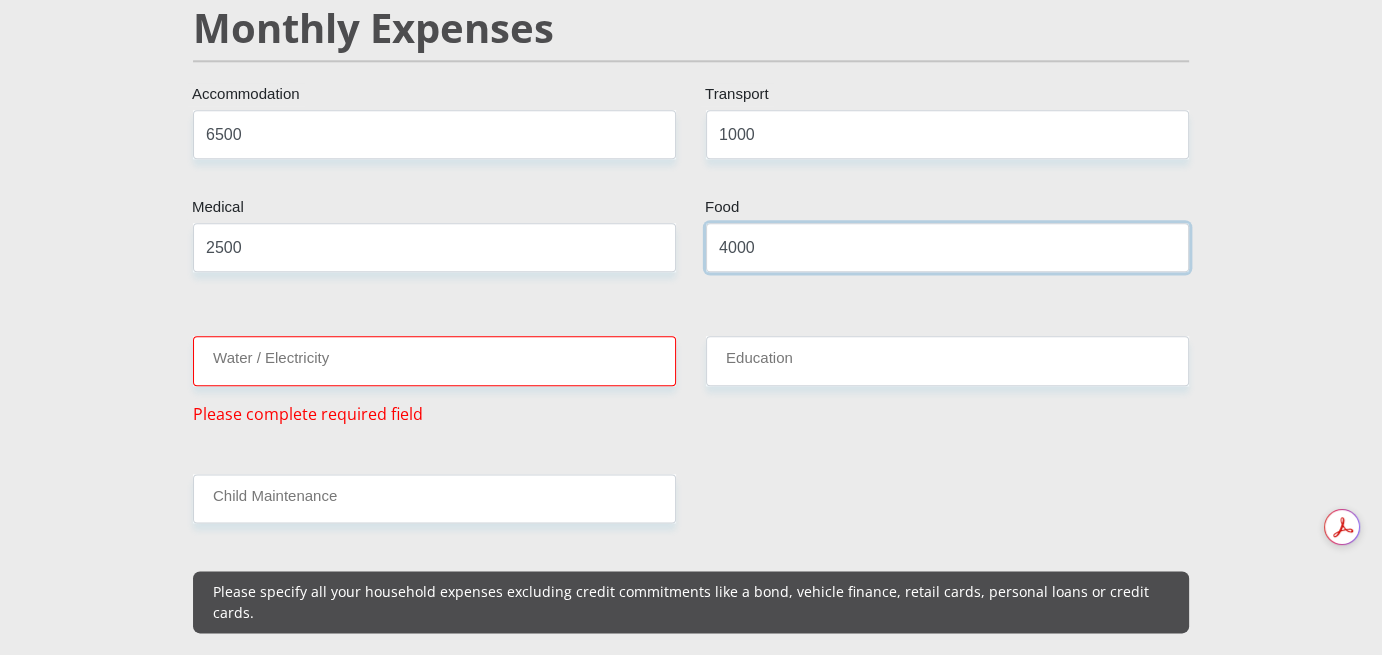 type on "4000" 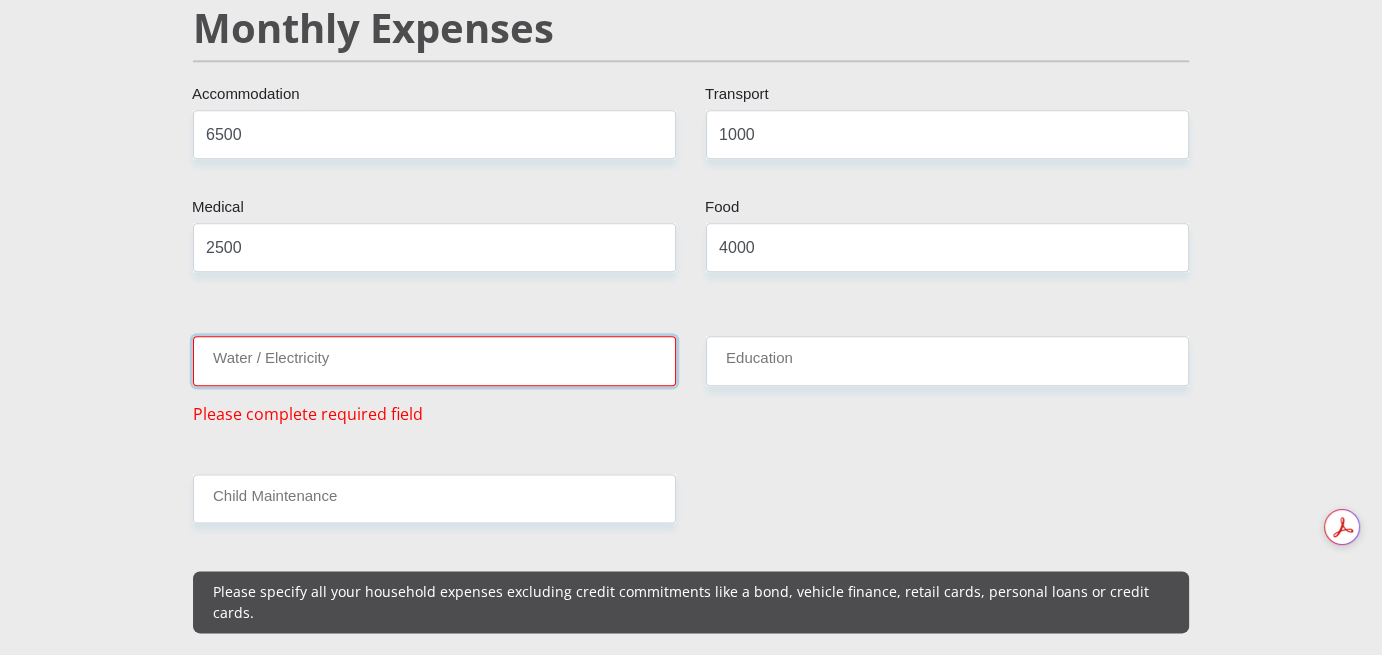 click on "Water / Electricity" at bounding box center [434, 360] 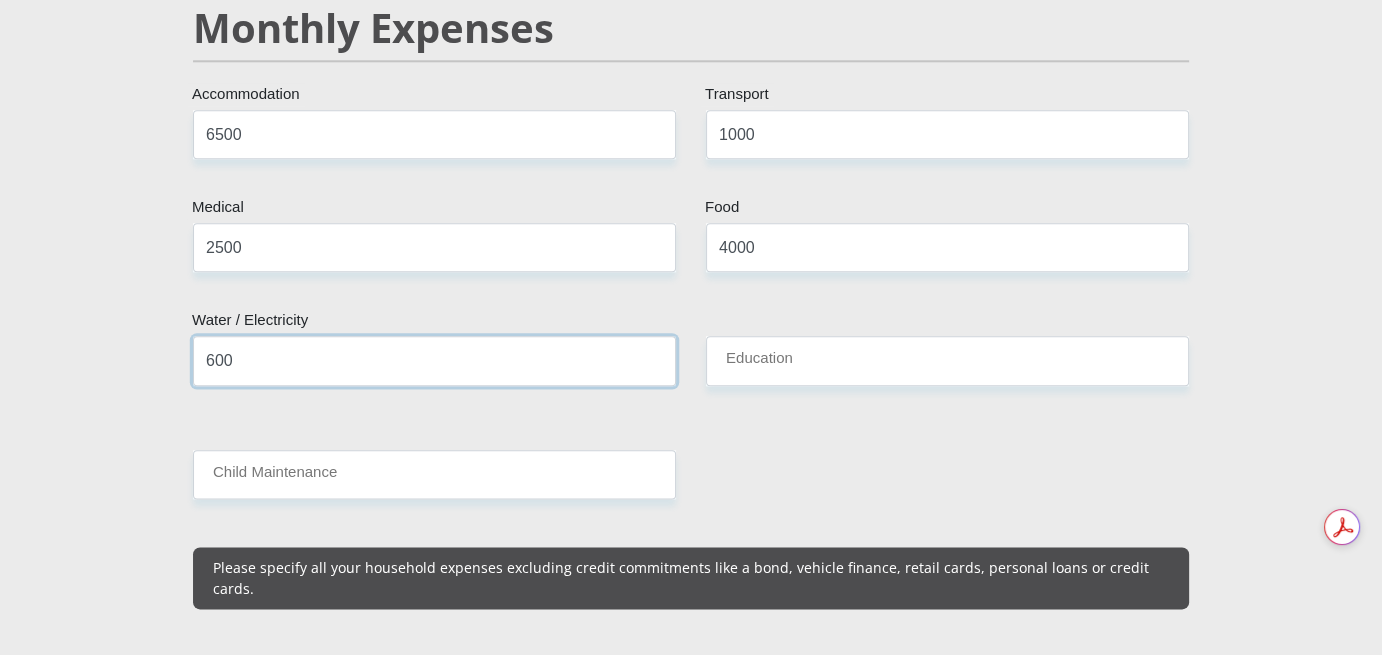 type on "600" 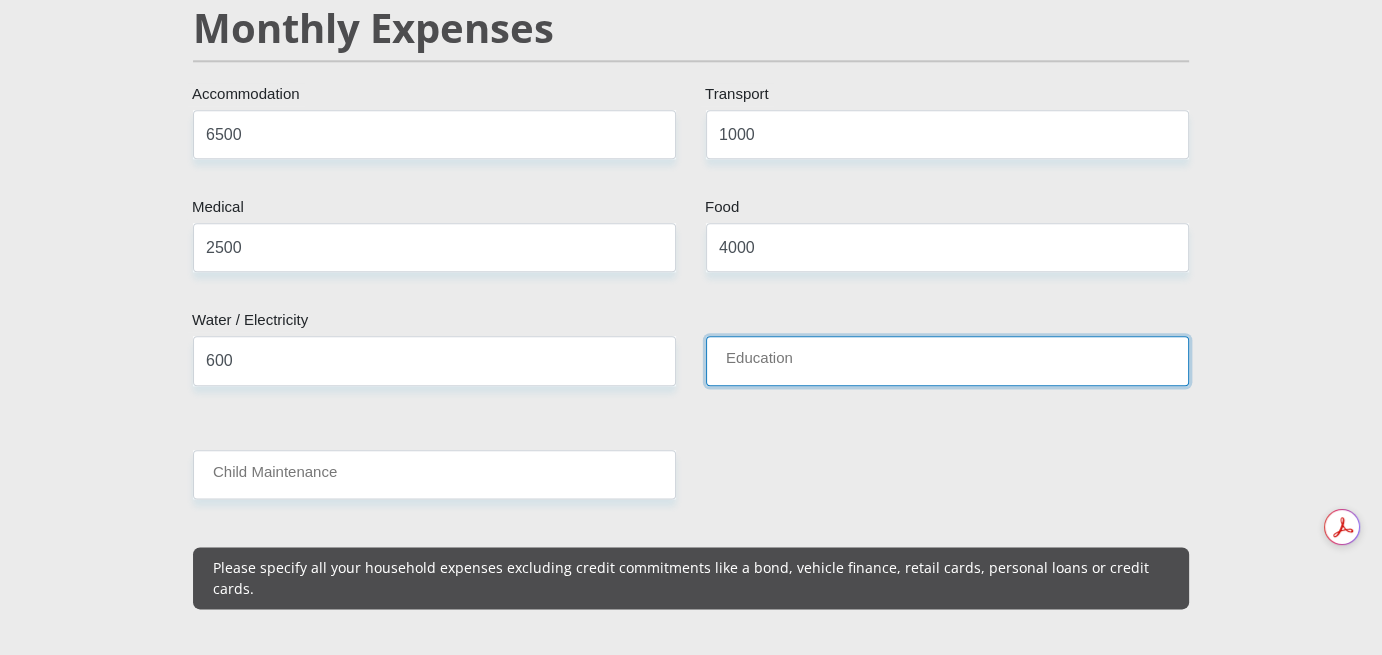 click on "Education" at bounding box center [947, 360] 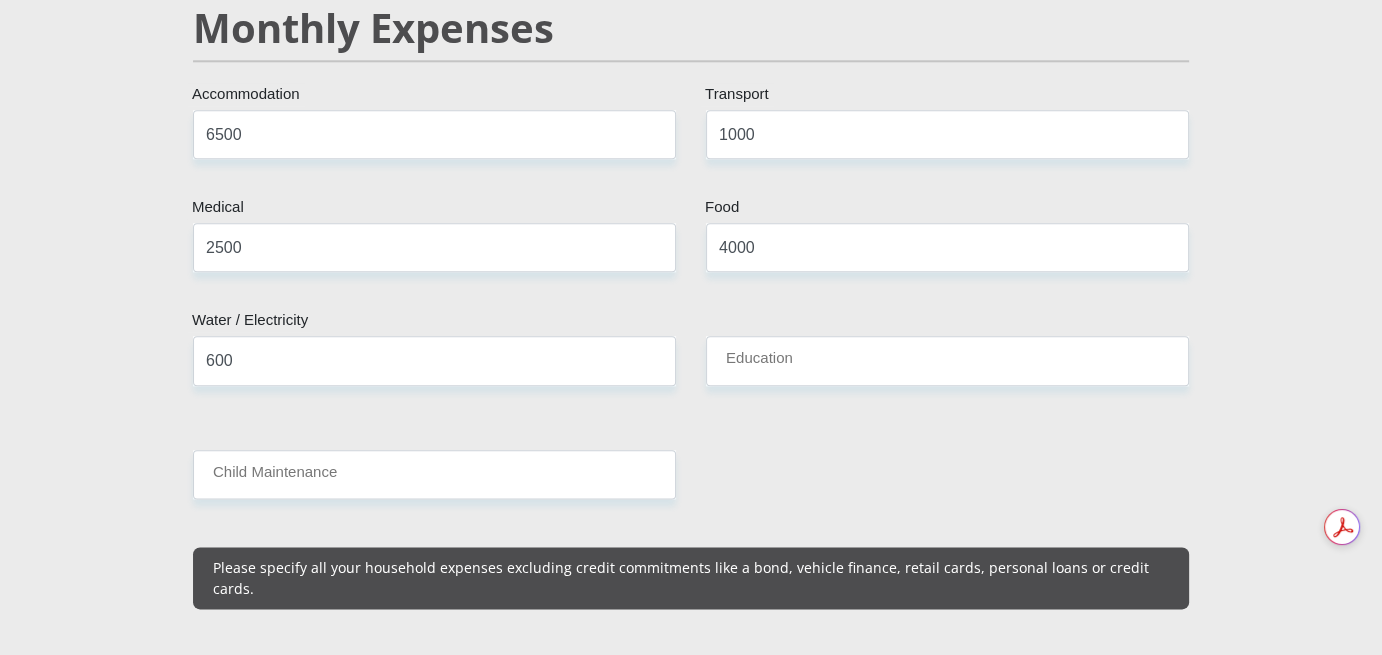 click on "Mr
Ms
Mrs
Dr
Other
Title
[FIRST]
First Name
[LAST]
Surname
[ID]
South African ID Number
Please input valid ID number
South Africa
Afghanistan
Aland Islands
Albania
Algeria
America Samoa
American Virgin Islands
Andorra
Angola
Anguilla
Antarctica
Antigua and Barbuda
Argentina" at bounding box center (691, 778) 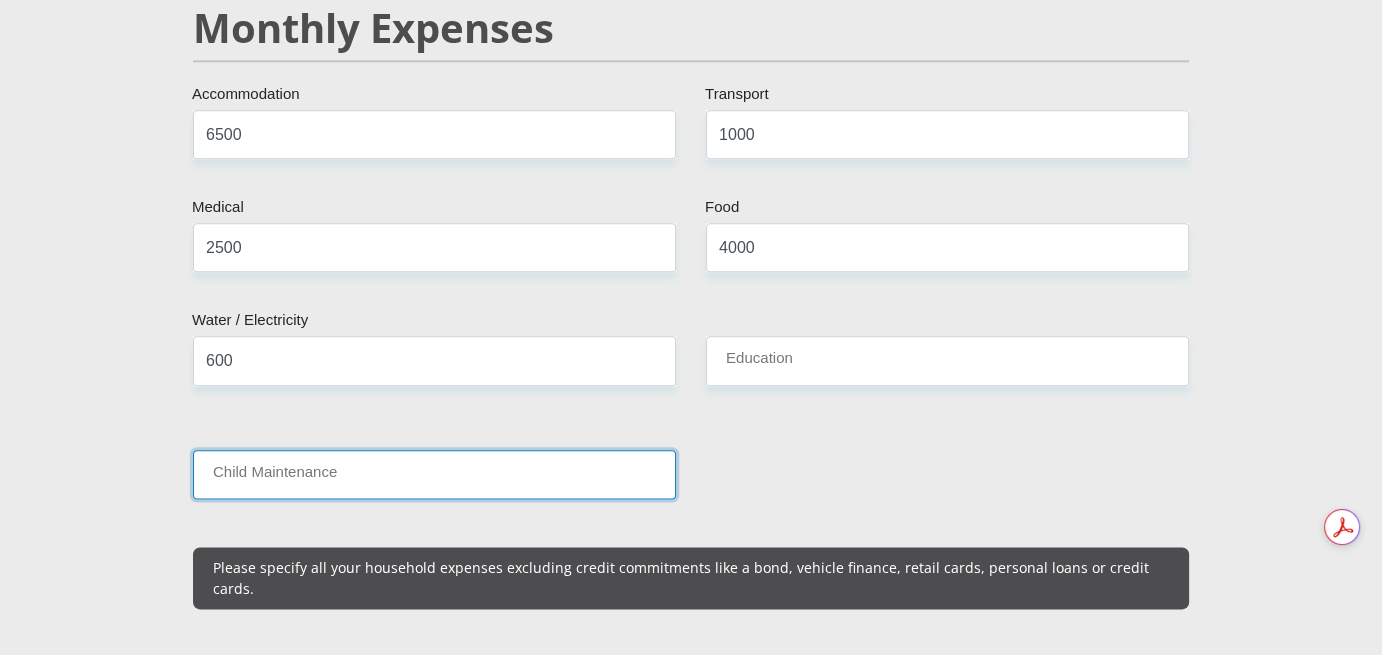 click on "Child Maintenance" at bounding box center (434, 474) 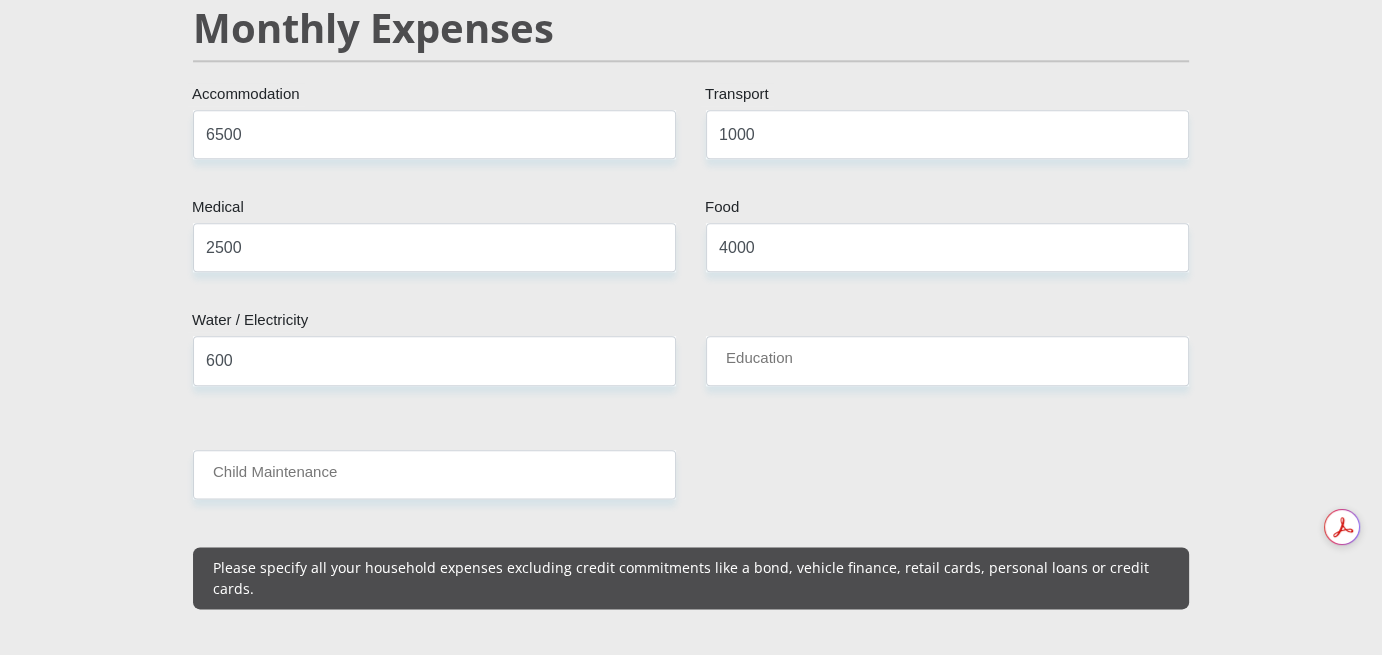 click on "Mr
Ms
Mrs
Dr
Other
Title
[FIRST]
First Name
[LAST]
Surname
[ID]
South African ID Number
Please input valid ID number
South Africa
Afghanistan
Aland Islands
Albania
Algeria
America Samoa
American Virgin Islands
Andorra
Angola
Anguilla
Antarctica
Antigua and Barbuda
Argentina" at bounding box center (691, 778) 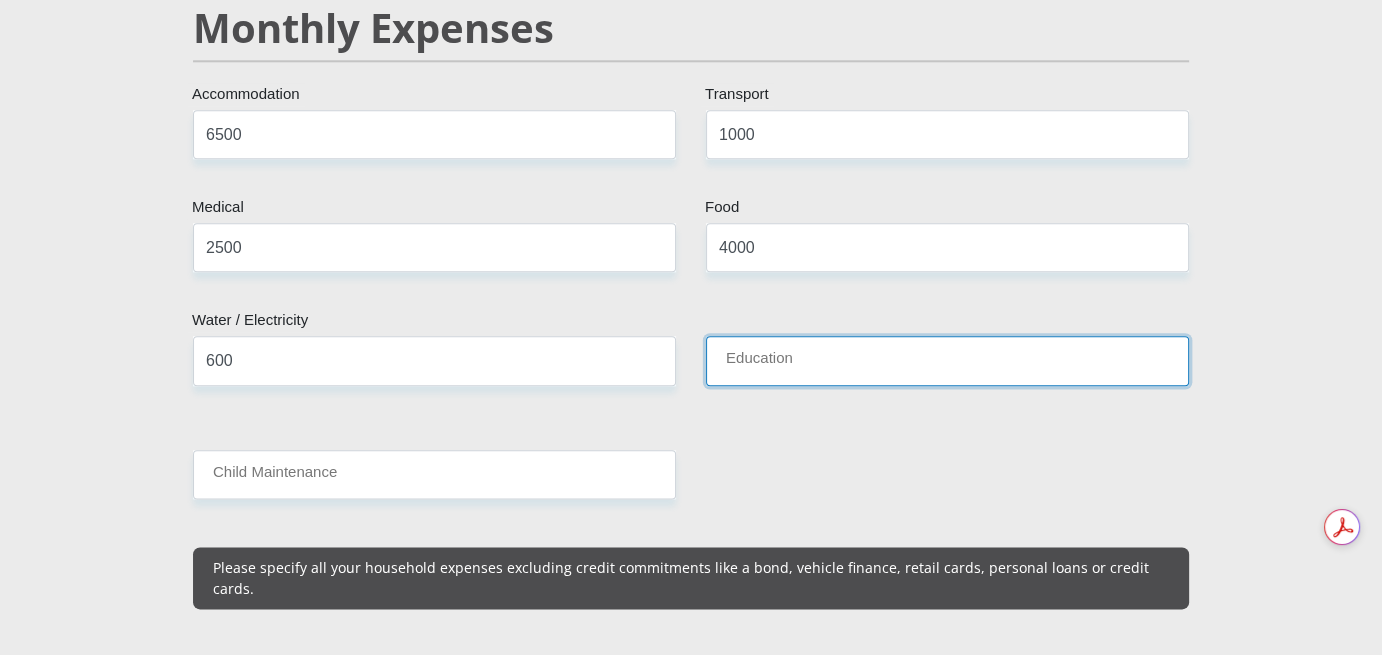 click on "Education" at bounding box center [947, 360] 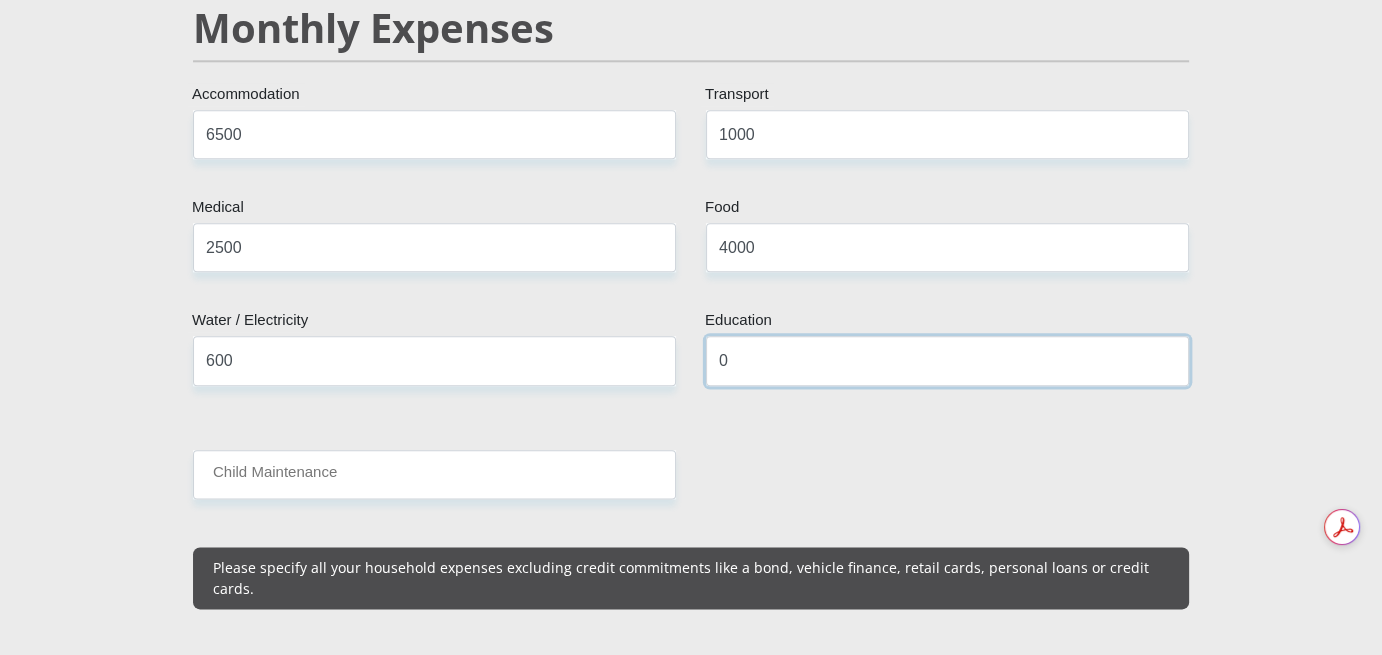 type on "0" 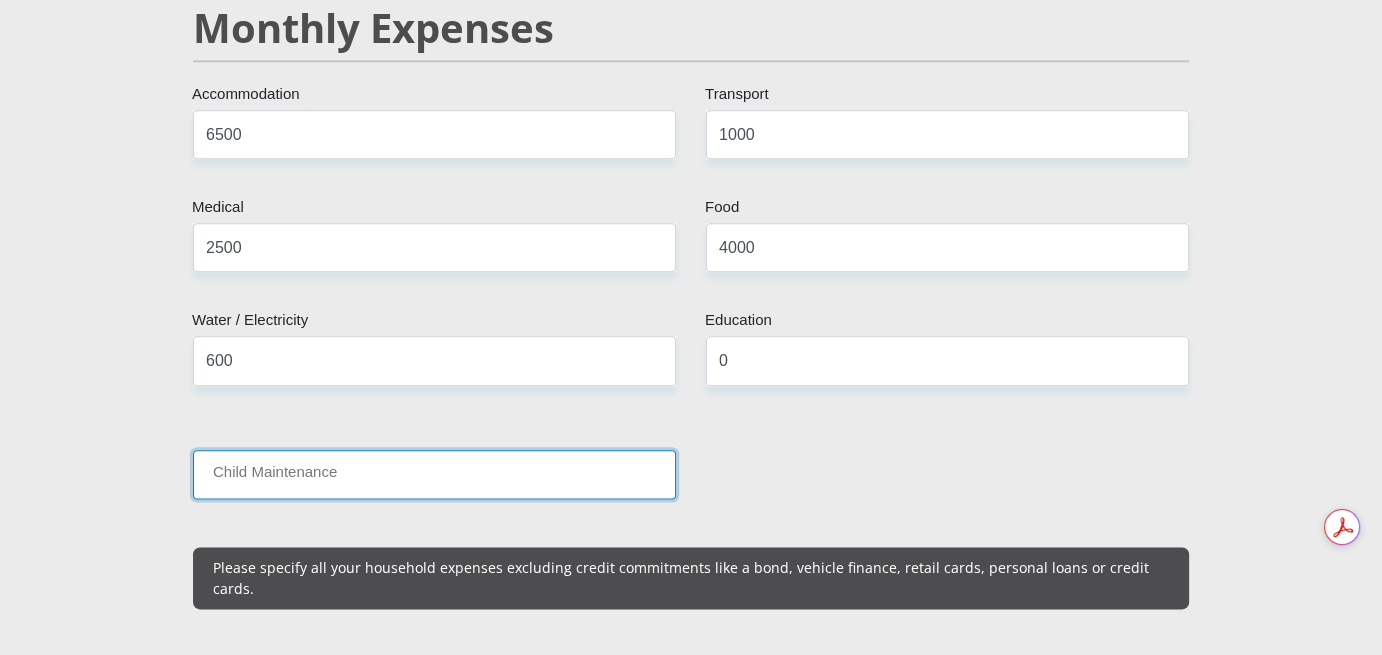 click on "Child Maintenance" at bounding box center [434, 474] 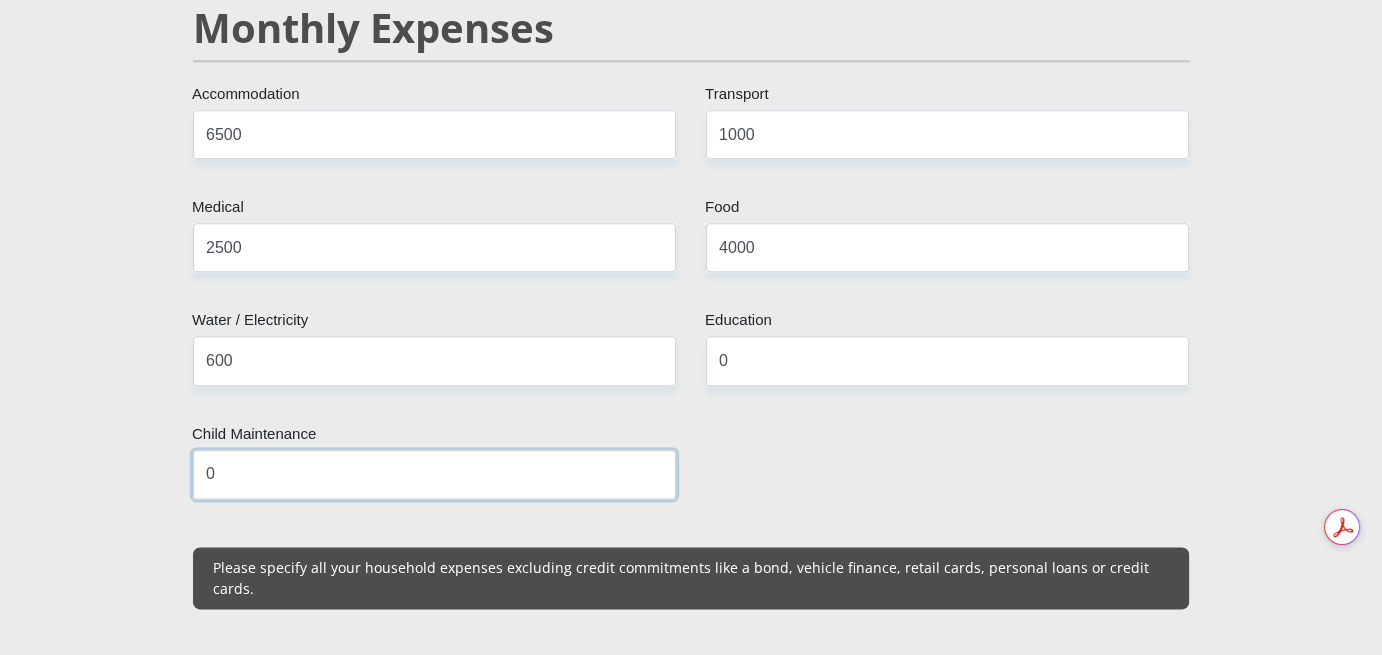 type on "0" 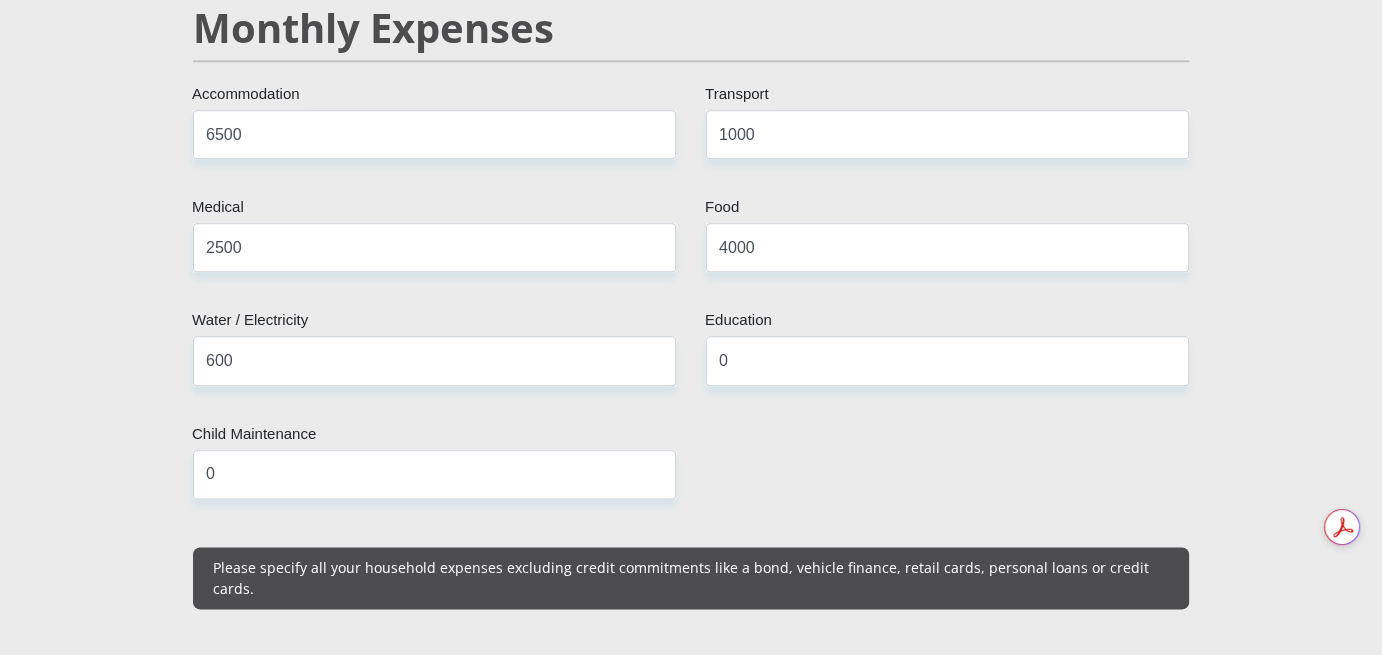 click on "Mr
Ms
Mrs
Dr
Other
Title
[FIRST]
First Name
[LAST]
Surname
[ID]
South African ID Number
Please input valid ID number
South Africa
Afghanistan
Aland Islands
Albania
Algeria
America Samoa
American Virgin Islands
Andorra
Angola
Anguilla
Antarctica
Antigua and Barbuda
Argentina" at bounding box center [691, 778] 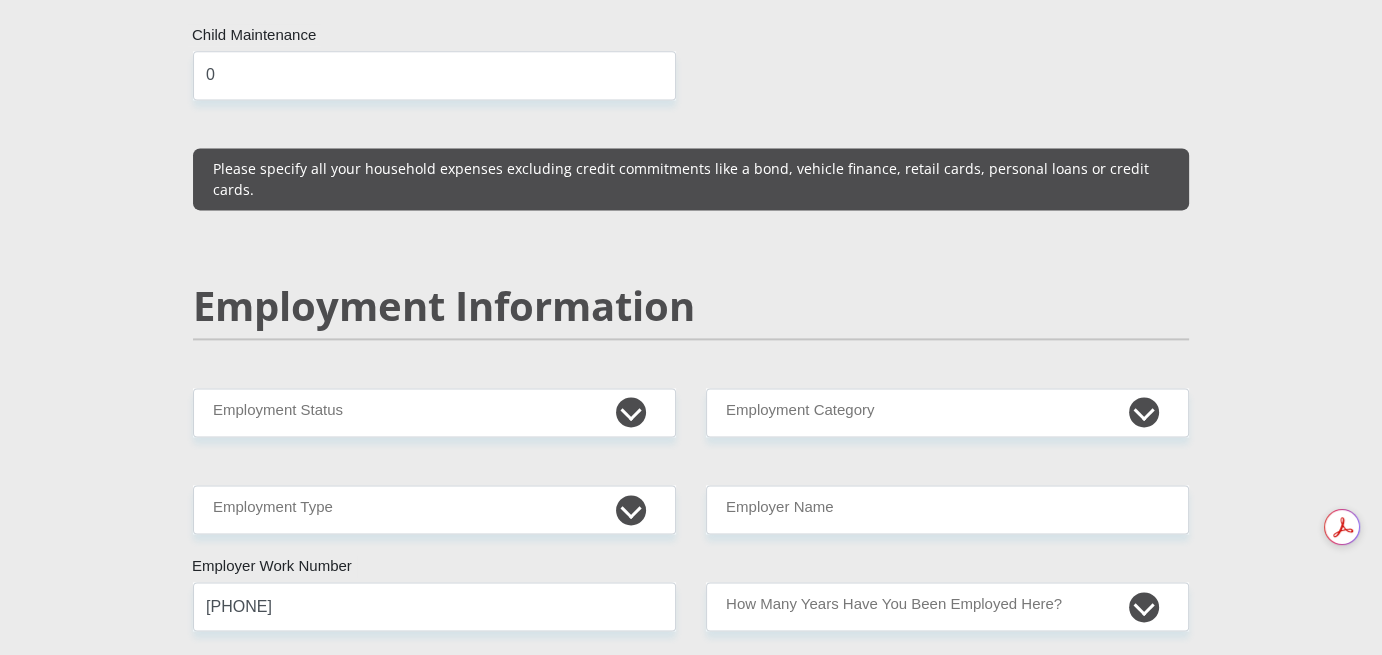 scroll, scrollTop: 2800, scrollLeft: 0, axis: vertical 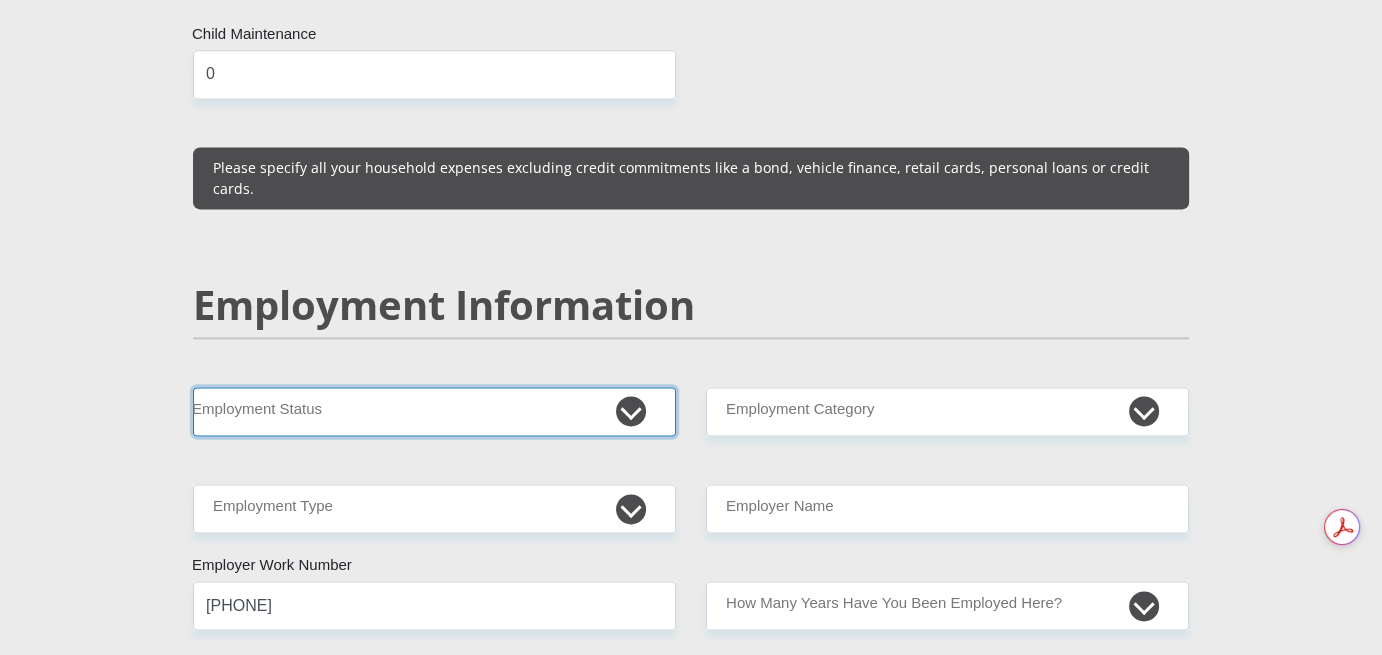click on "Permanent/Full-time
Part-time/Casual
Contract Worker
Self-Employed
Housewife
Retired
Student
Medically Boarded
Disability
Unemployed" at bounding box center (434, 411) 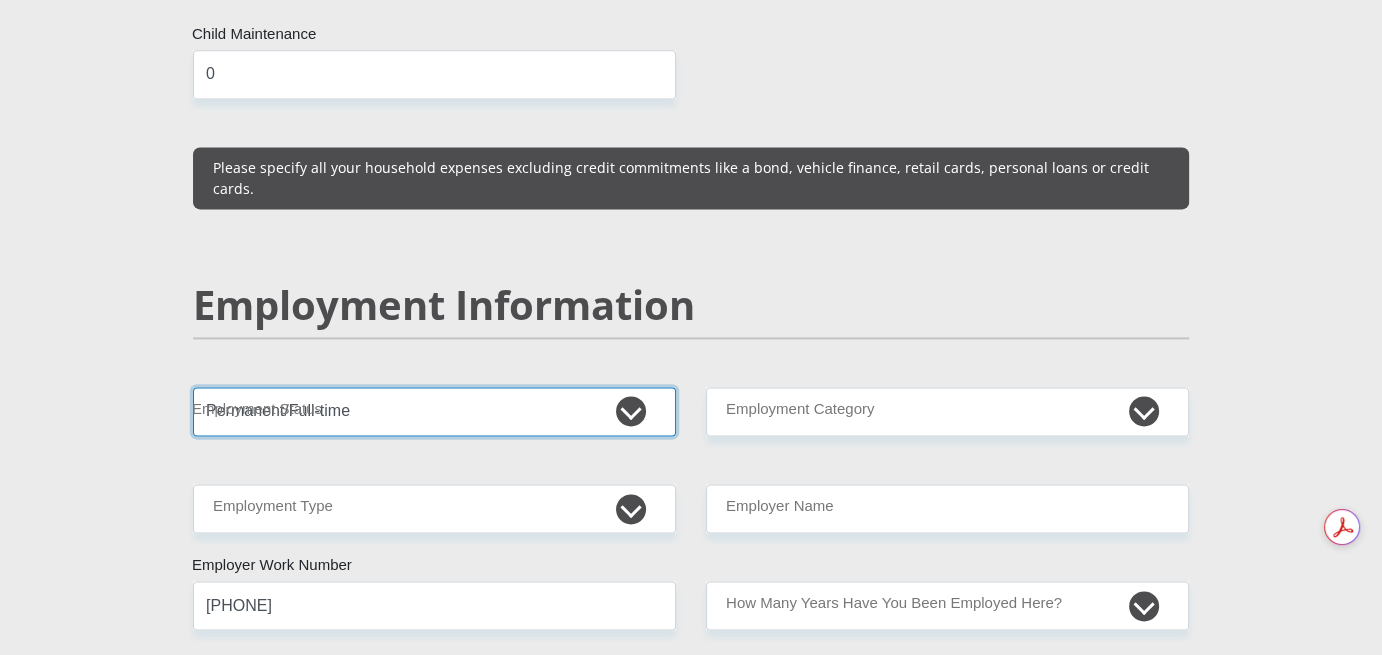 click on "Permanent/Full-time
Part-time/Casual
Contract Worker
Self-Employed
Housewife
Retired
Student
Medically Boarded
Disability
Unemployed" at bounding box center [434, 411] 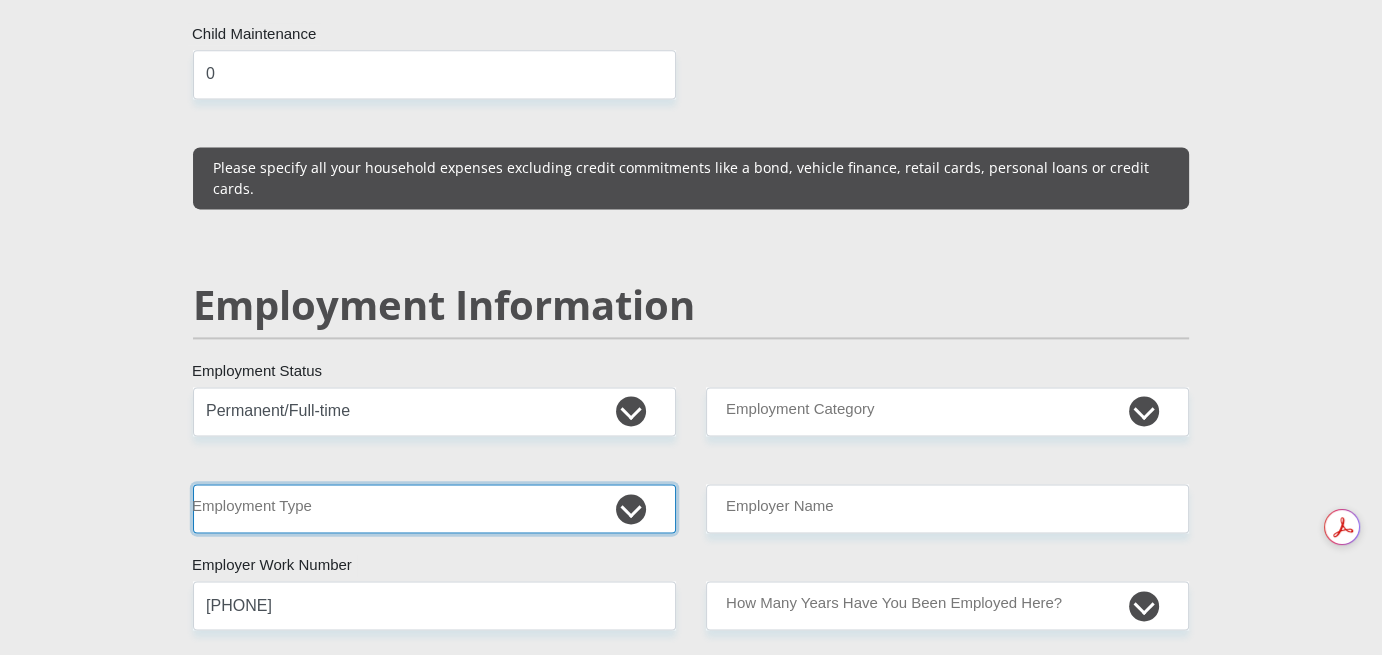 click on "College/Lecturer
Craft Seller
Creative
Driver
Executive
Farmer
Forces - Non Commissioned
Forces - Officer
Hawker
Housewife
Labourer
Licenced Professional
Manager
Miner
Non Licenced Professional
Office Staff/Clerk
Outside Worker
Pensioner
Permanent Teacher
Production/Manufacturing
Sales
Self-Employed
Semi-Professional Worker
Service Industry  Social Worker  Student" at bounding box center (434, 508) 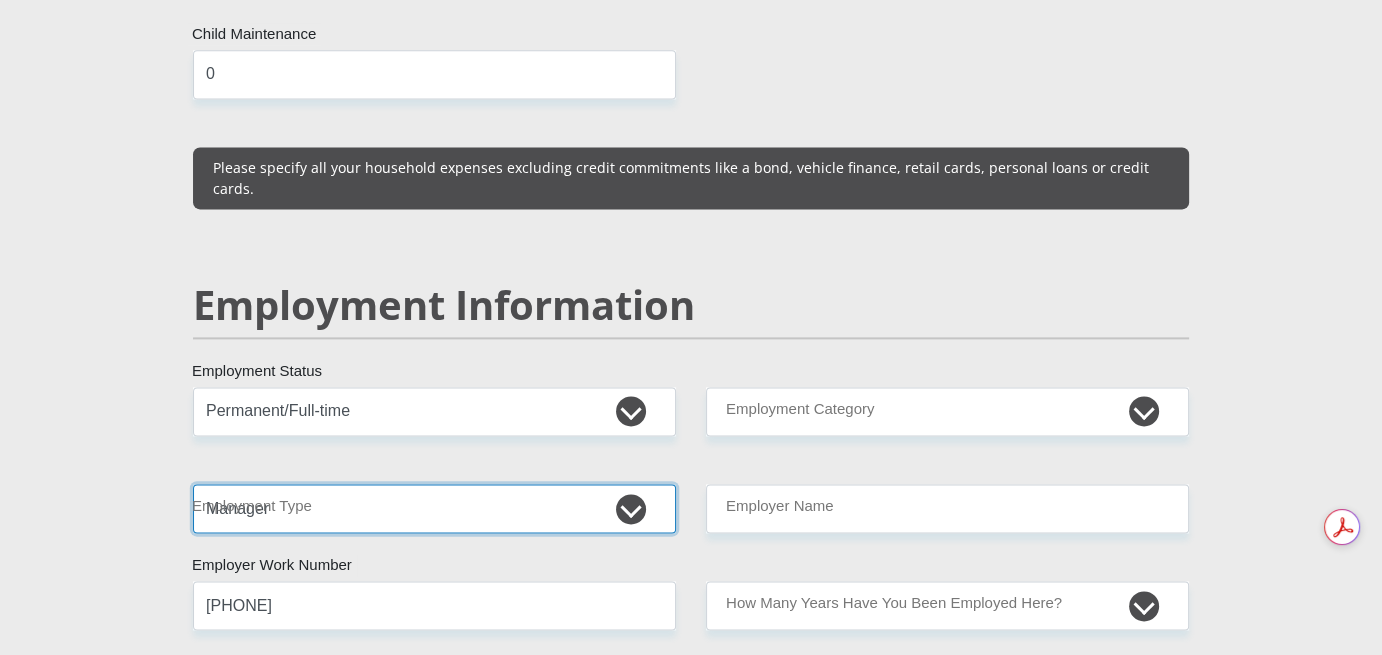 click on "College/Lecturer
Craft Seller
Creative
Driver
Executive
Farmer
Forces - Non Commissioned
Forces - Officer
Hawker
Housewife
Labourer
Licenced Professional
Manager
Miner
Non Licenced Professional
Office Staff/Clerk
Outside Worker
Pensioner
Permanent Teacher
Production/Manufacturing
Sales
Self-Employed
Semi-Professional Worker
Service Industry  Social Worker  Student" at bounding box center (434, 508) 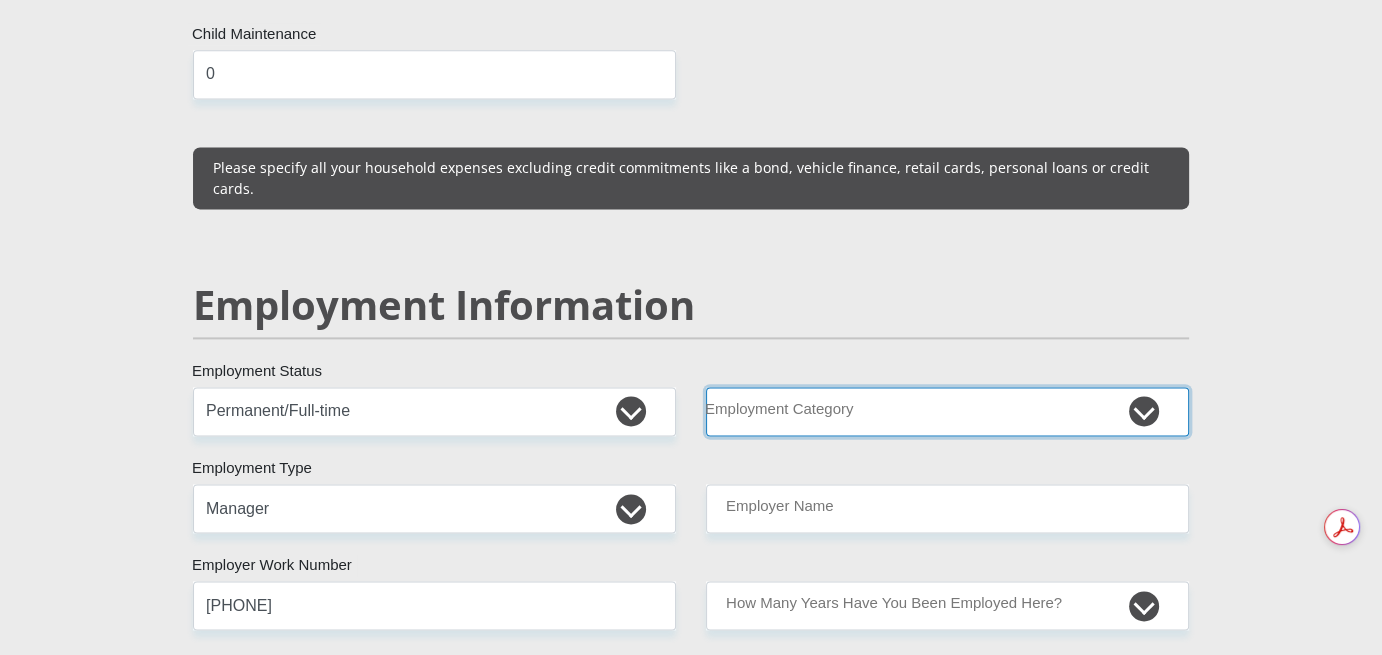 click on "AGRICULTURE
ALCOHOL & TOBACCO
CONSTRUCTION MATERIALS
METALLURGY
EQUIPMENT FOR RENEWABLE ENERGY
SPECIALIZED CONTRACTORS
CAR
GAMING (INCL. INTERNET
OTHER WHOLESALE
UNLICENSED PHARMACEUTICALS
CURRENCY EXCHANGE HOUSES
OTHER FINANCIAL INSTITUTIONS & INSURANCE
REAL ESTATE AGENTS
OIL & GAS
OTHER MATERIALS (E.G. IRON ORE)
PRECIOUS STONES & PRECIOUS METALS
POLITICAL ORGANIZATIONS
RELIGIOUS ORGANIZATIONS(NOT SECTS)
ACTI. HAVING BUSINESS DEAL WITH PUBLIC ADMINISTRATION
LAUNDROMATS" at bounding box center [947, 411] 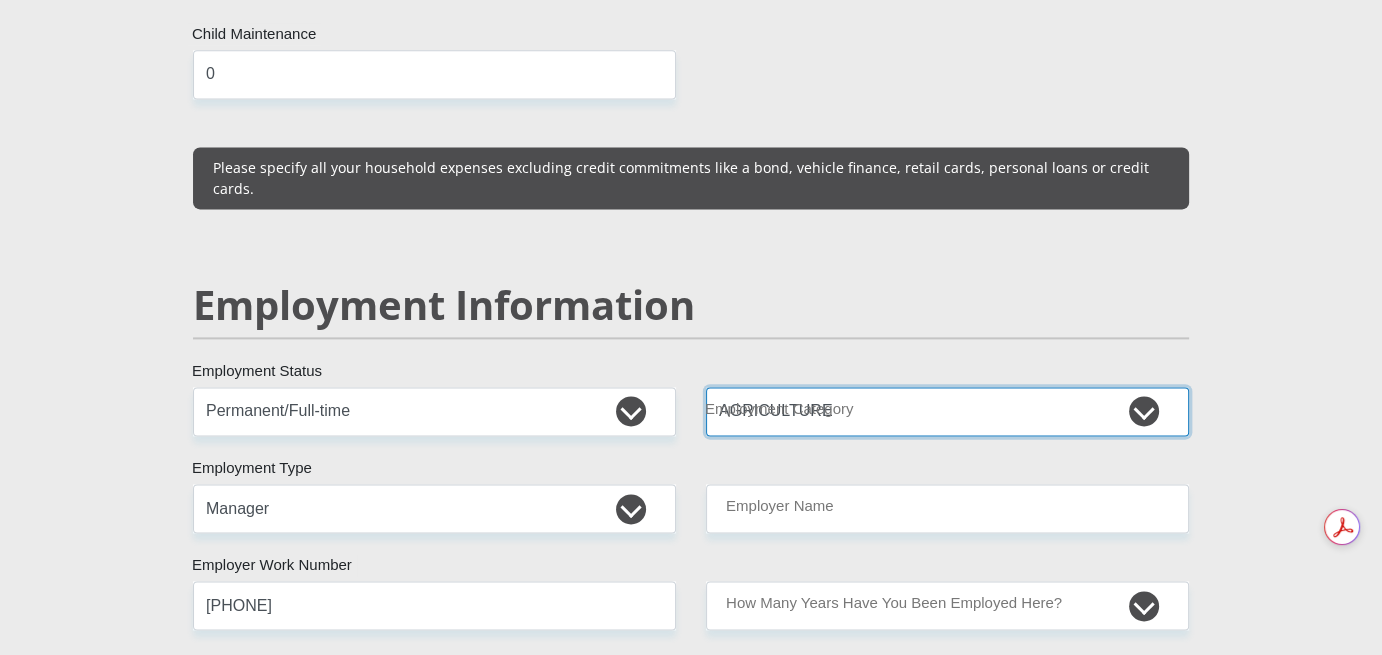 click on "AGRICULTURE
ALCOHOL & TOBACCO
CONSTRUCTION MATERIALS
METALLURGY
EQUIPMENT FOR RENEWABLE ENERGY
SPECIALIZED CONTRACTORS
CAR
GAMING (INCL. INTERNET
OTHER WHOLESALE
UNLICENSED PHARMACEUTICALS
CURRENCY EXCHANGE HOUSES
OTHER FINANCIAL INSTITUTIONS & INSURANCE
REAL ESTATE AGENTS
OIL & GAS
OTHER MATERIALS (E.G. IRON ORE)
PRECIOUS STONES & PRECIOUS METALS
POLITICAL ORGANIZATIONS
RELIGIOUS ORGANIZATIONS(NOT SECTS)
ACTI. HAVING BUSINESS DEAL WITH PUBLIC ADMINISTRATION
LAUNDROMATS" at bounding box center (947, 411) 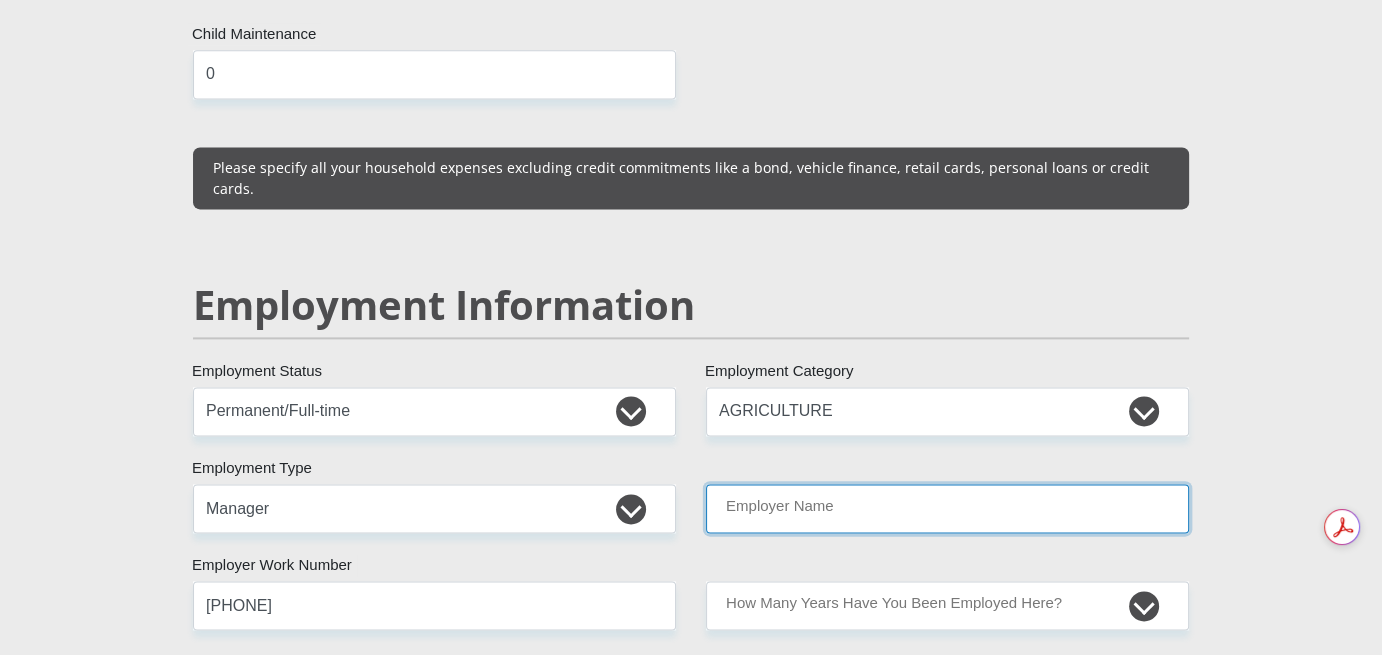 click on "Employer Name" at bounding box center (947, 508) 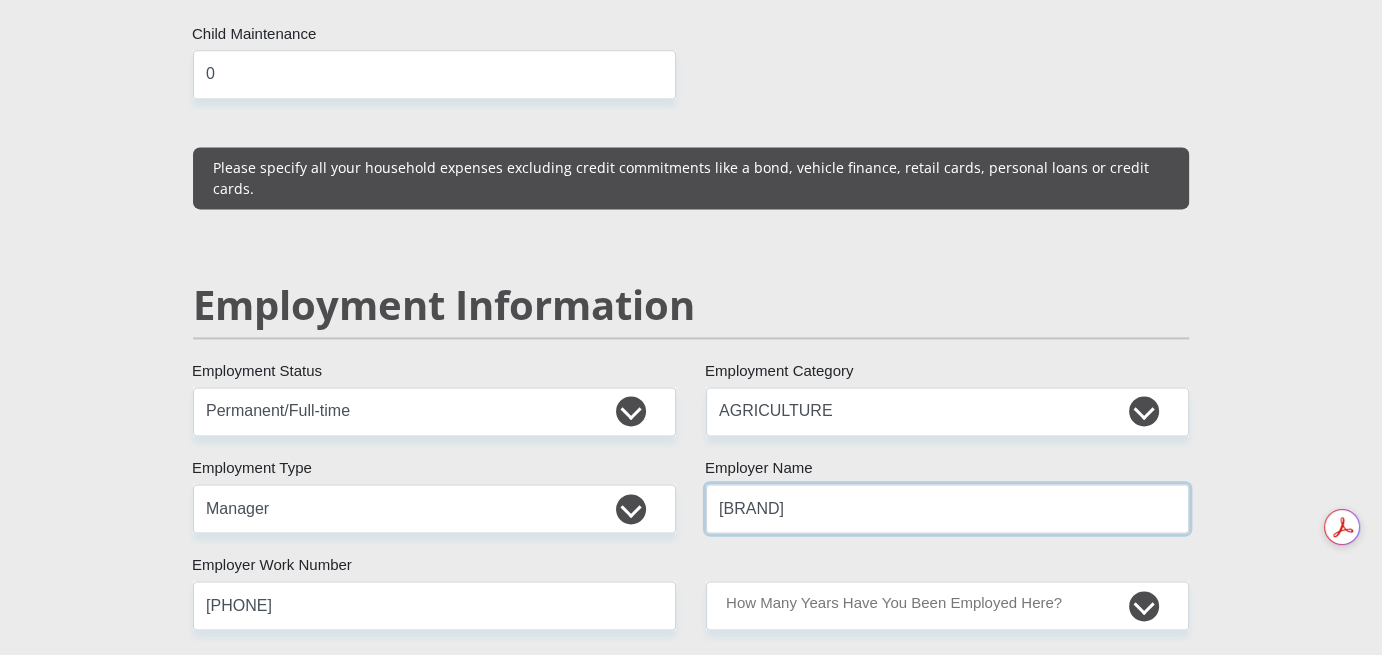 type on "[BRAND]" 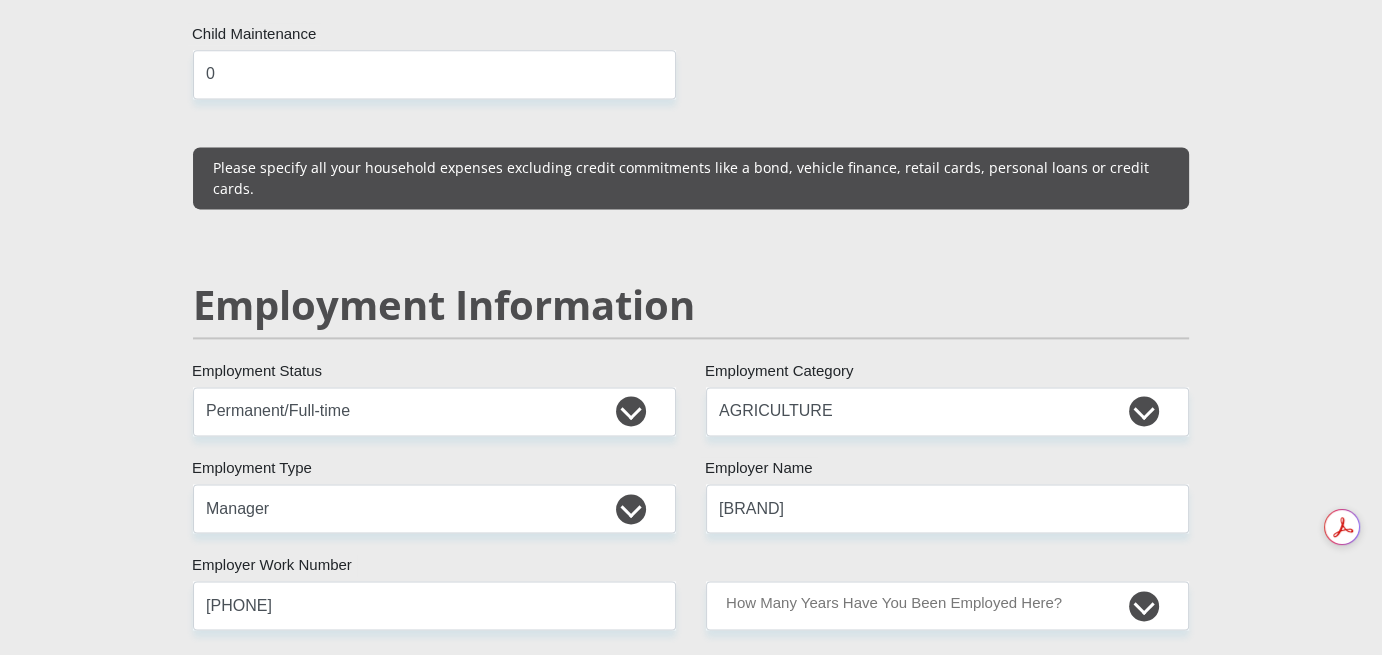 click on "Employment Information" at bounding box center (691, 305) 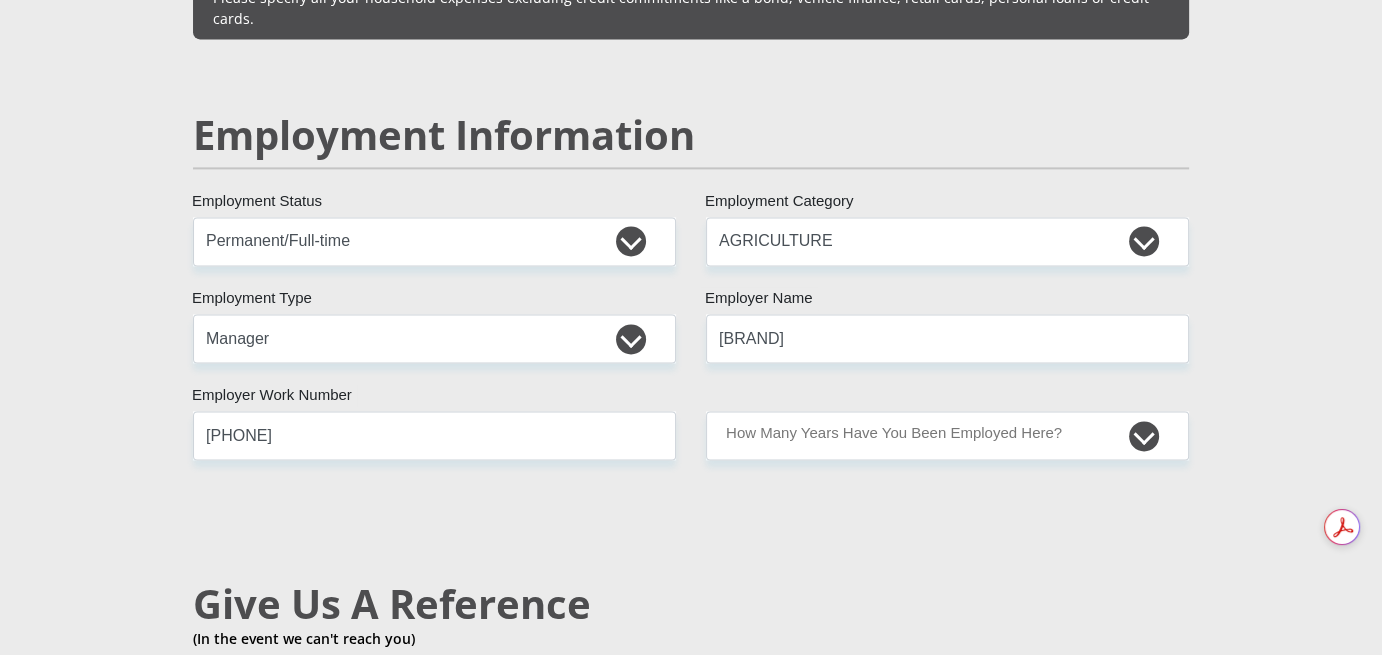 scroll, scrollTop: 3000, scrollLeft: 0, axis: vertical 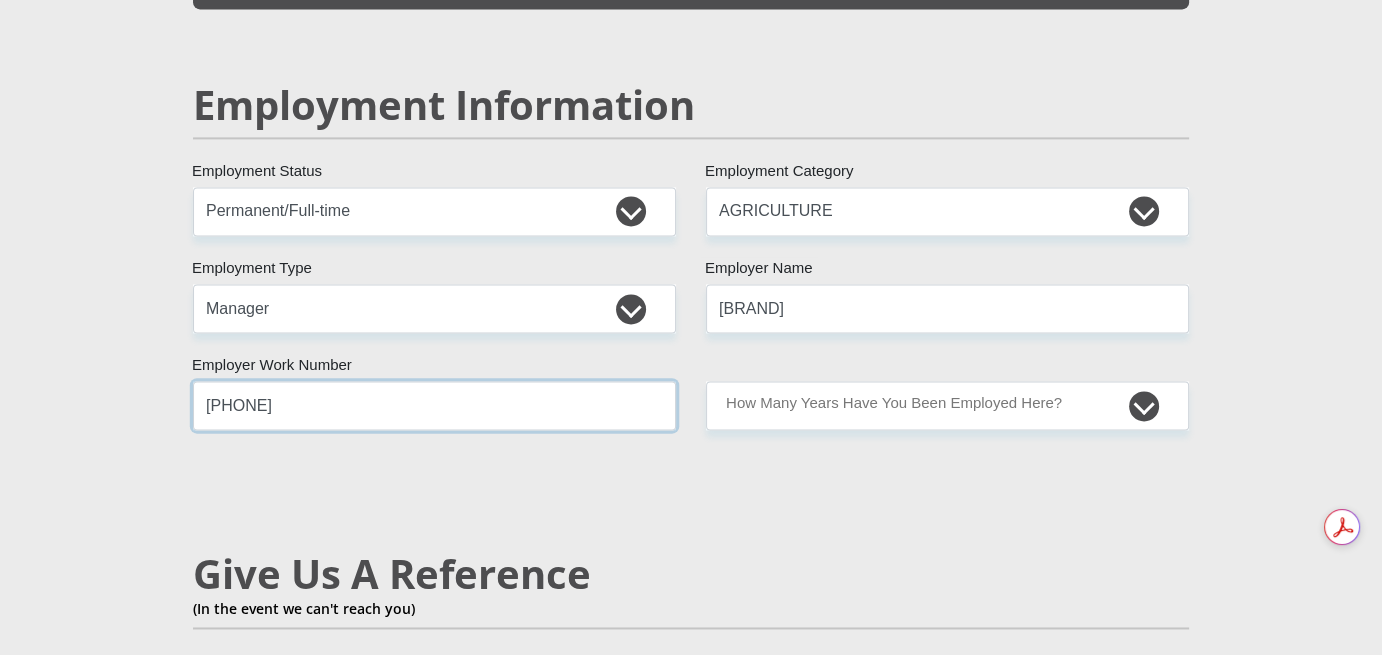 click on "[PHONE]" at bounding box center [434, 405] 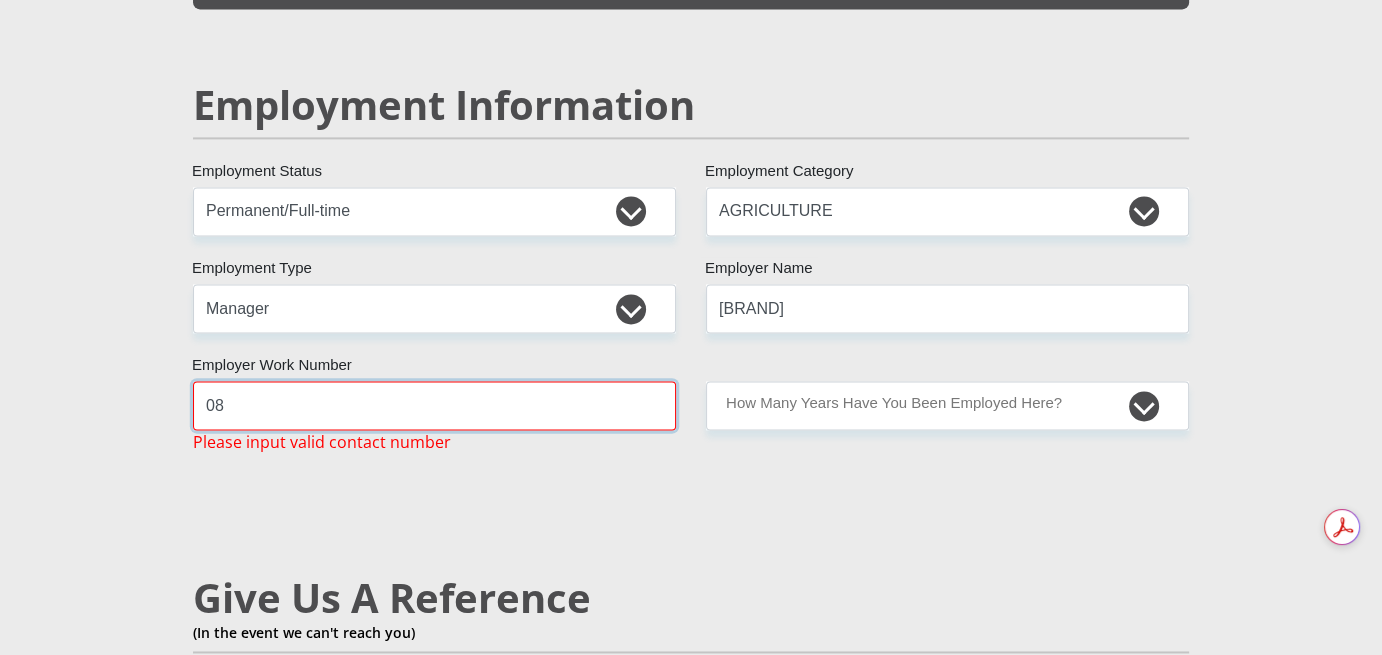 type on "0" 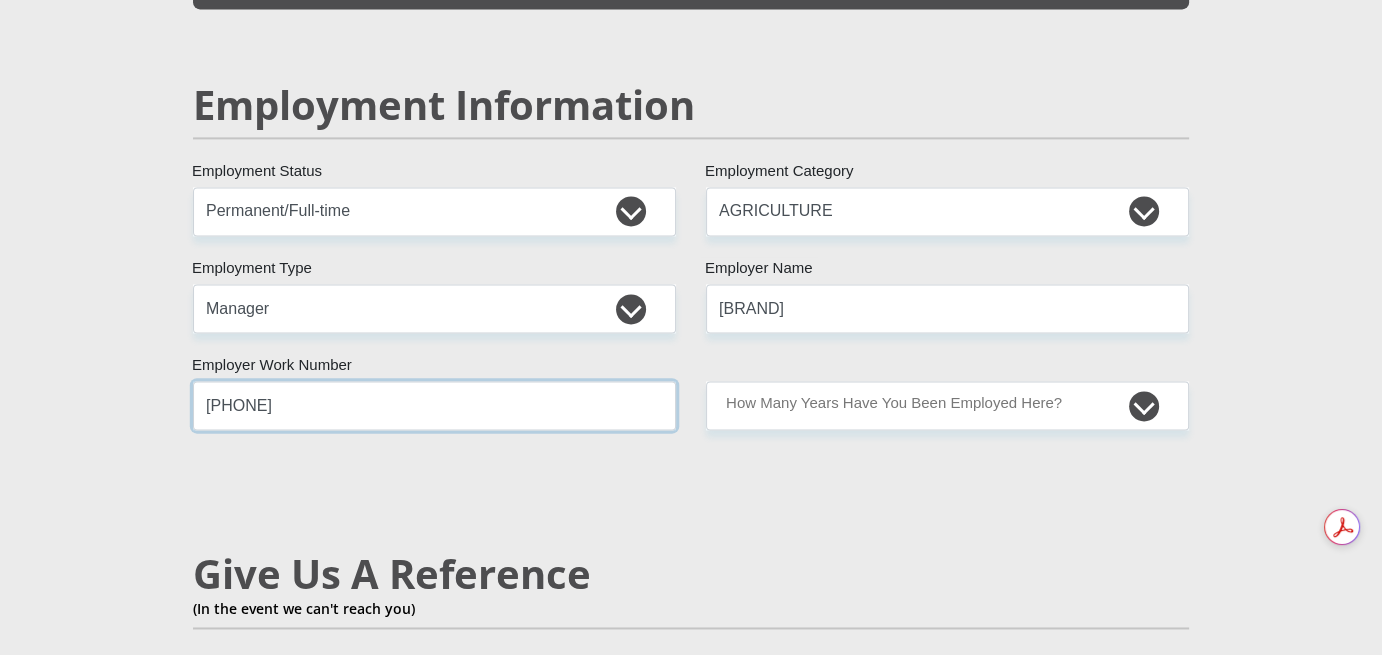 type on "[PHONE]" 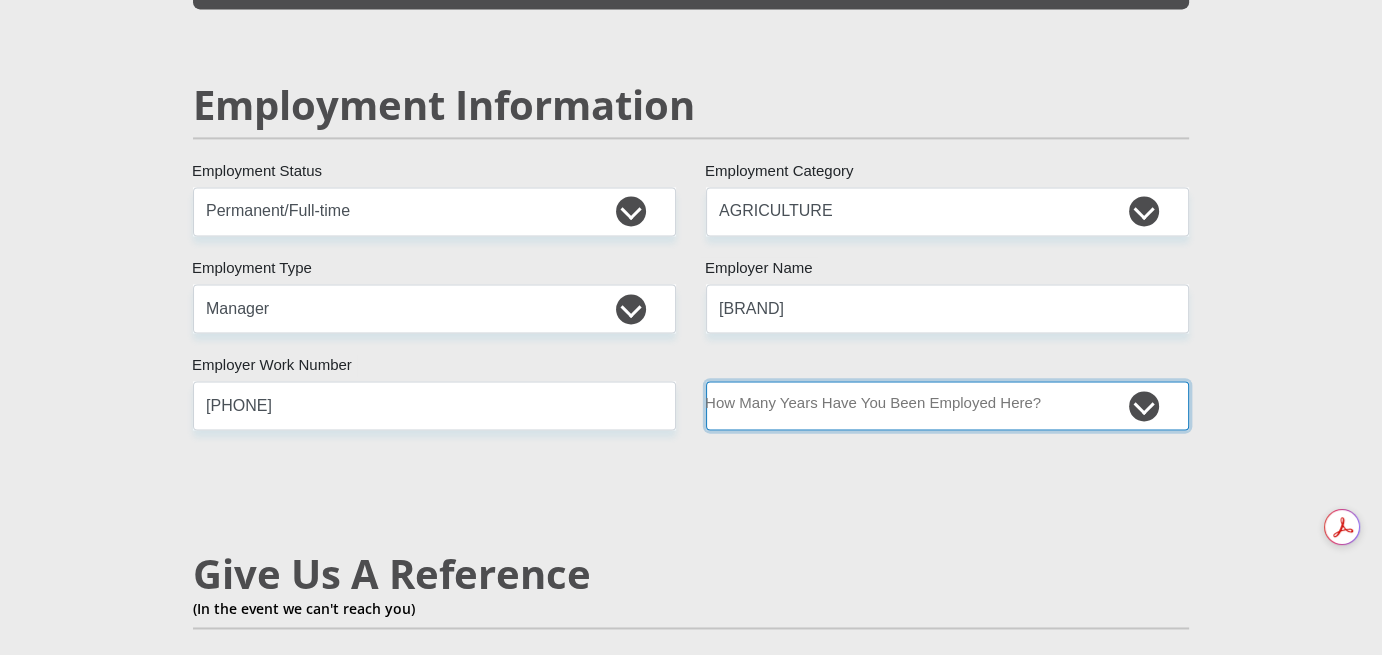click on "less than 1 year
1-3 years
3-5 years
5+ years" at bounding box center [947, 405] 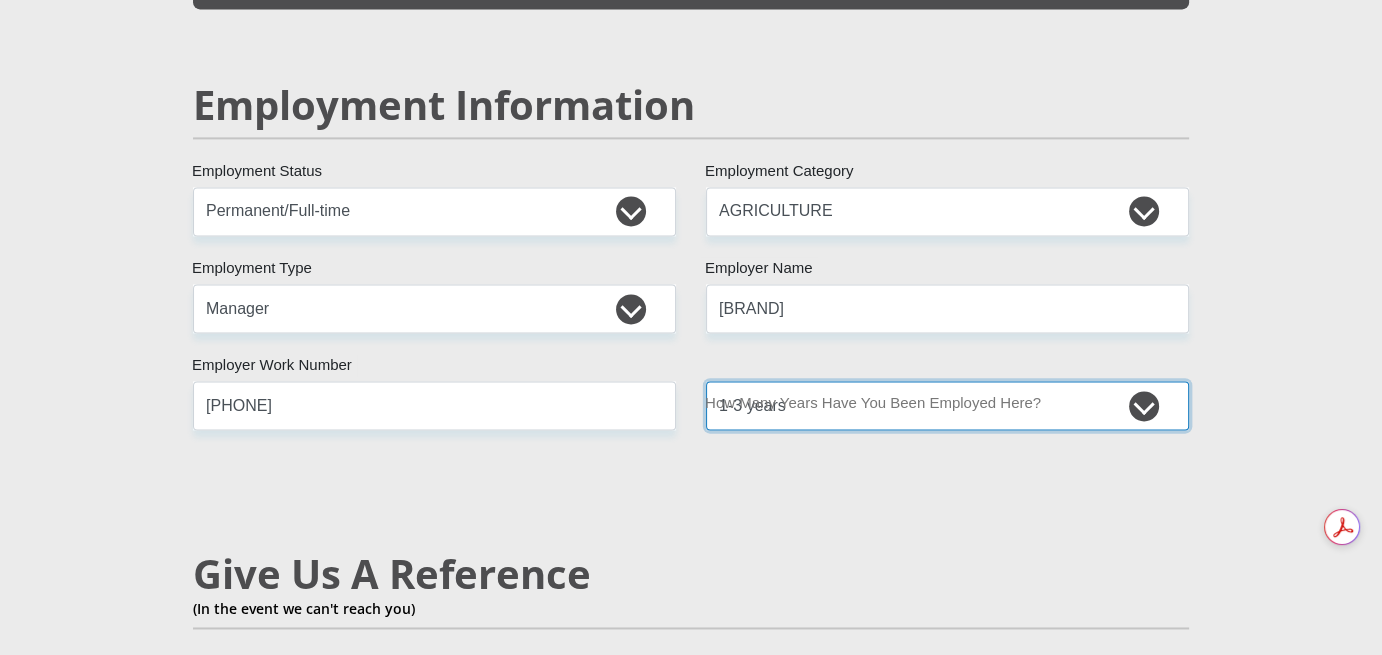 click on "less than 1 year
1-3 years
3-5 years
5+ years" at bounding box center (947, 405) 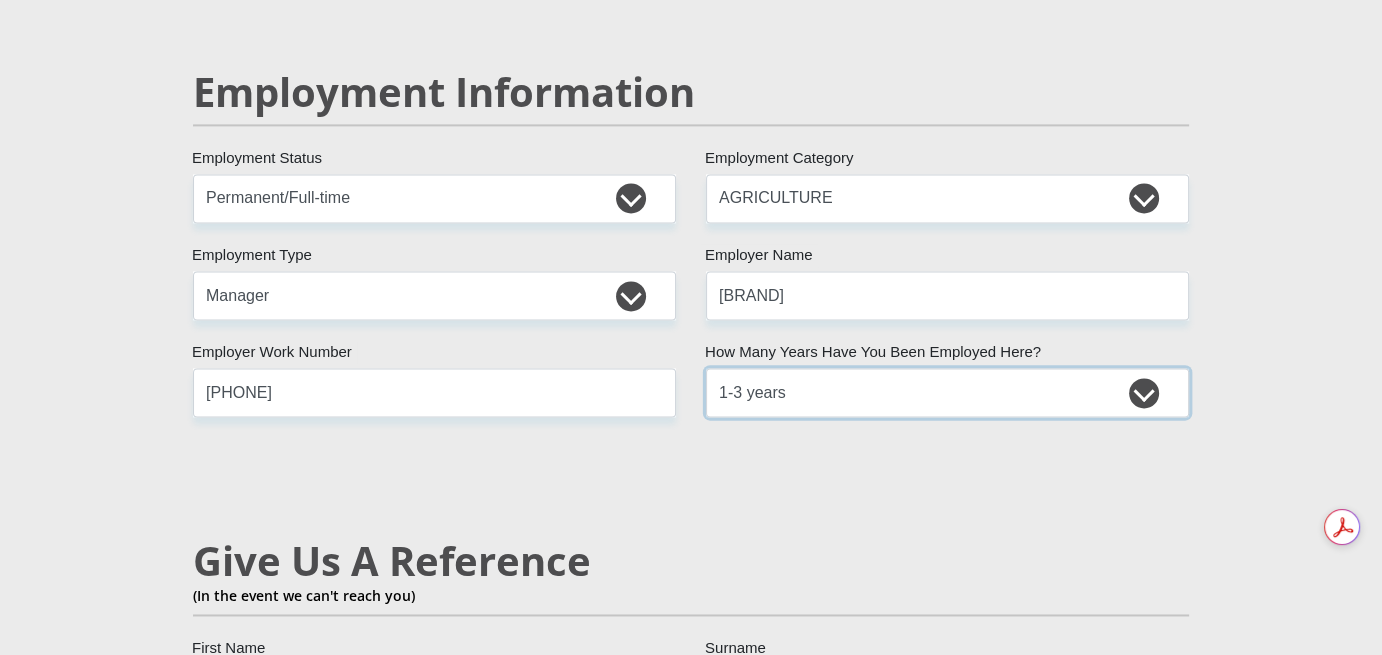 scroll, scrollTop: 3400, scrollLeft: 0, axis: vertical 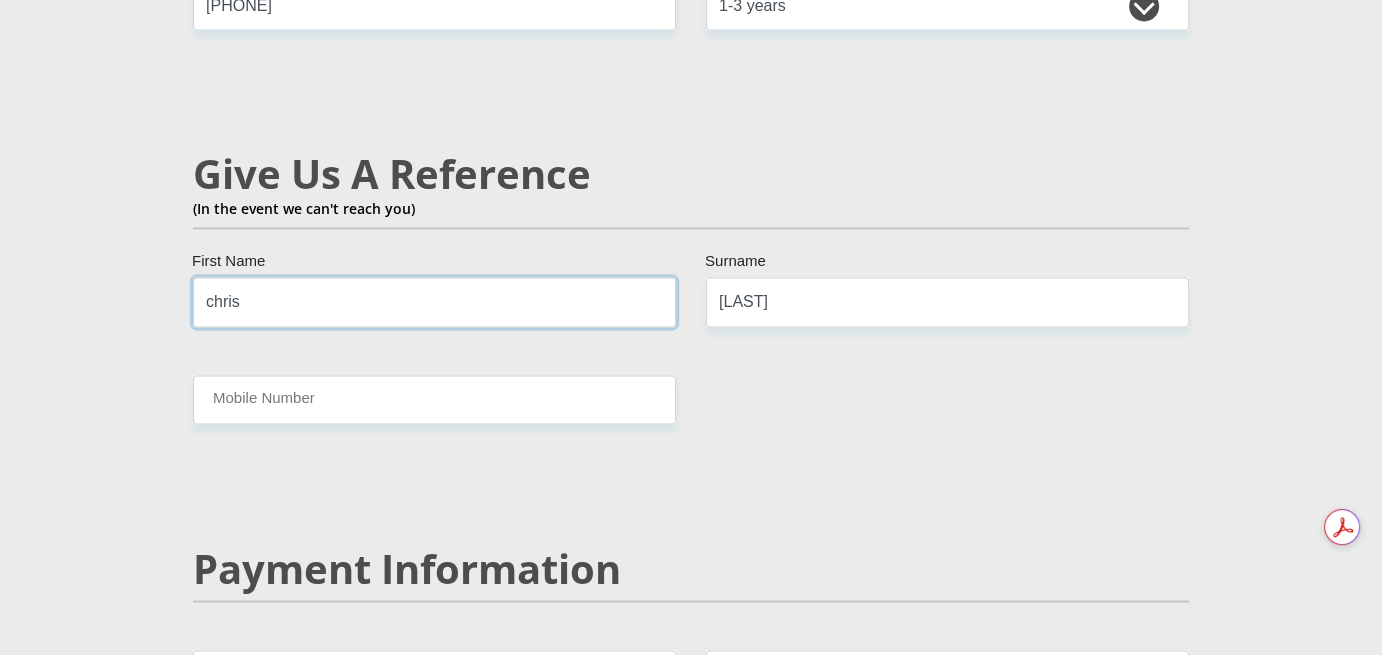 click on "chris" at bounding box center [434, 301] 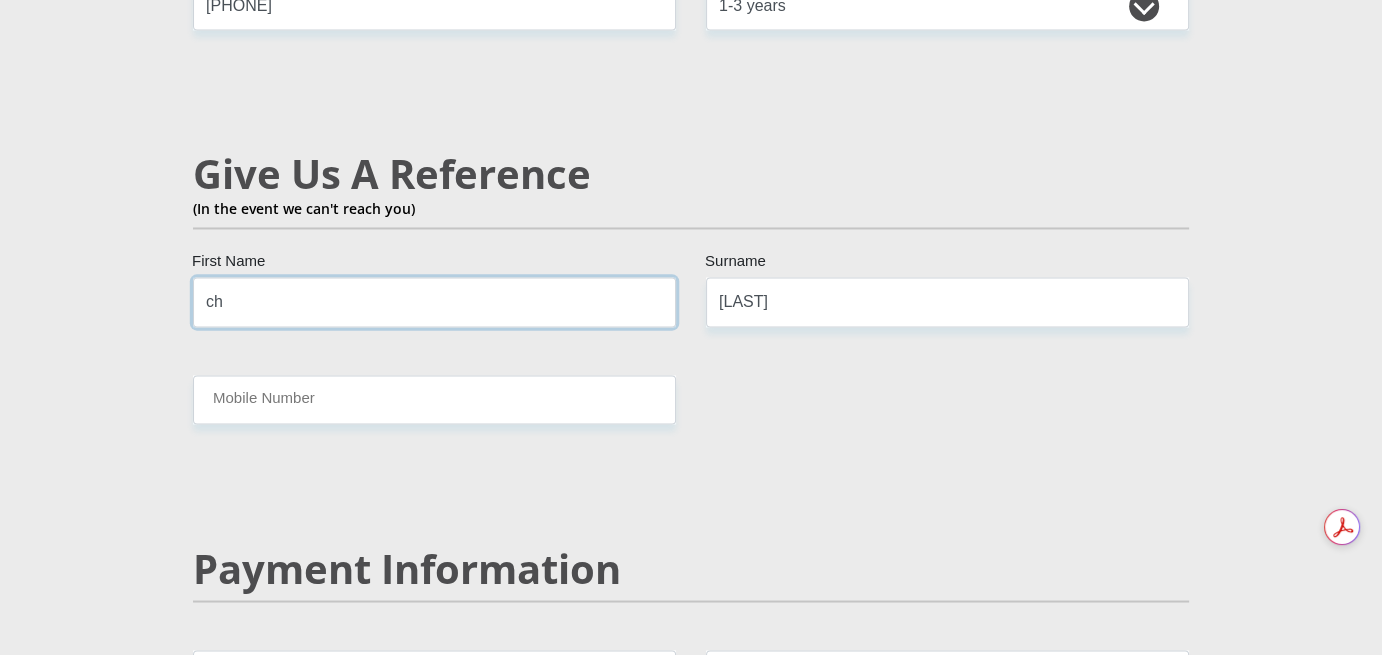 type on "c" 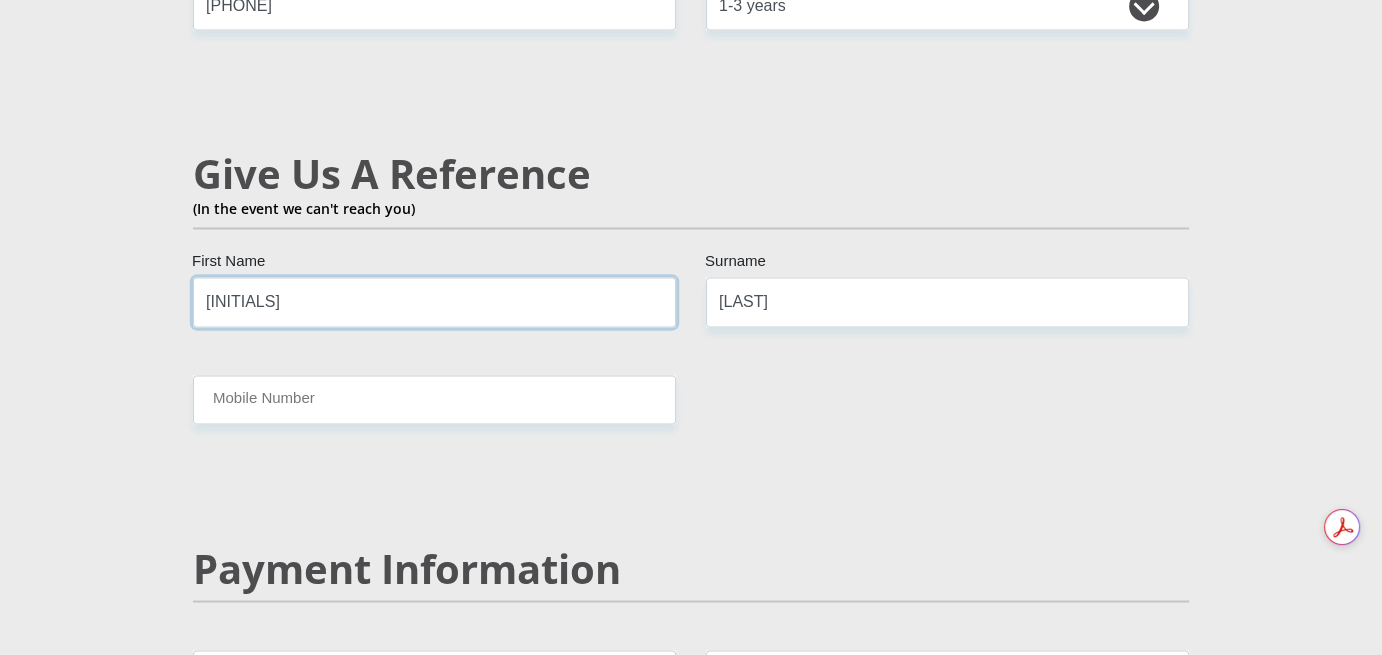 type on "[INITIALS]" 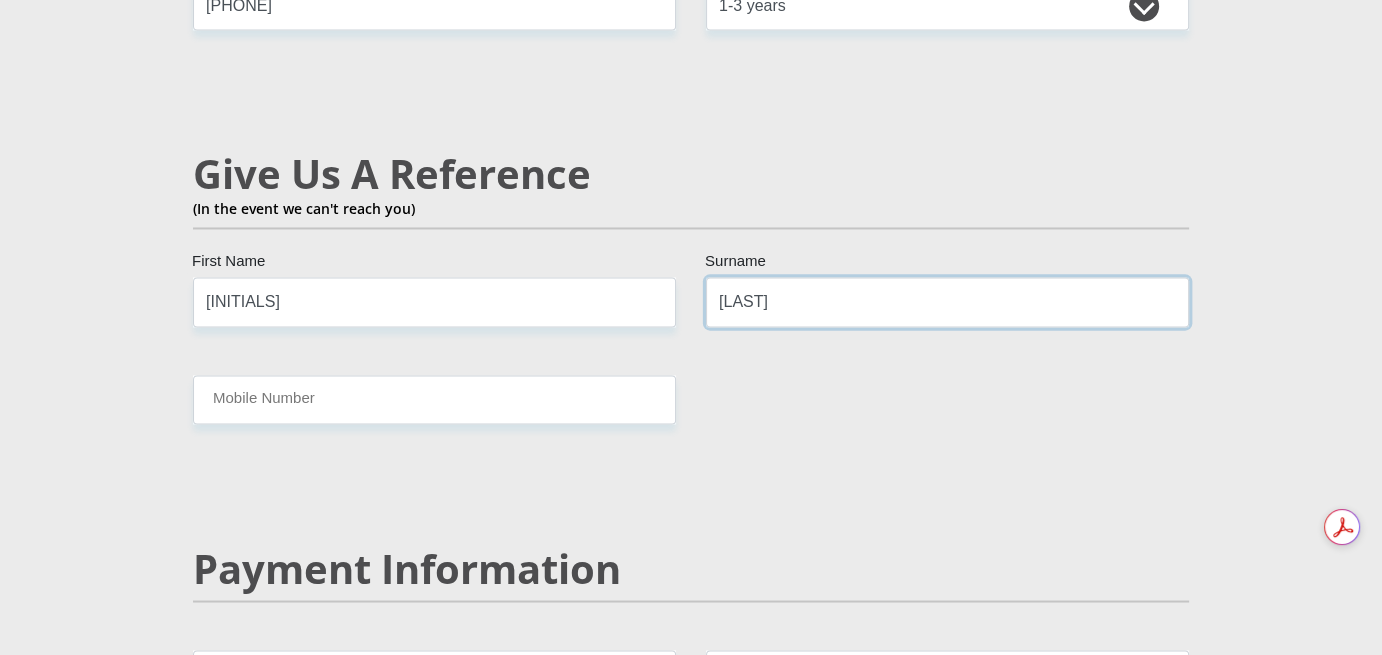 click on "[LAST]" at bounding box center [947, 301] 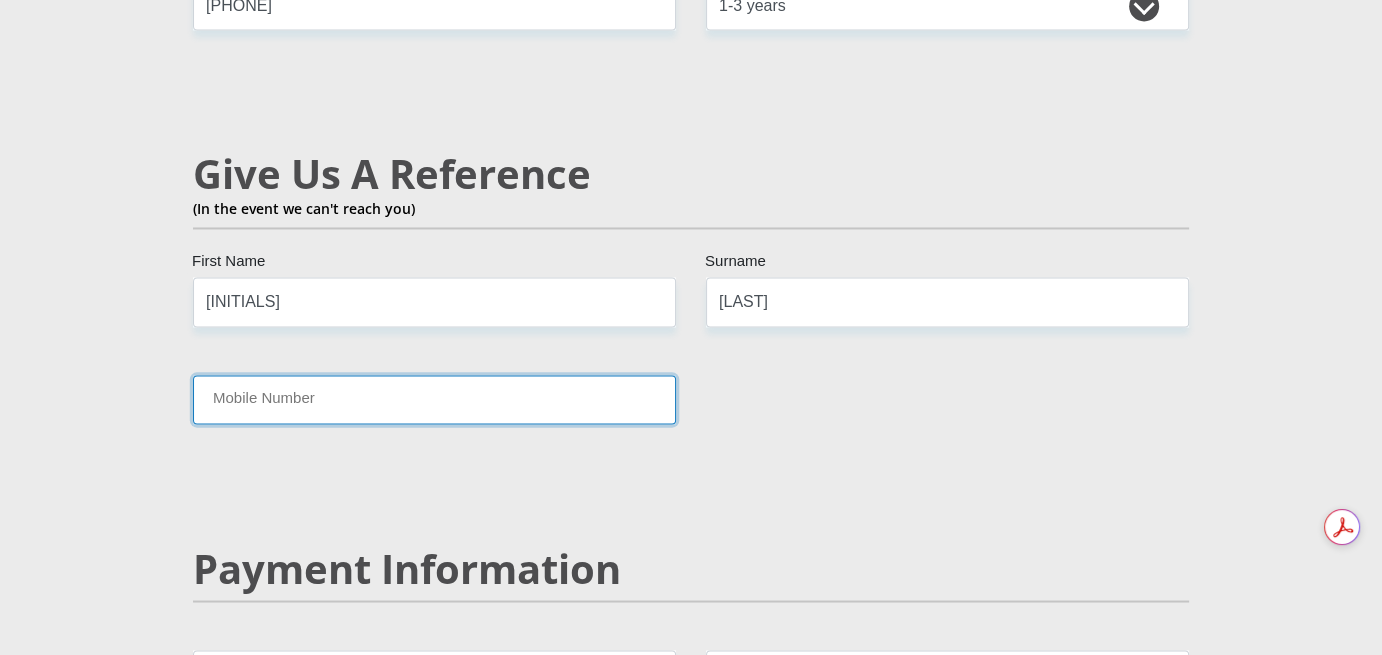 click on "Mobile Number" at bounding box center [434, 399] 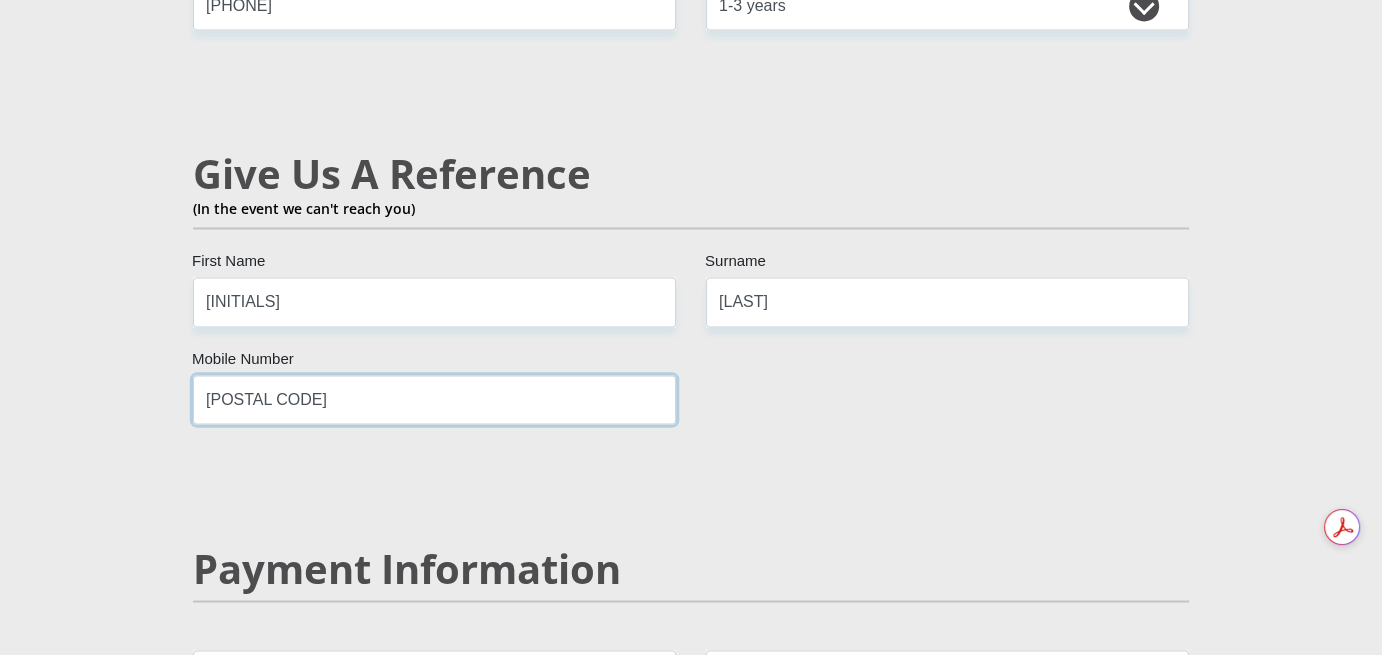 type on "[POSTAL CODE]" 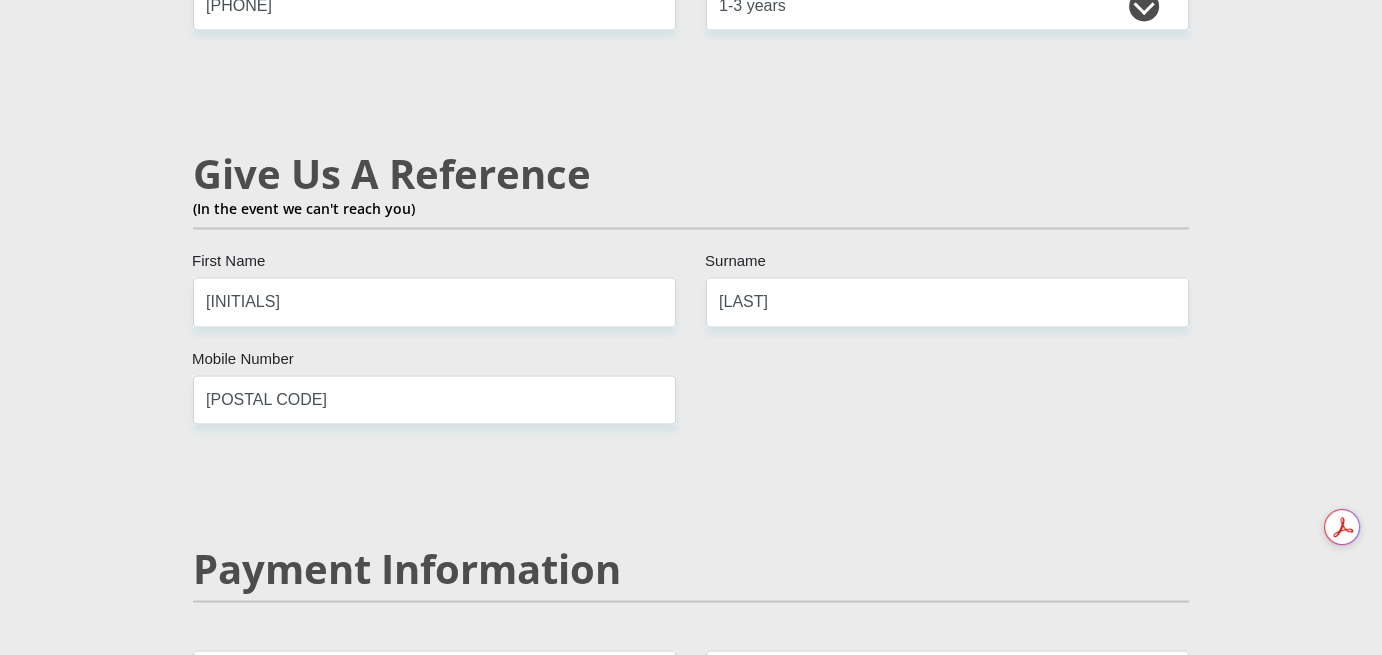 click on "Mr
Ms
Mrs
Dr
Other
Title
[FIRST]
First Name
[LAST]
Surname
[ID]
South African ID Number
Please input valid ID number
South Africa
Afghanistan
Aland Islands
Albania
Algeria
America Samoa
American Virgin Islands
Andorra
Angola
Anguilla
Antarctica
Antigua and Barbuda
Argentina" at bounding box center (691, -222) 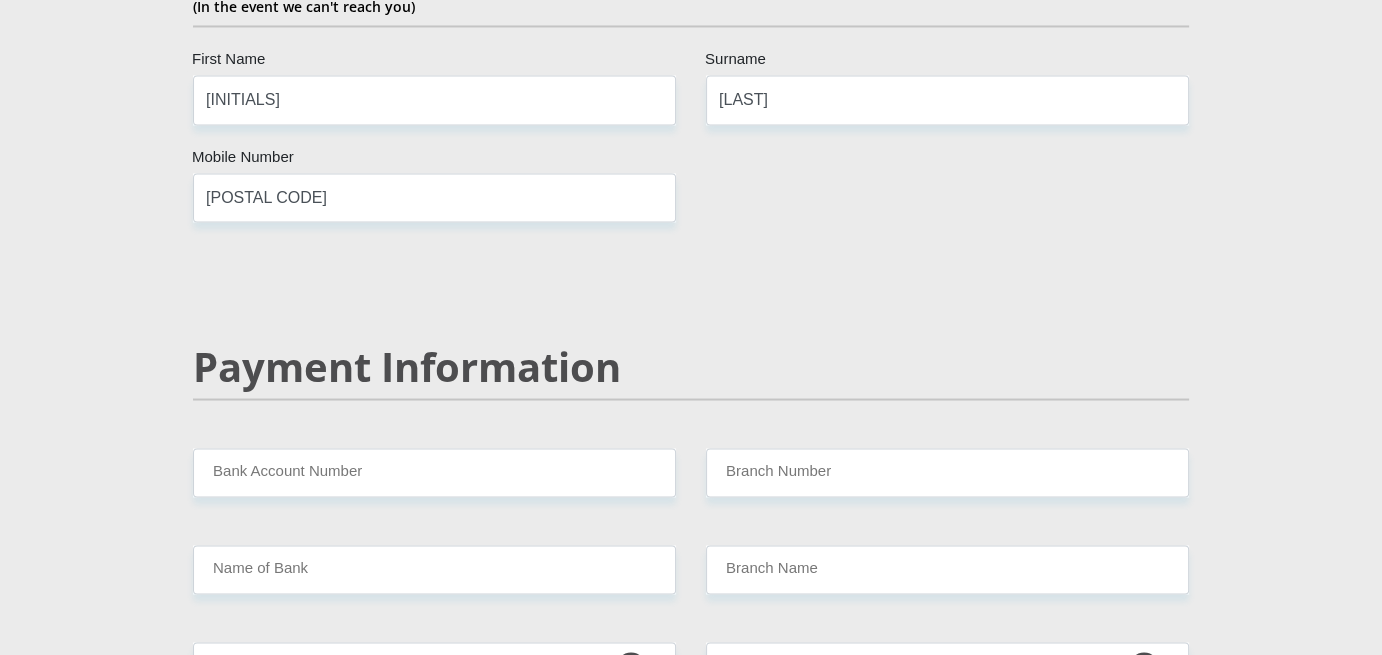 scroll, scrollTop: 3700, scrollLeft: 0, axis: vertical 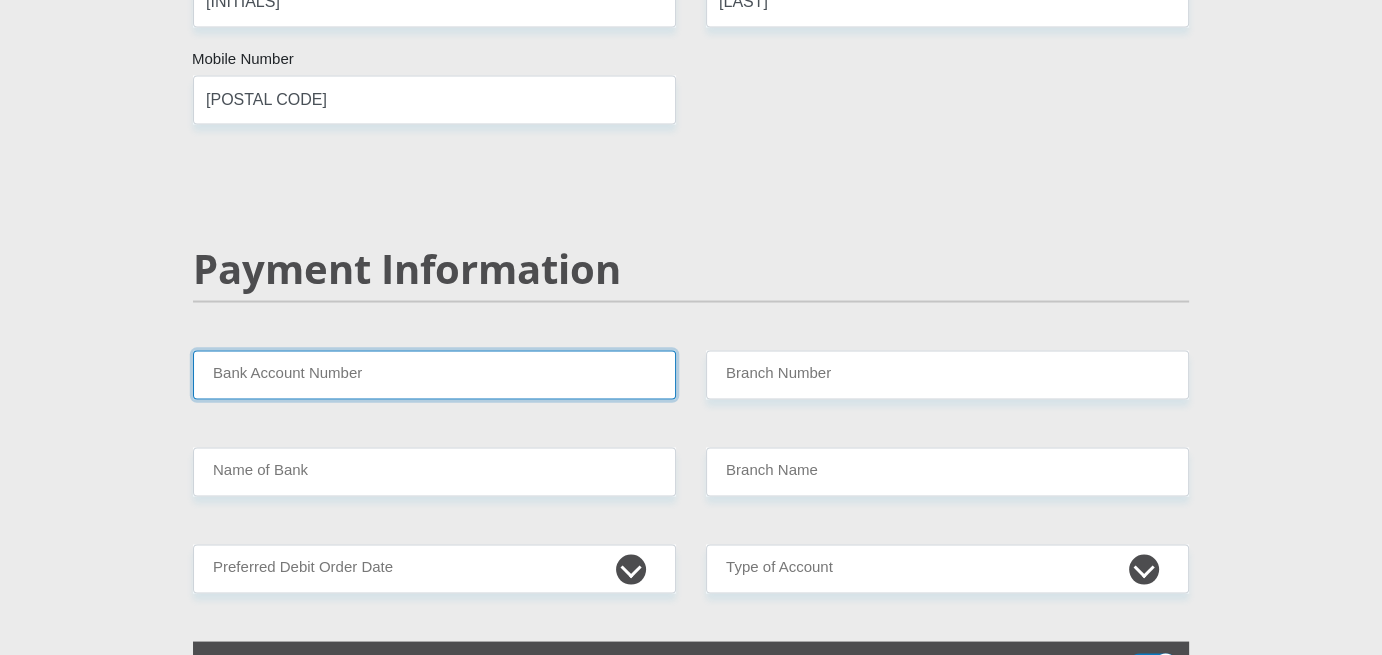 click on "Bank Account Number" at bounding box center [434, 374] 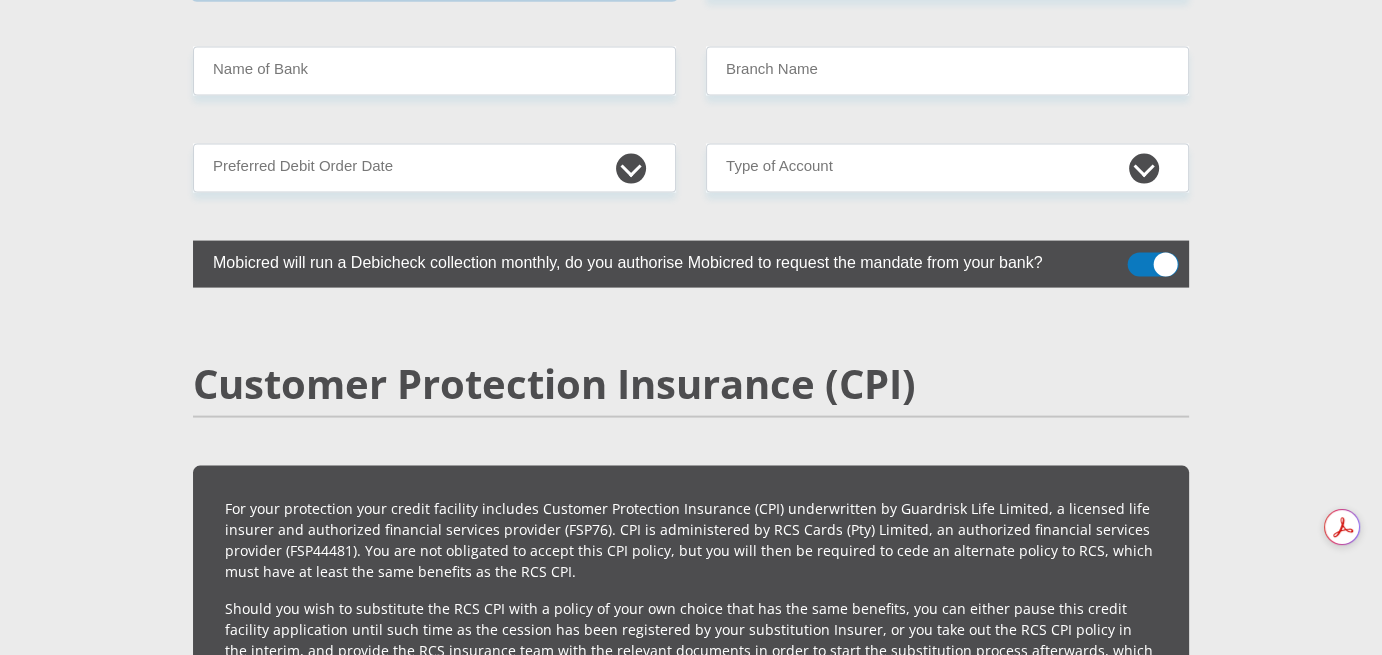 scroll, scrollTop: 3800, scrollLeft: 0, axis: vertical 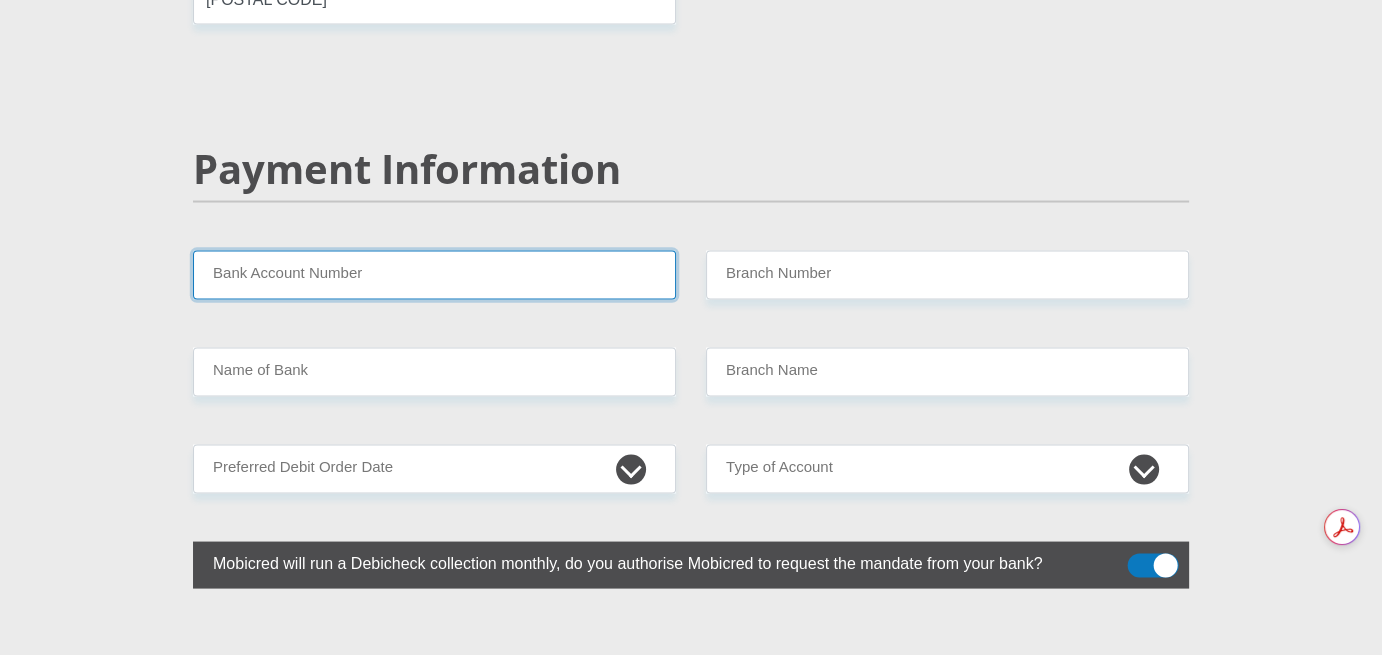 click on "Bank Account Number" at bounding box center (434, 274) 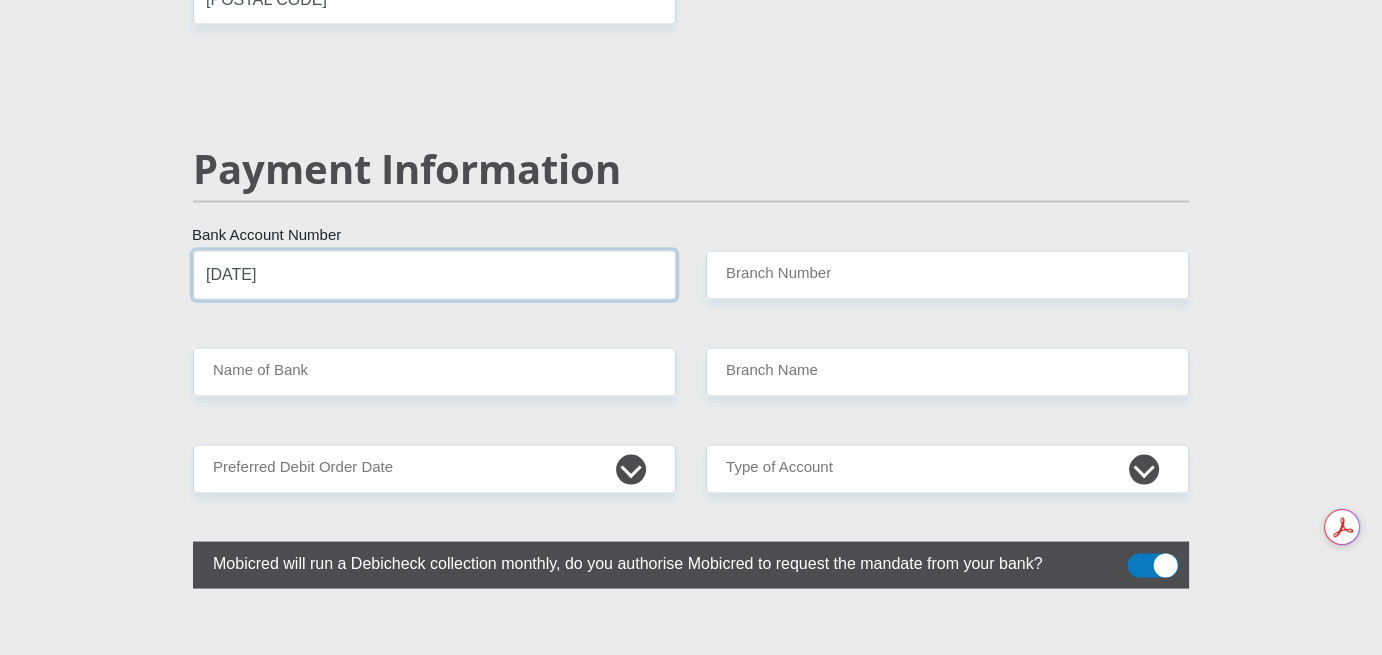 type on "[DATE]" 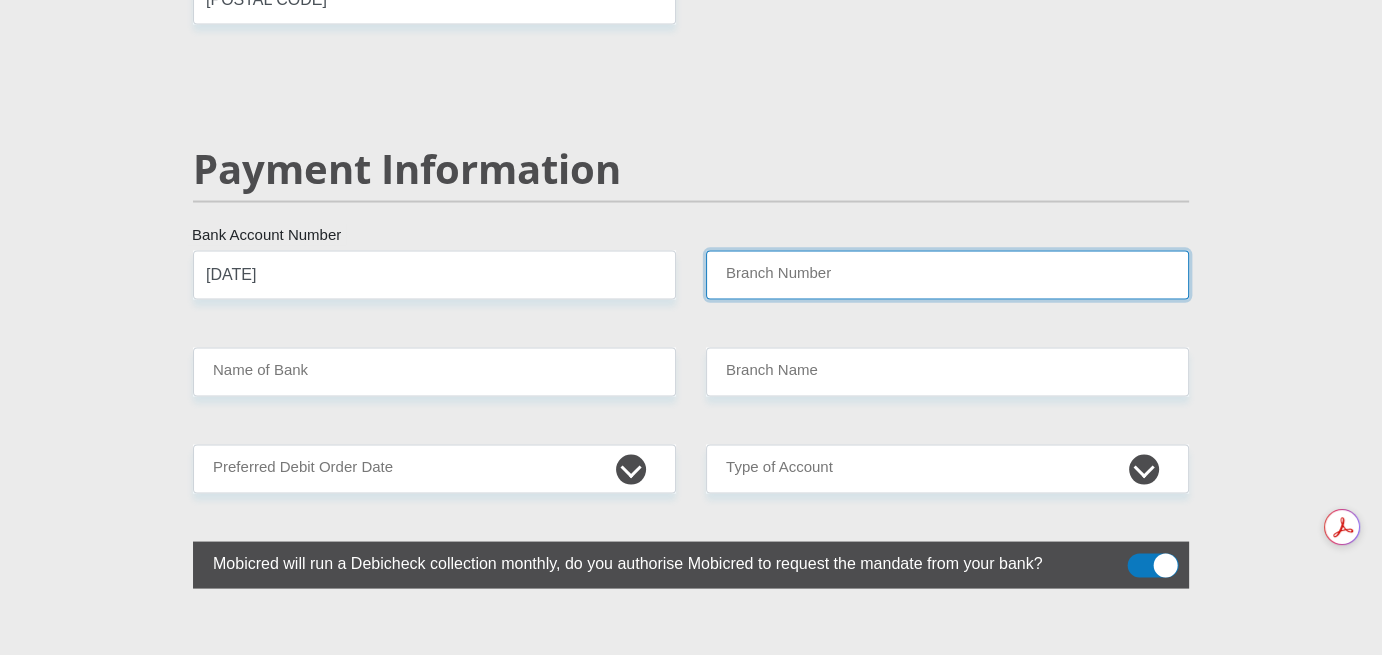 click on "Branch Number" at bounding box center (947, 274) 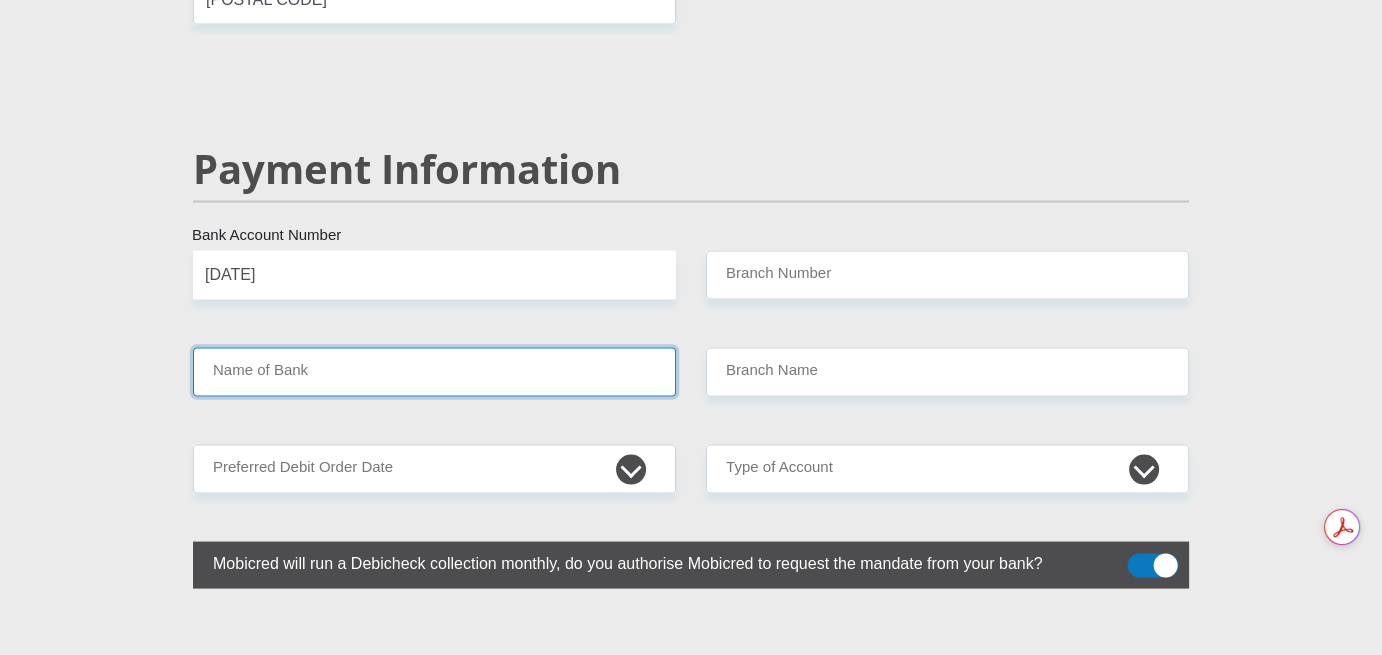 click on "Name of Bank" at bounding box center (434, 371) 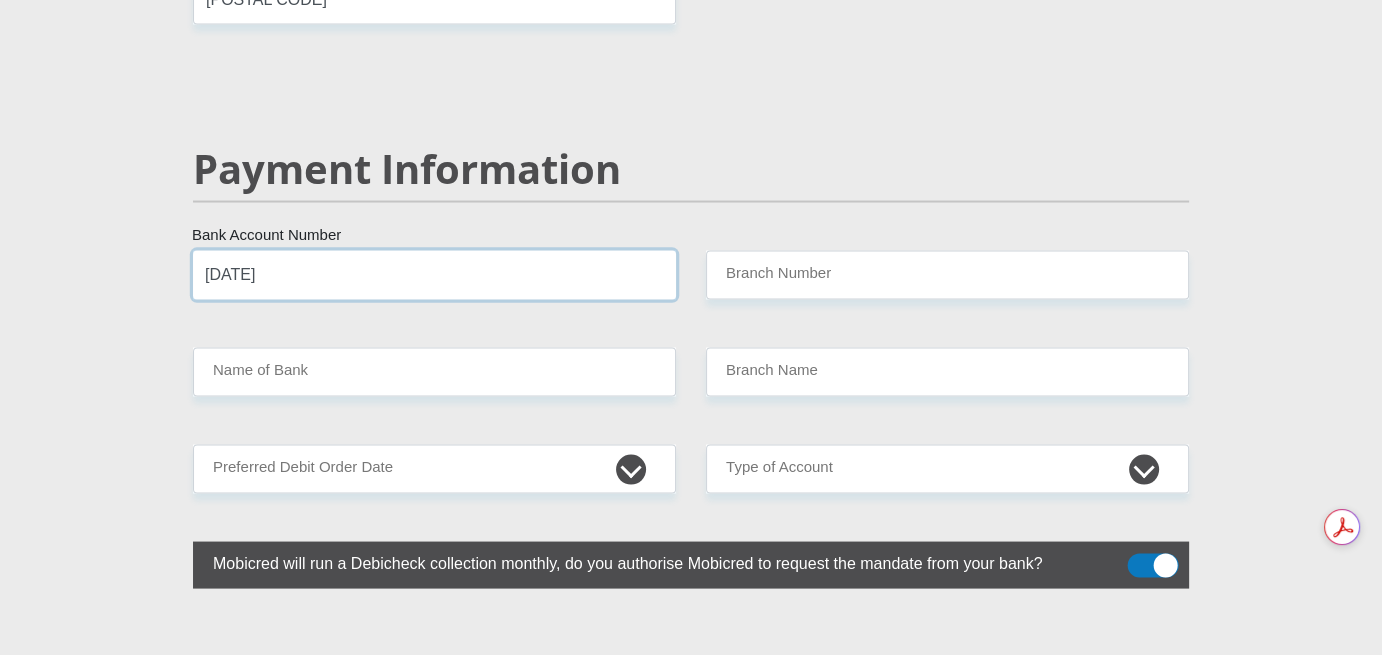 click on "[DATE]" at bounding box center [434, 274] 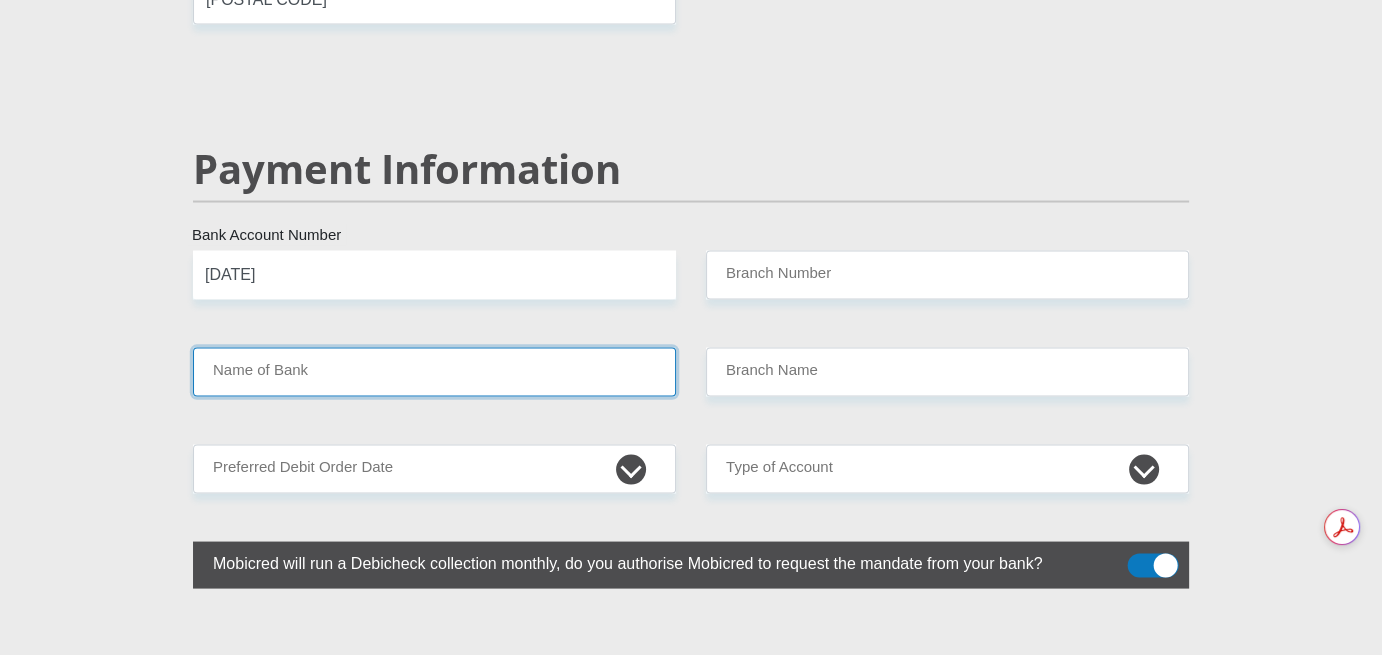 click on "Name of Bank" at bounding box center [434, 371] 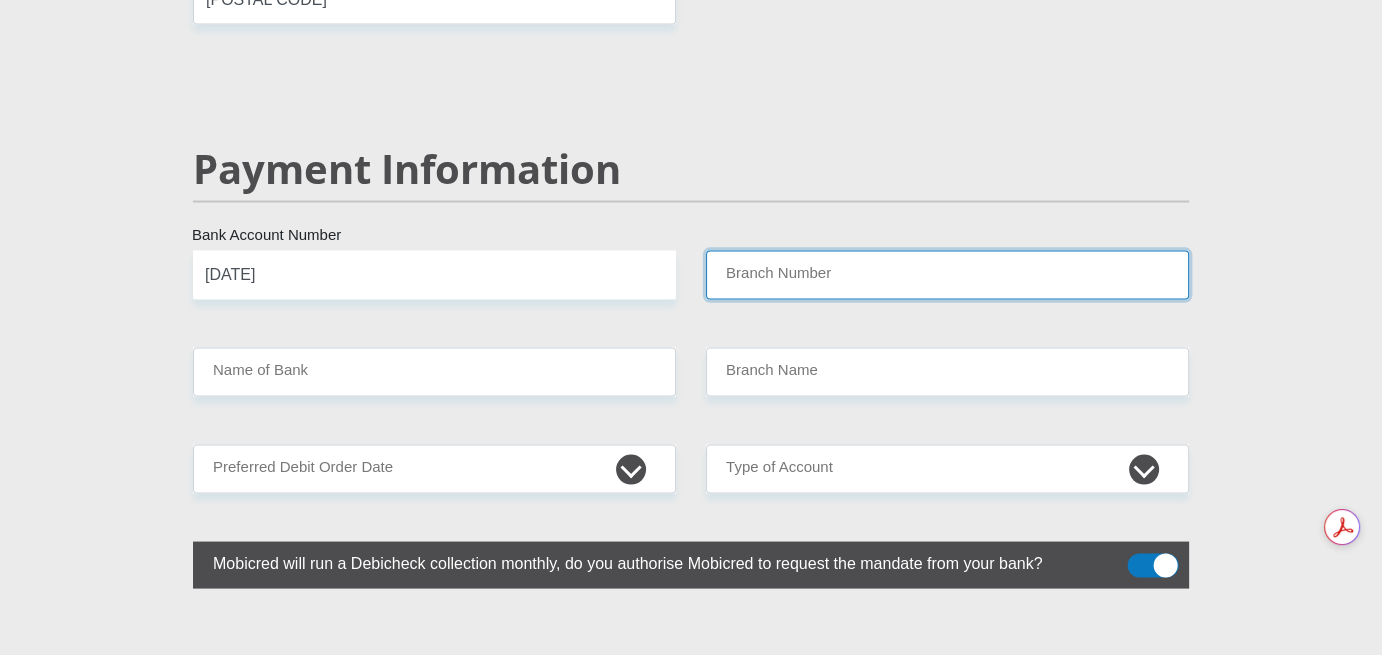 click on "Branch Number" at bounding box center (947, 274) 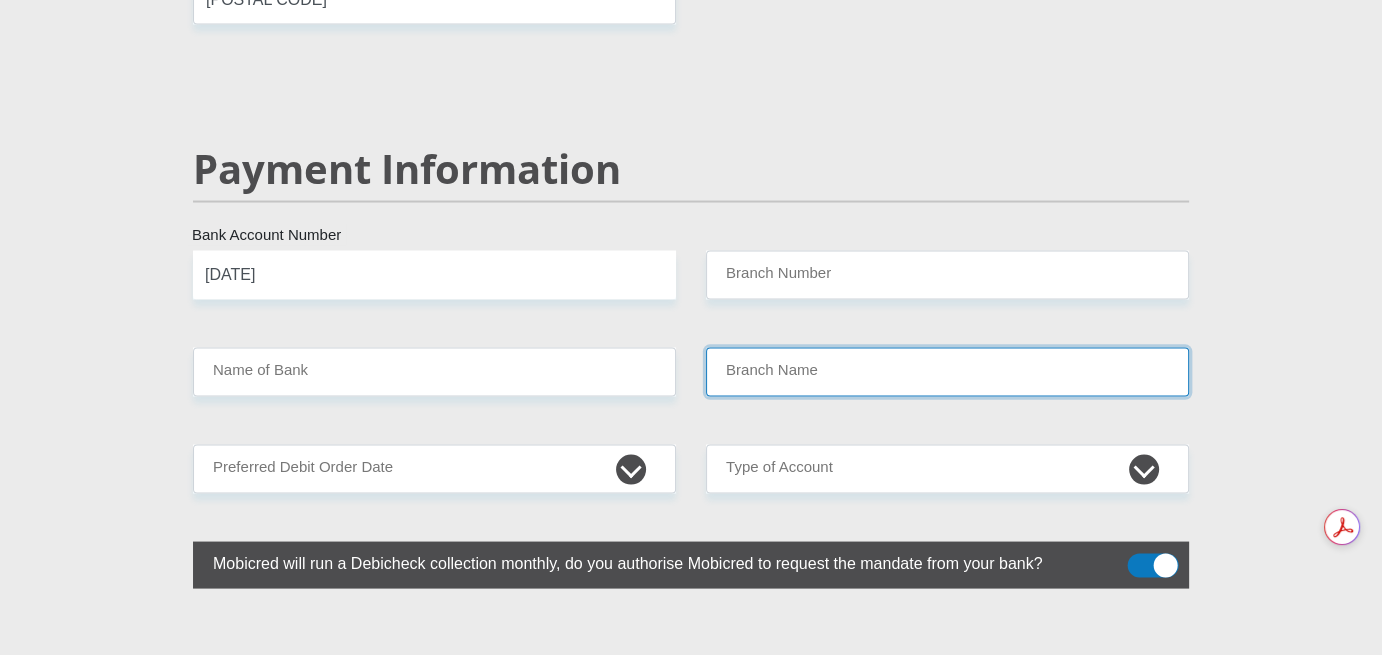 click on "Branch Name" at bounding box center (947, 371) 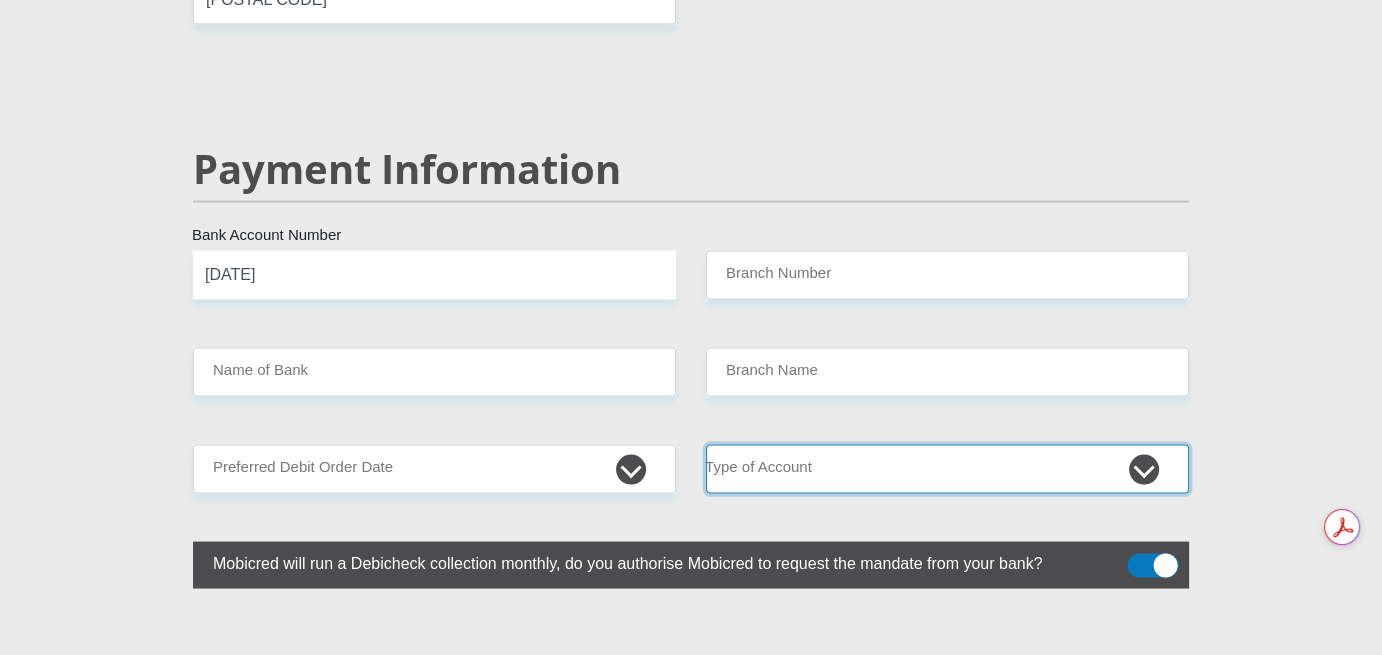 click on "Cheque
Savings" at bounding box center (947, 468) 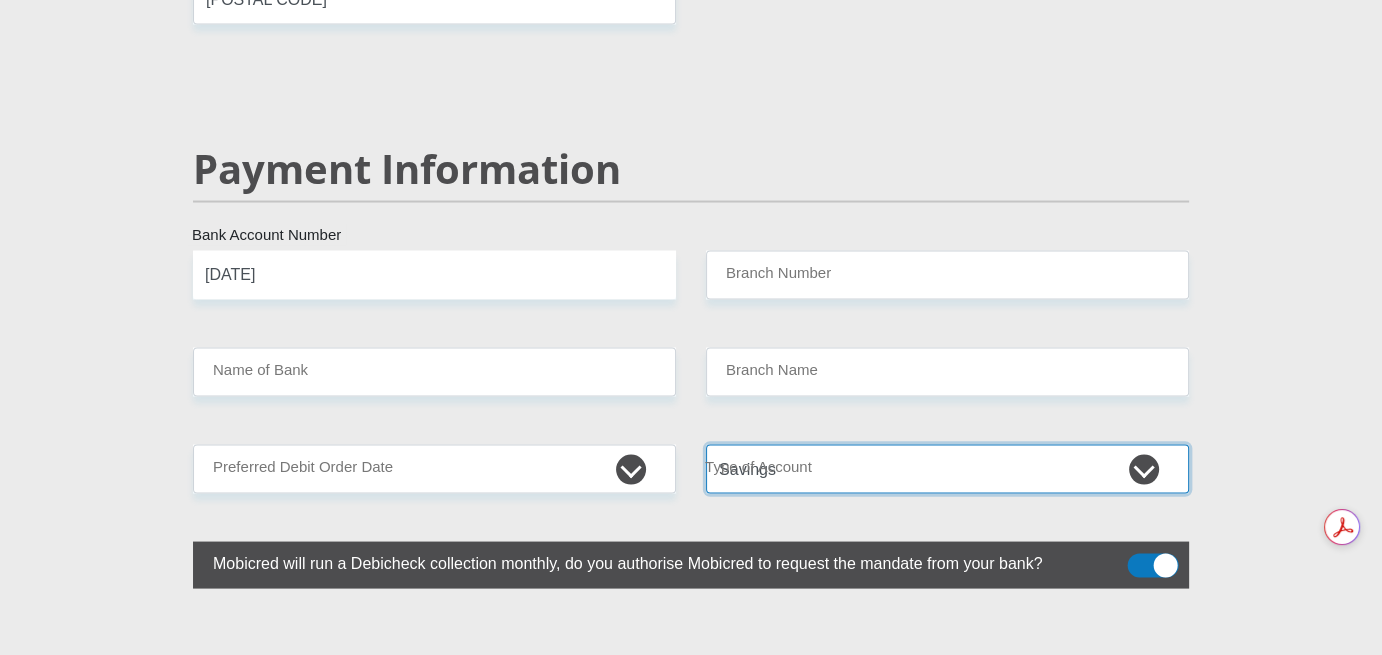click on "Cheque
Savings" at bounding box center [947, 468] 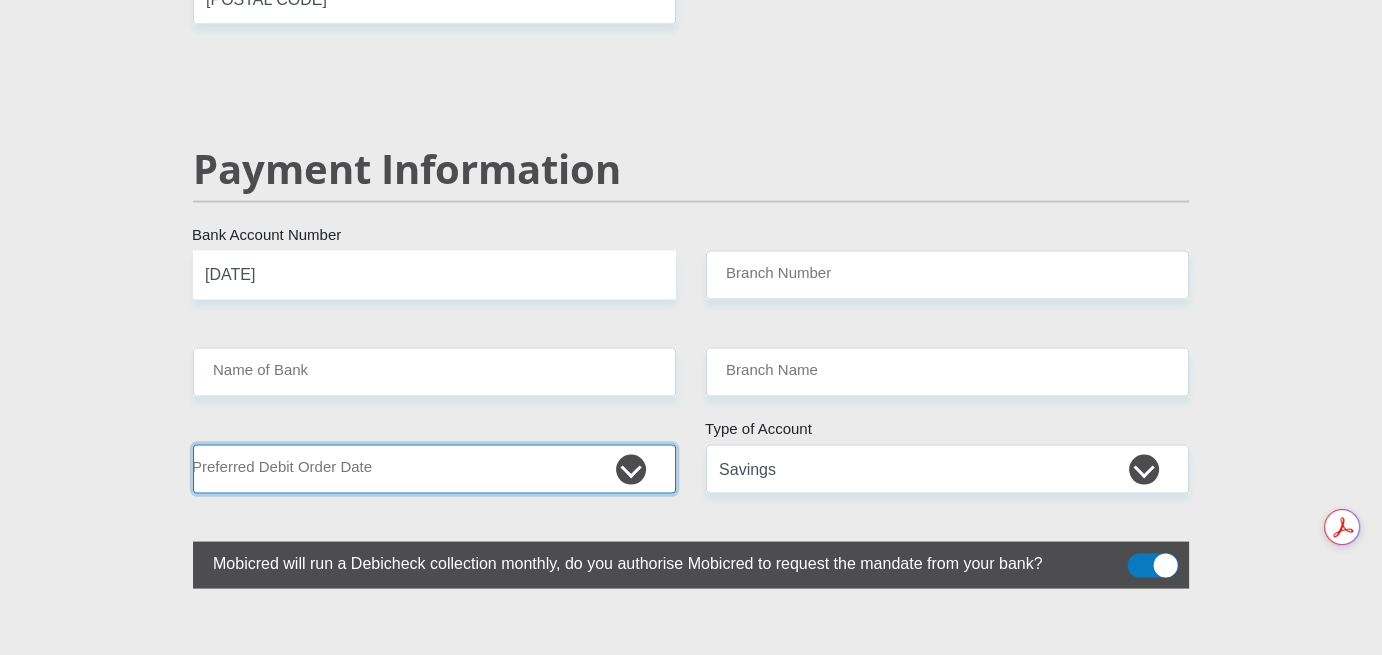 click on "1st
2nd
3rd
4th
5th
7th
18th
19th
20th
21st
22nd
23rd
24th
25th
26th
27th
28th
29th
30th" at bounding box center (434, 468) 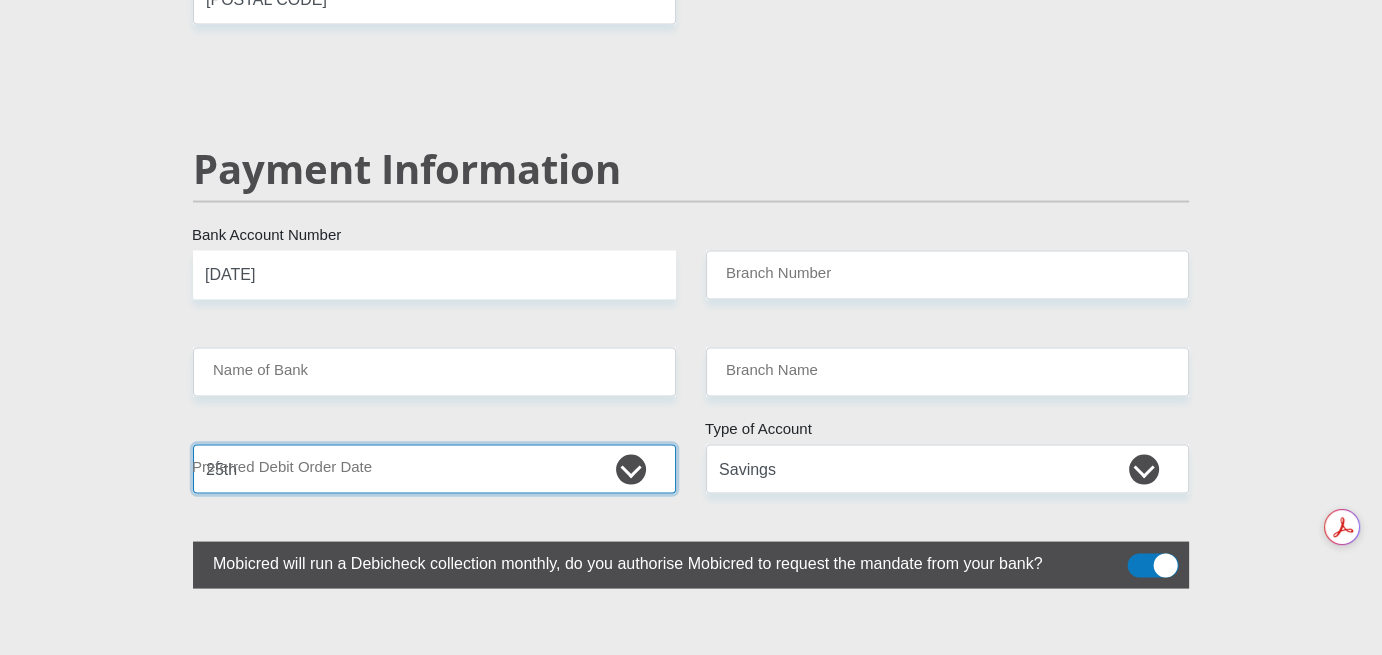 click on "1st
2nd
3rd
4th
5th
7th
18th
19th
20th
21st
22nd
23rd
24th
25th
26th
27th
28th
29th
30th" at bounding box center (434, 468) 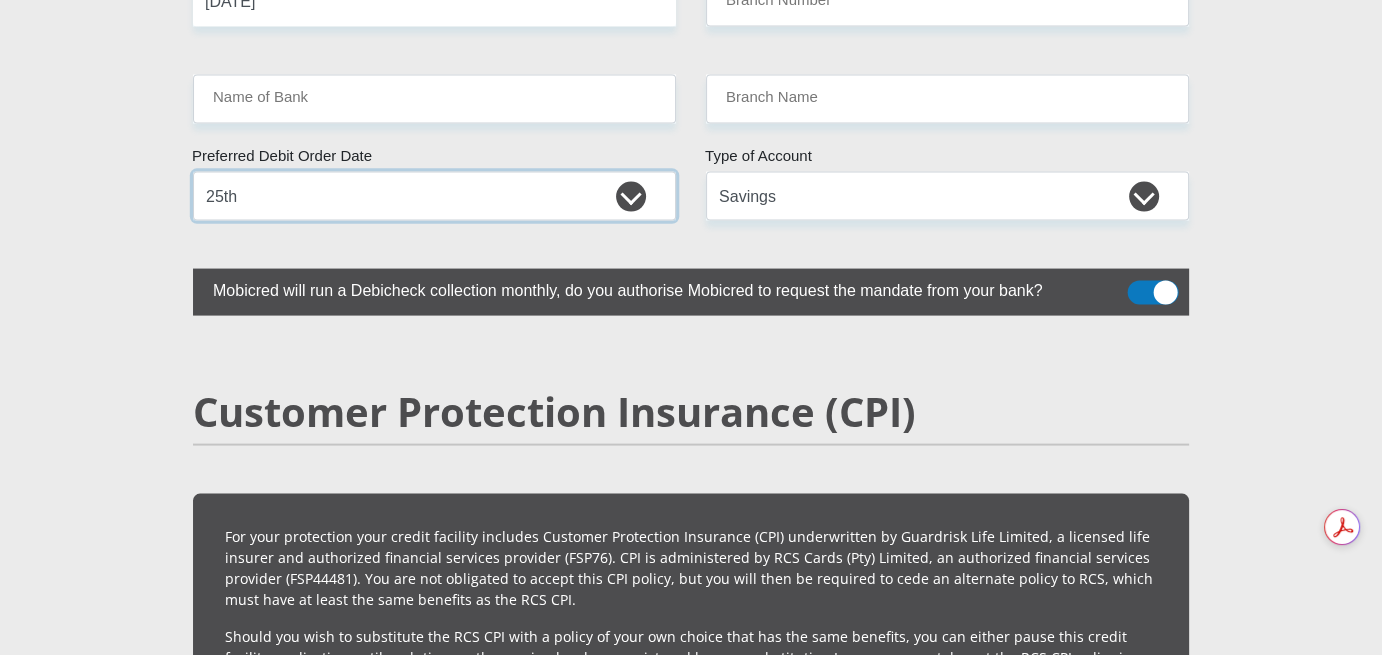 scroll, scrollTop: 3700, scrollLeft: 0, axis: vertical 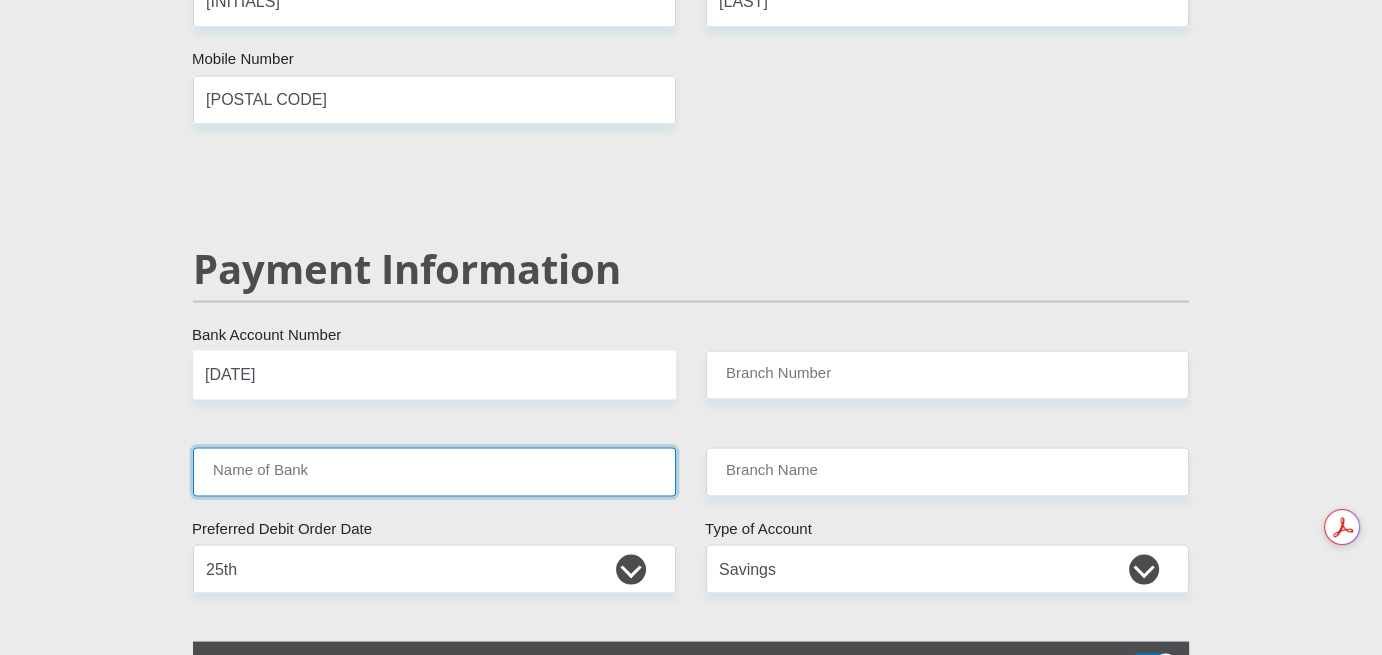 click on "Name of Bank" at bounding box center (434, 471) 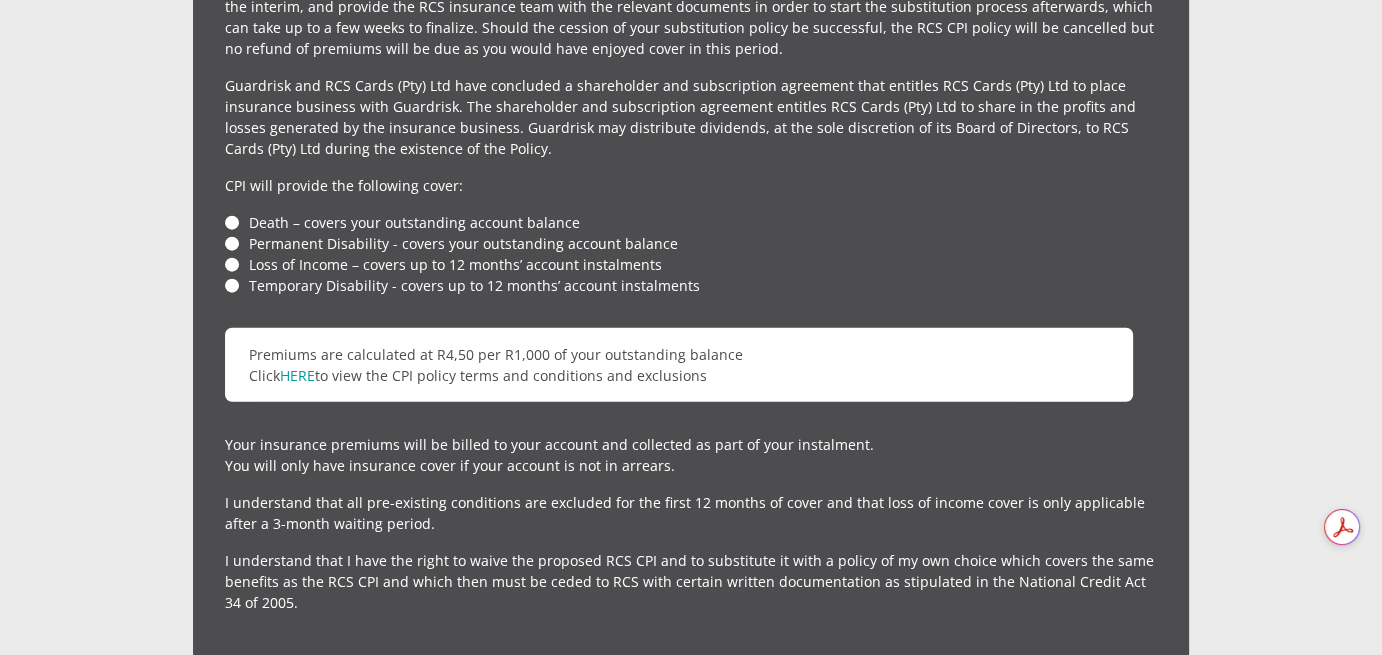 scroll, scrollTop: 4800, scrollLeft: 0, axis: vertical 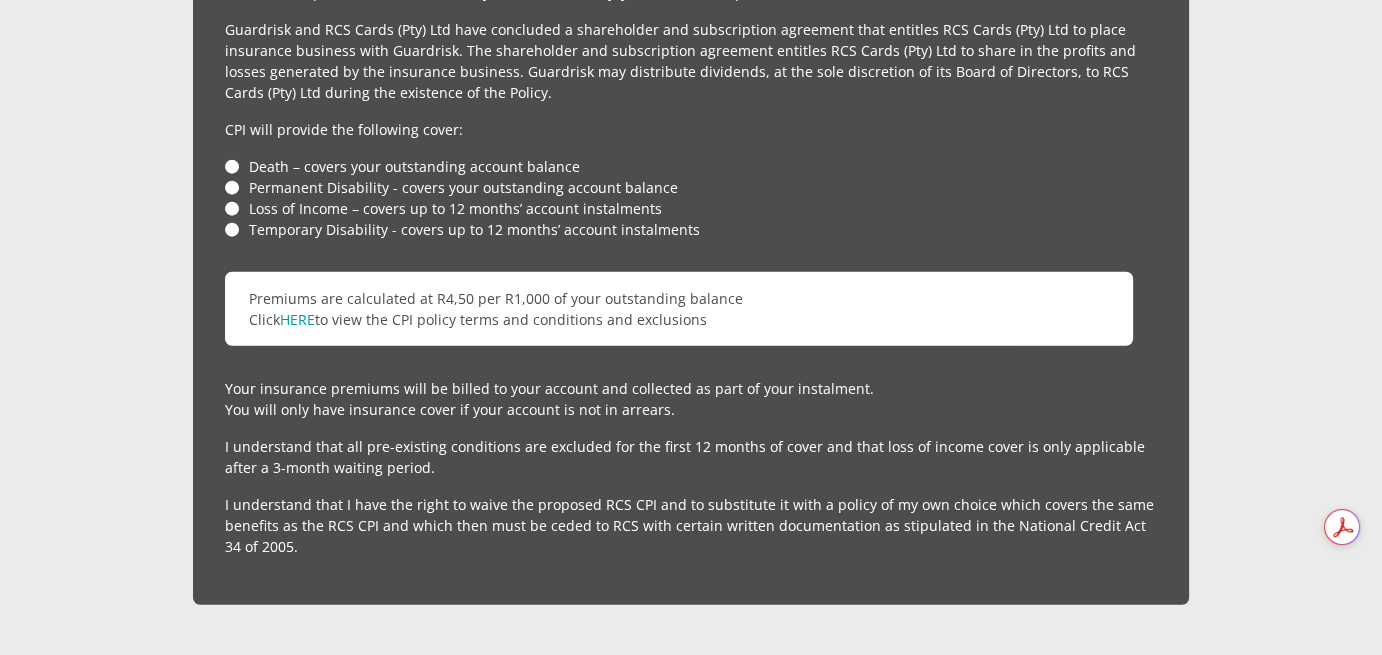 click on "Death – covers your outstanding account balance" at bounding box center [691, 166] 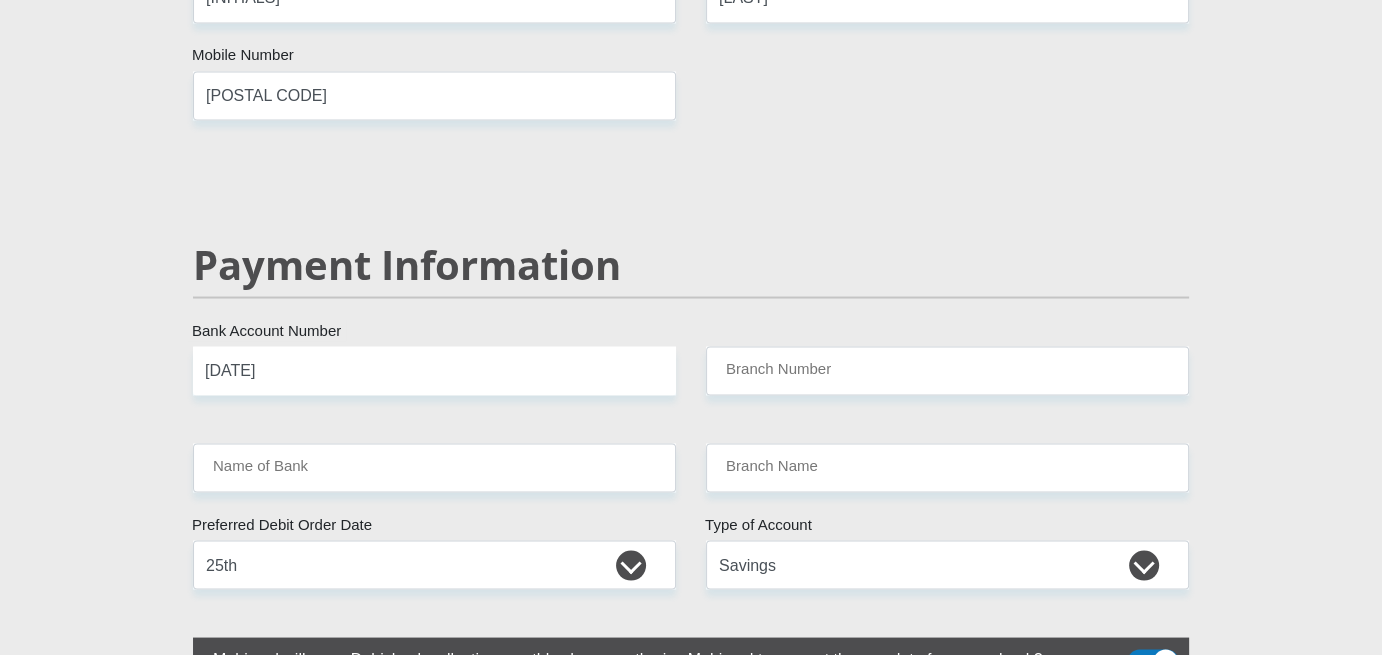 scroll, scrollTop: 3700, scrollLeft: 0, axis: vertical 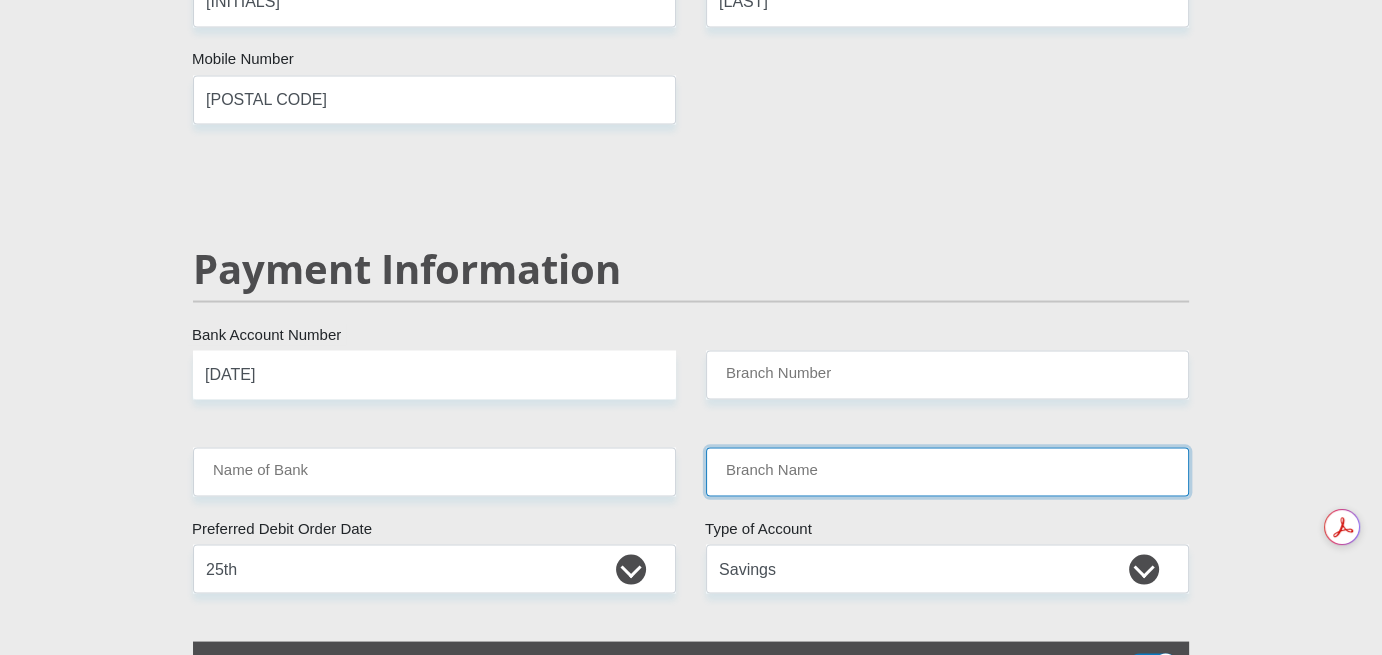 click on "Branch Name" at bounding box center (947, 471) 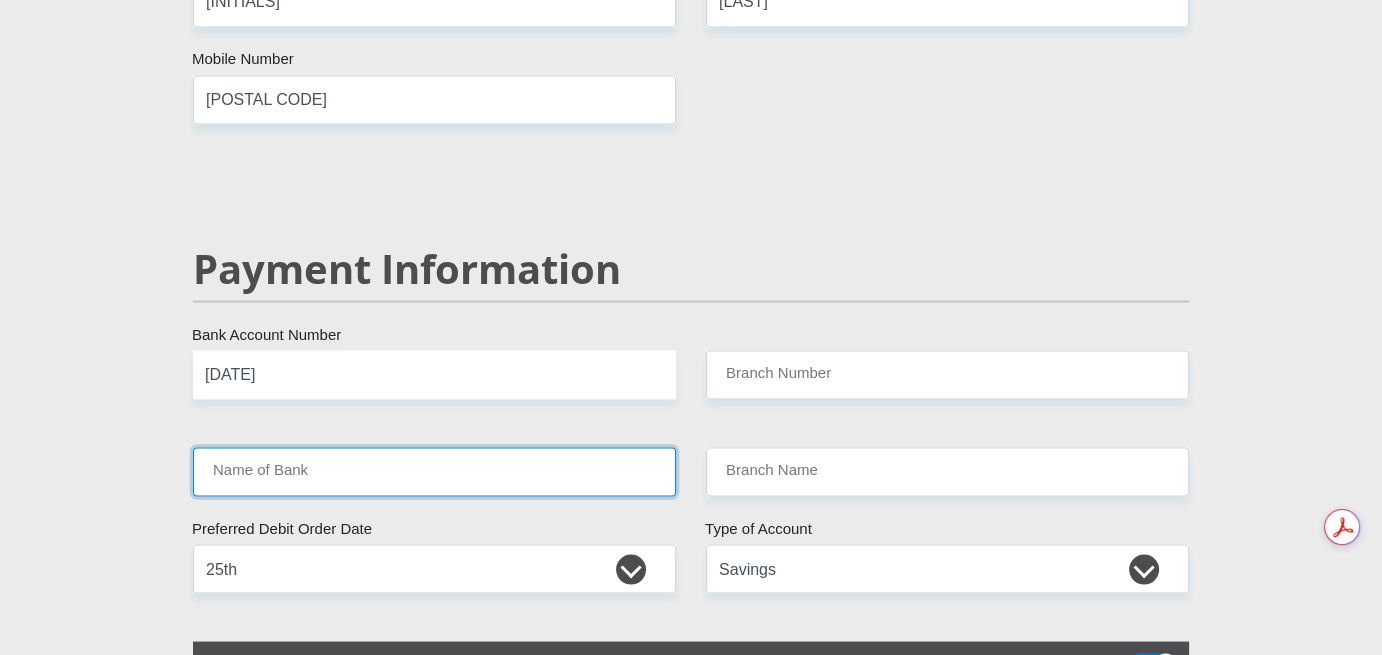 drag, startPoint x: 506, startPoint y: 457, endPoint x: 376, endPoint y: 437, distance: 131.52946 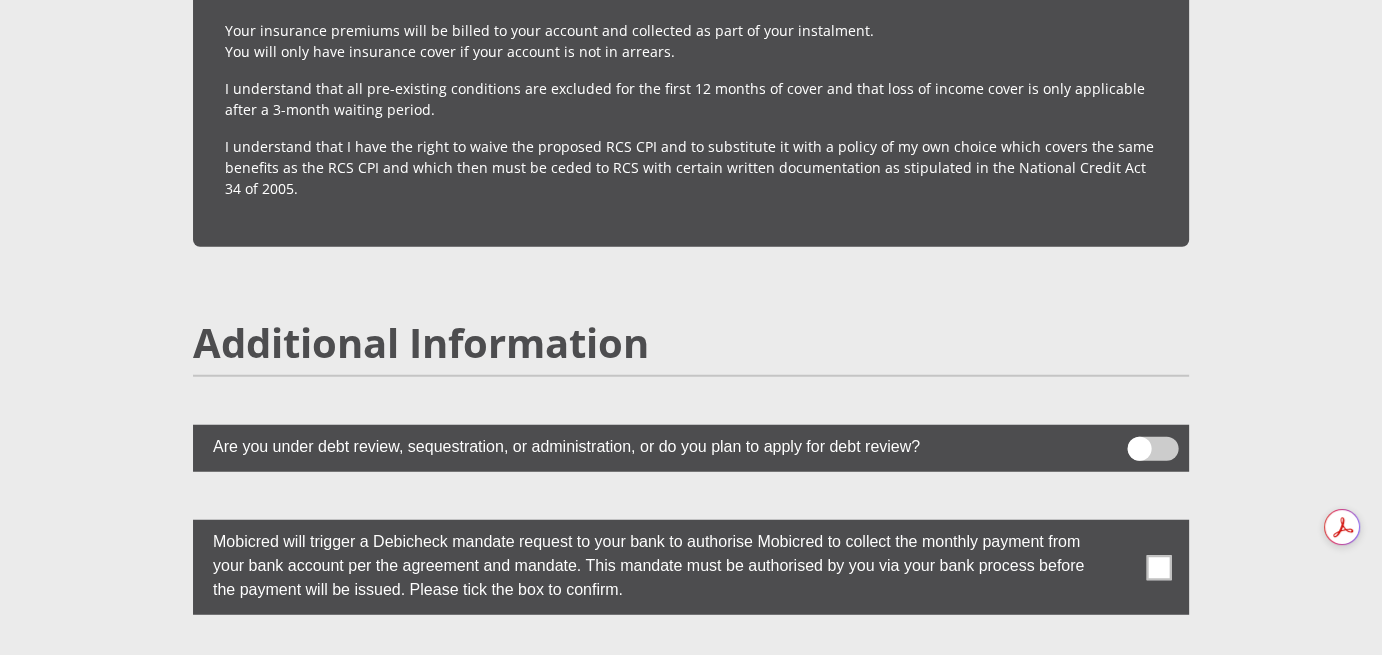 scroll, scrollTop: 5273, scrollLeft: 0, axis: vertical 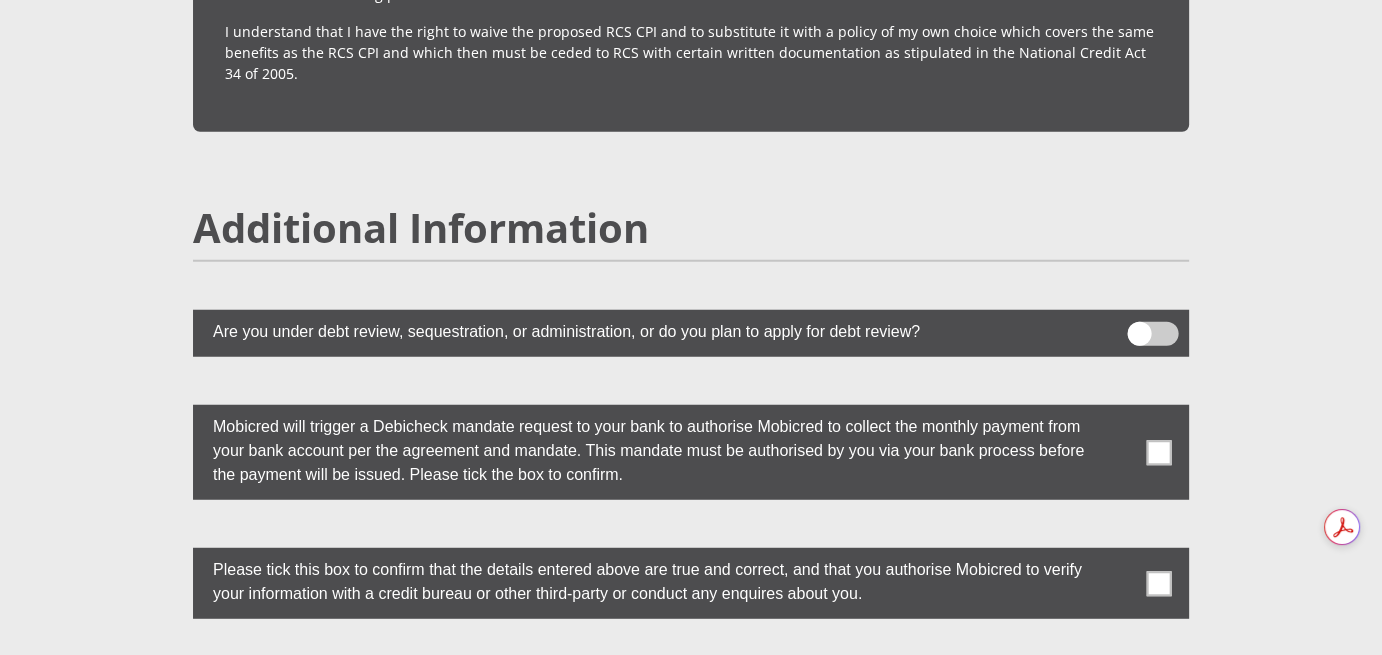click at bounding box center [1159, 452] 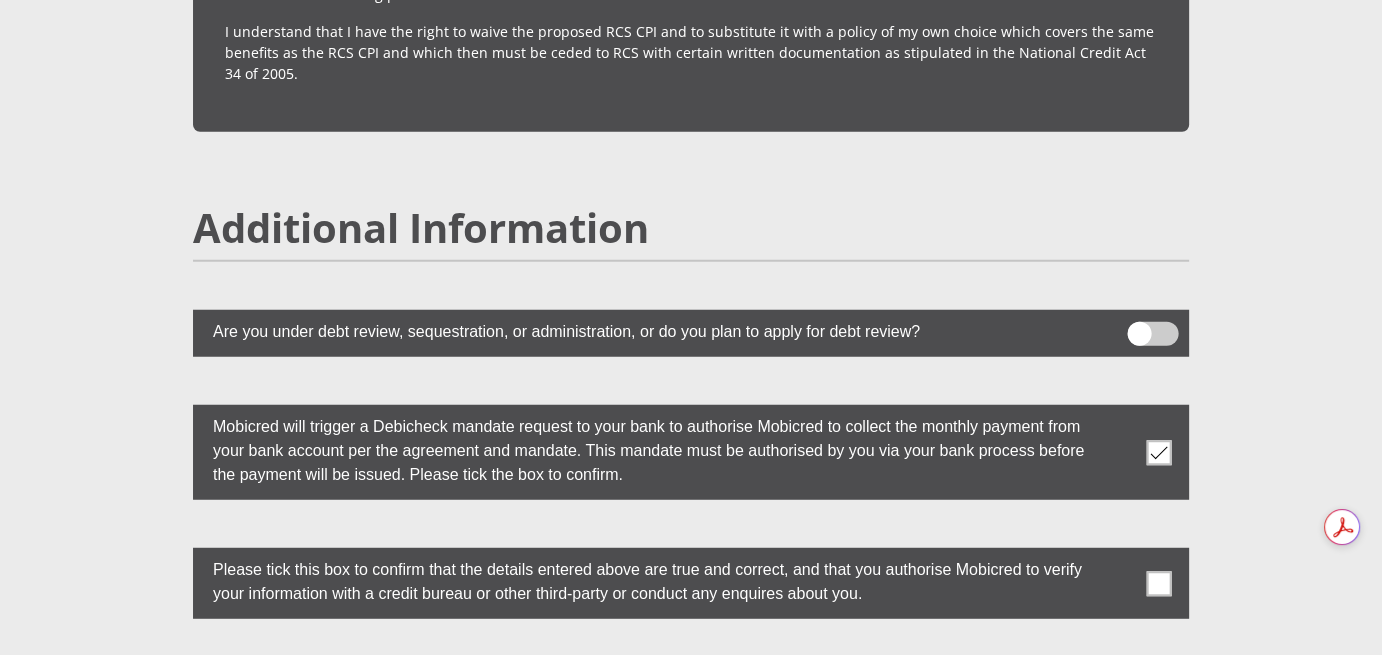 click at bounding box center (1159, 583) 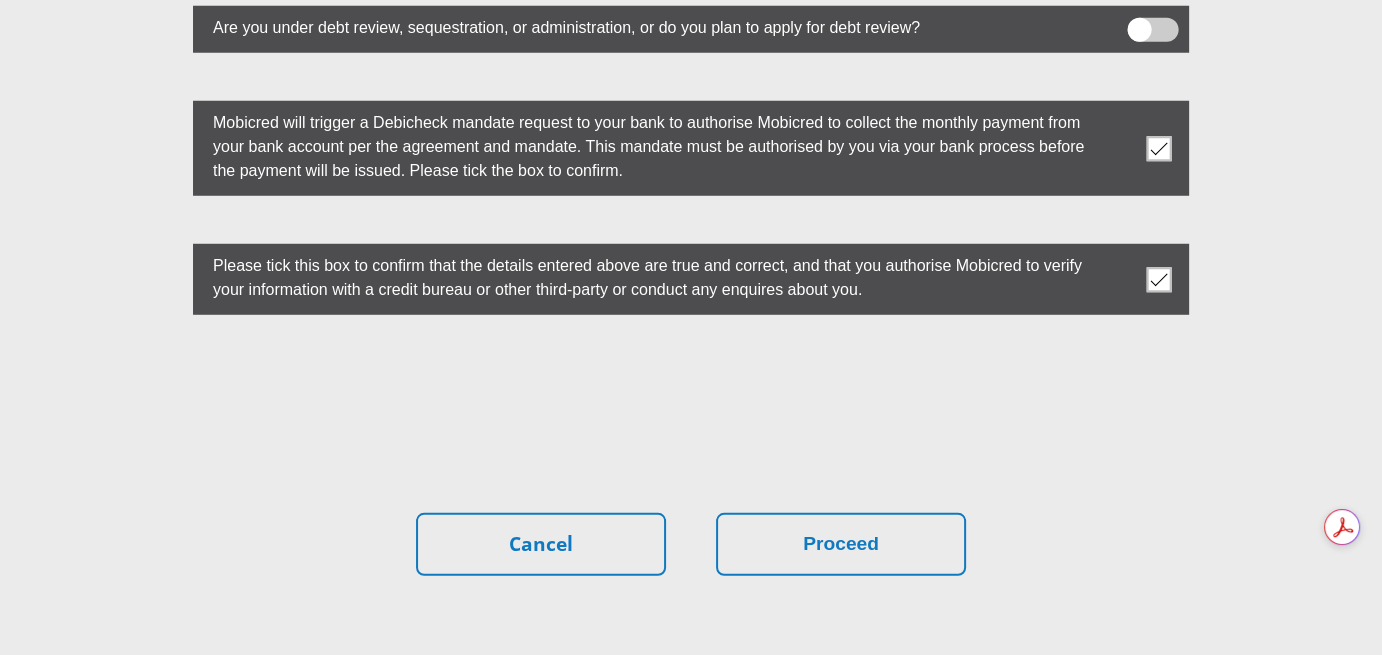 scroll, scrollTop: 5704, scrollLeft: 0, axis: vertical 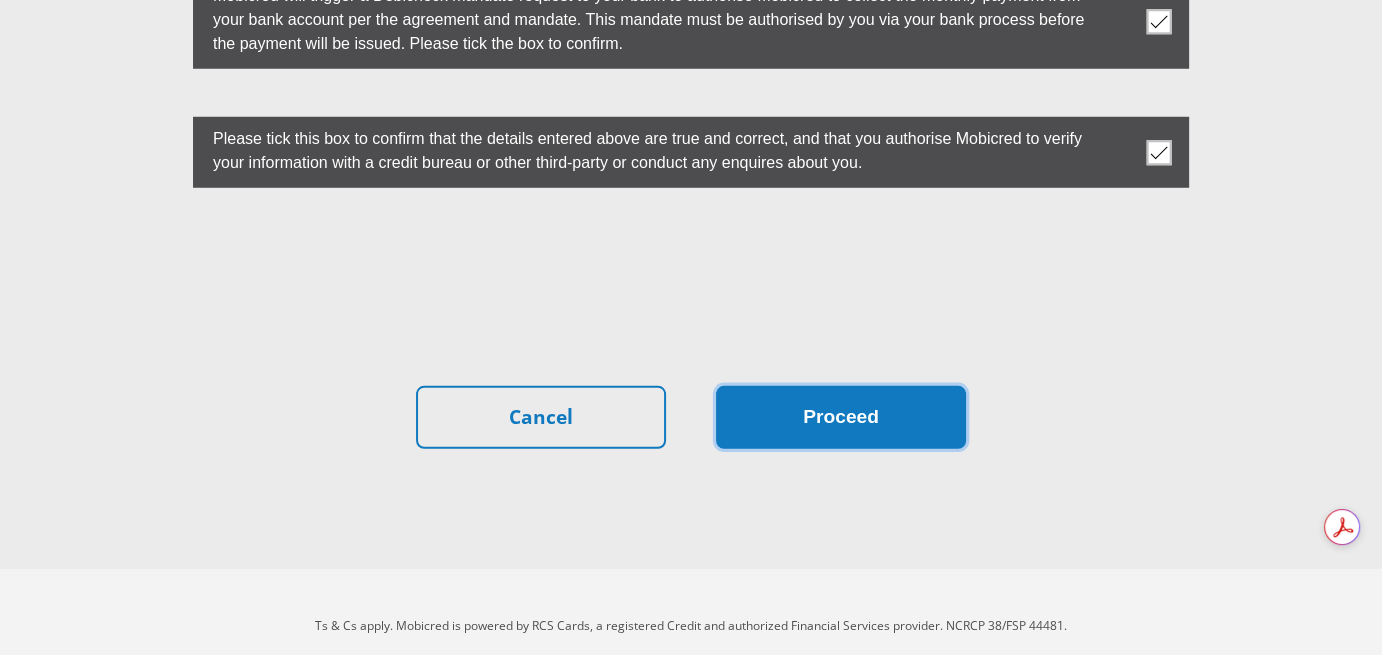 click on "Proceed" at bounding box center (841, 417) 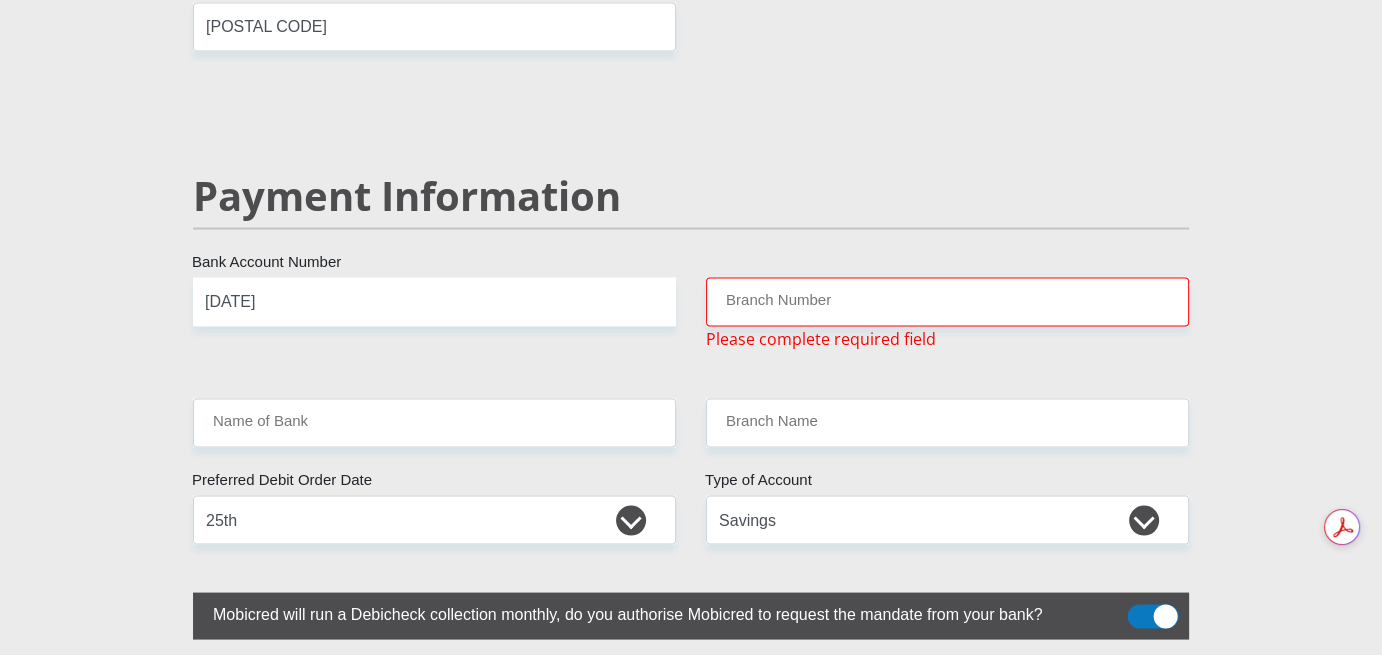 scroll, scrollTop: 3773, scrollLeft: 0, axis: vertical 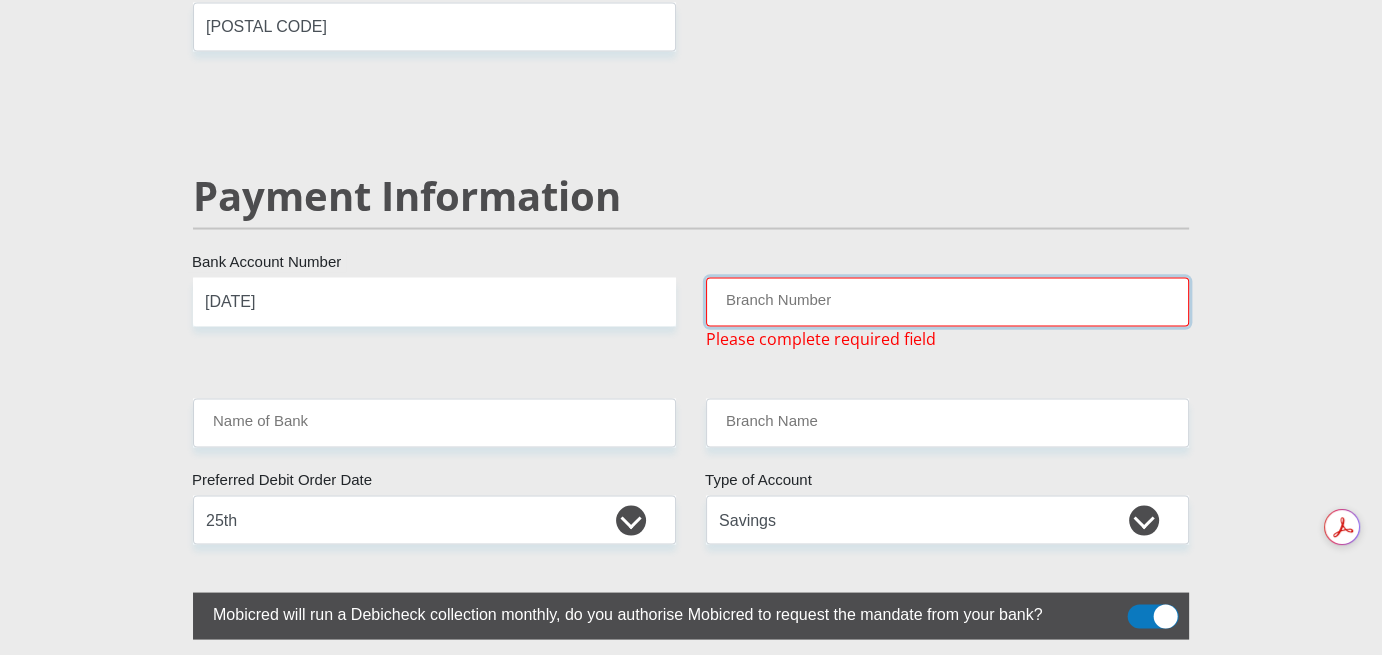 click on "Branch Number" at bounding box center [947, 301] 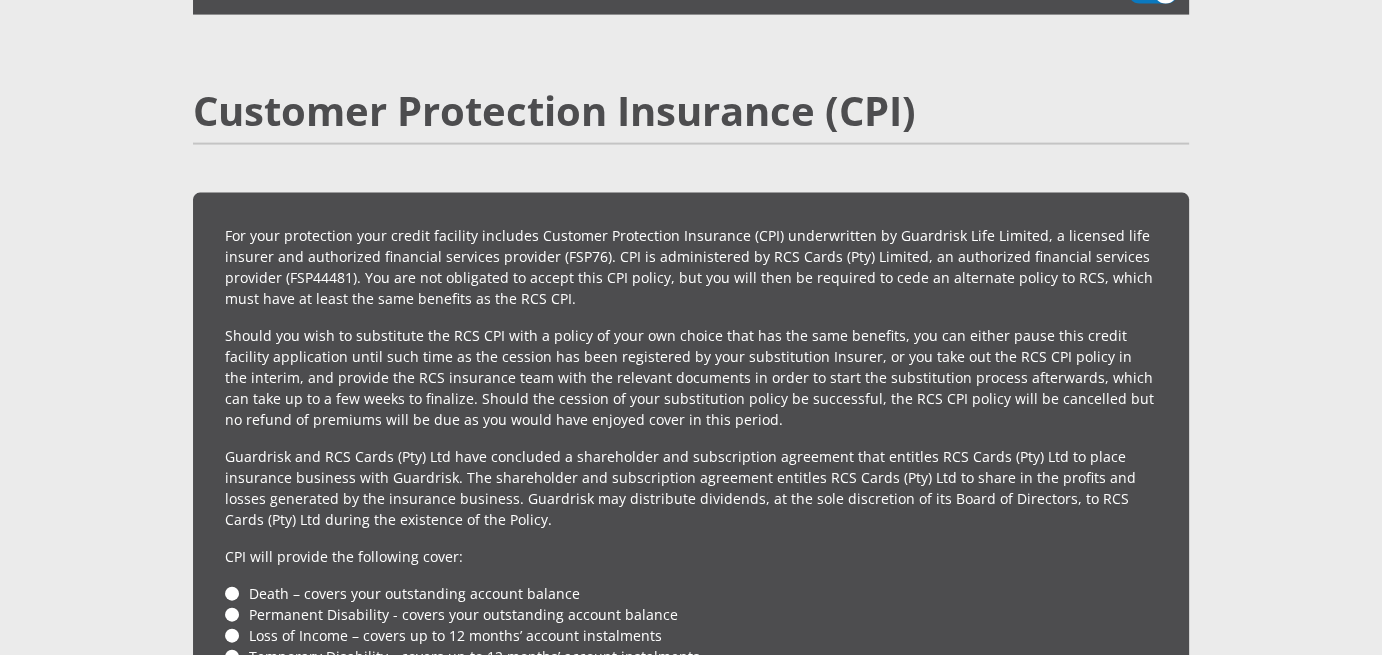 scroll, scrollTop: 3673, scrollLeft: 0, axis: vertical 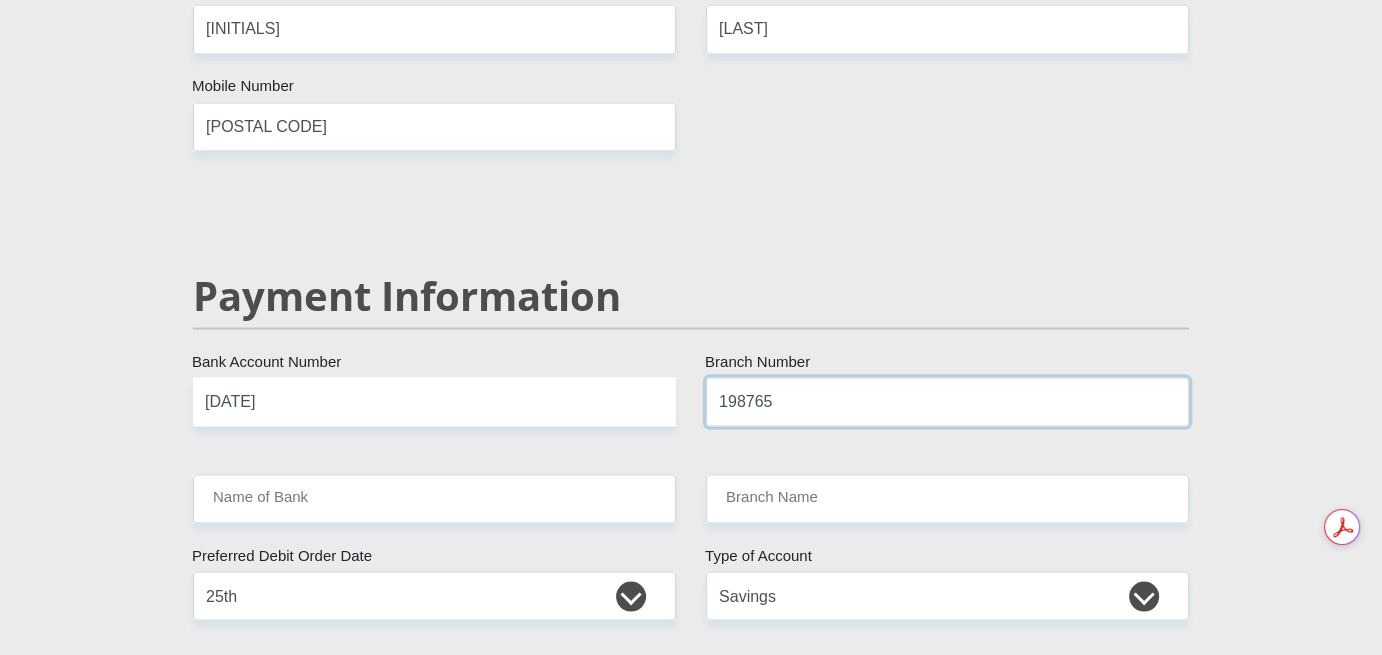 type on "198765" 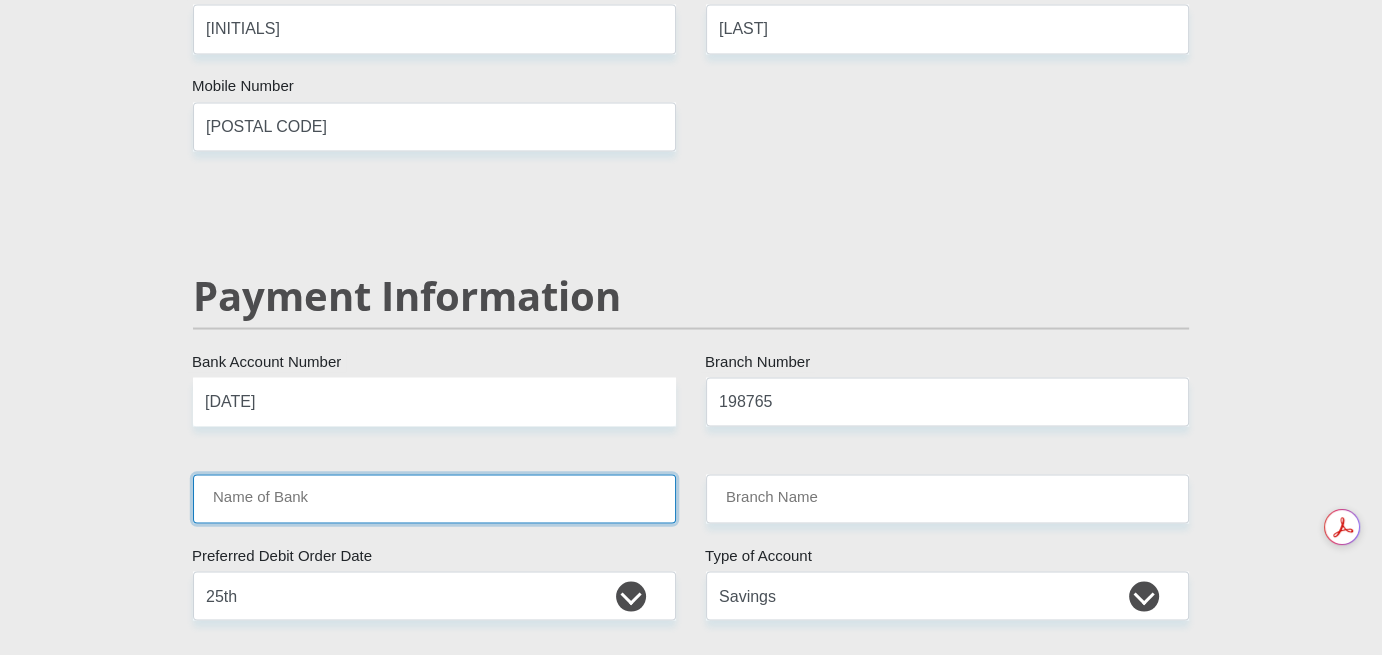 click on "Name of Bank" at bounding box center [434, 498] 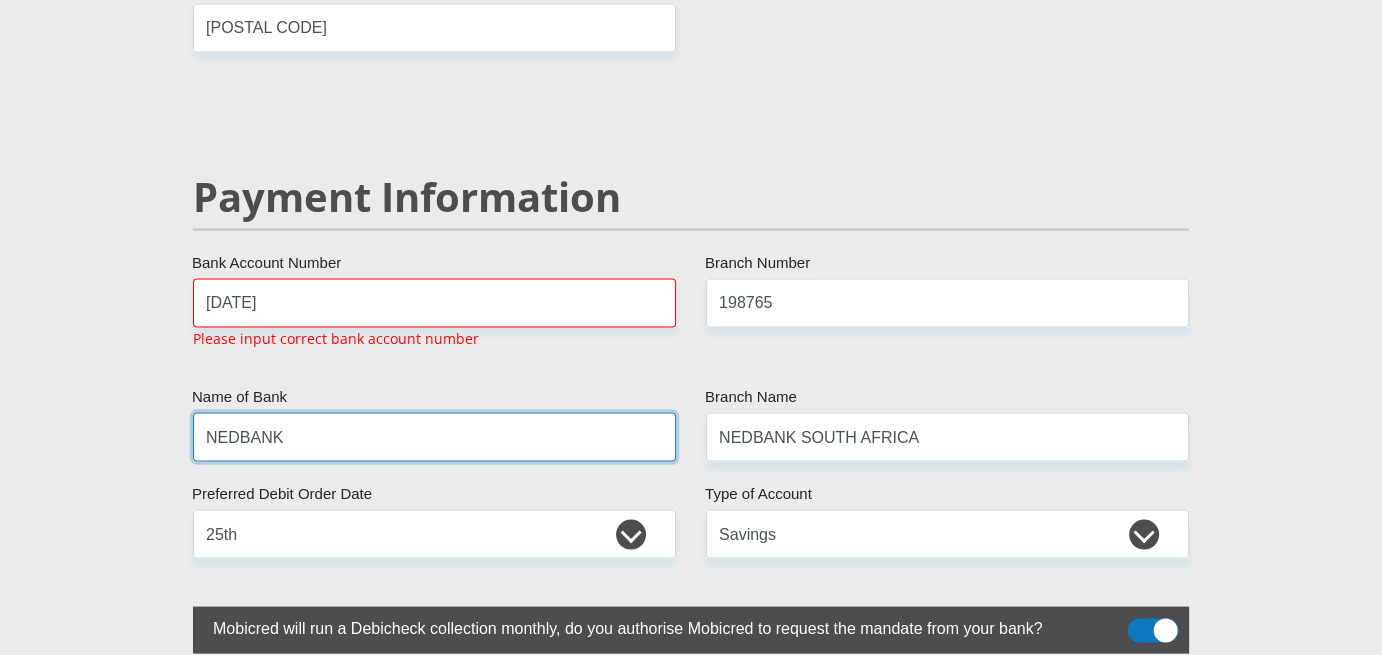 scroll, scrollTop: 3773, scrollLeft: 0, axis: vertical 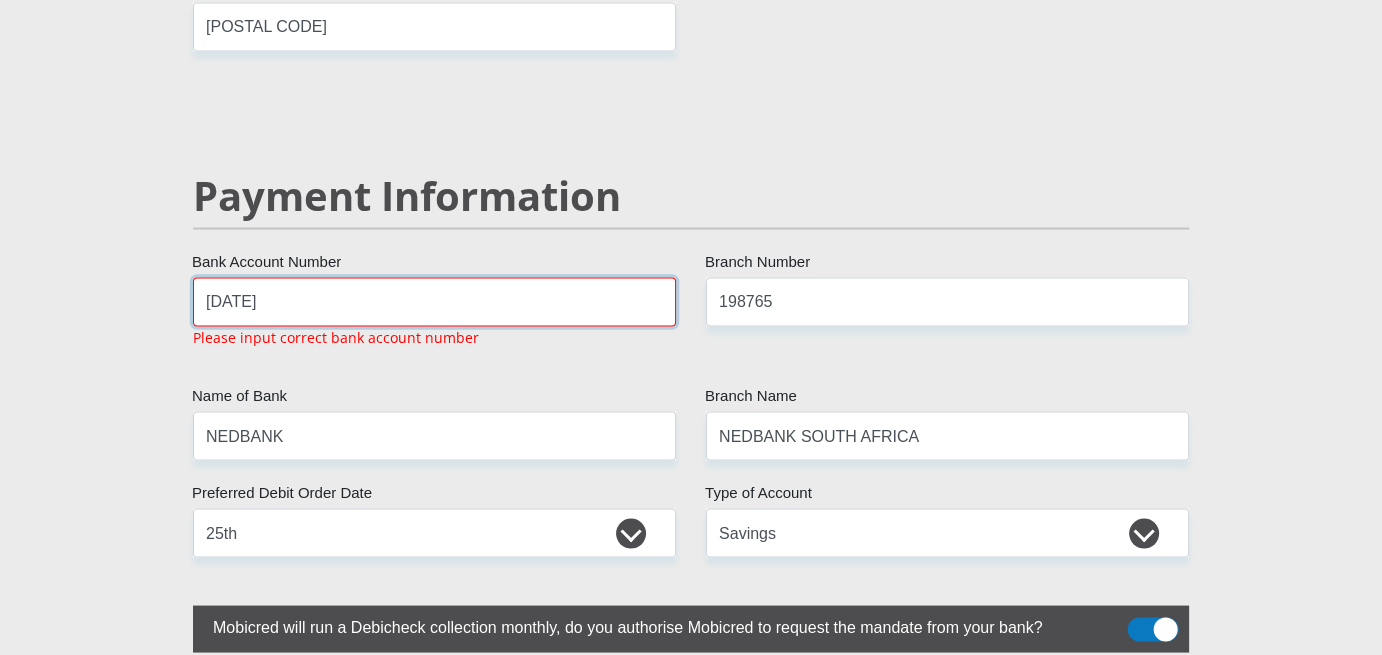 click on "[DATE]" at bounding box center [434, 301] 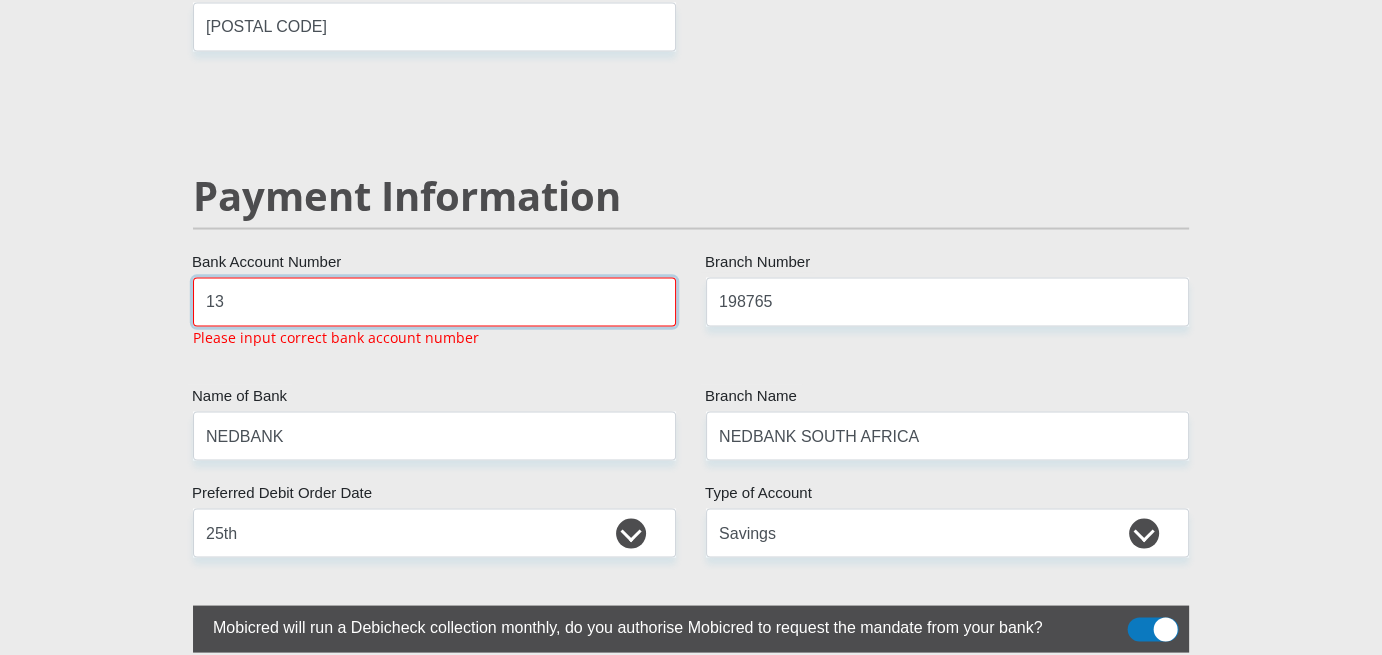 type on "1" 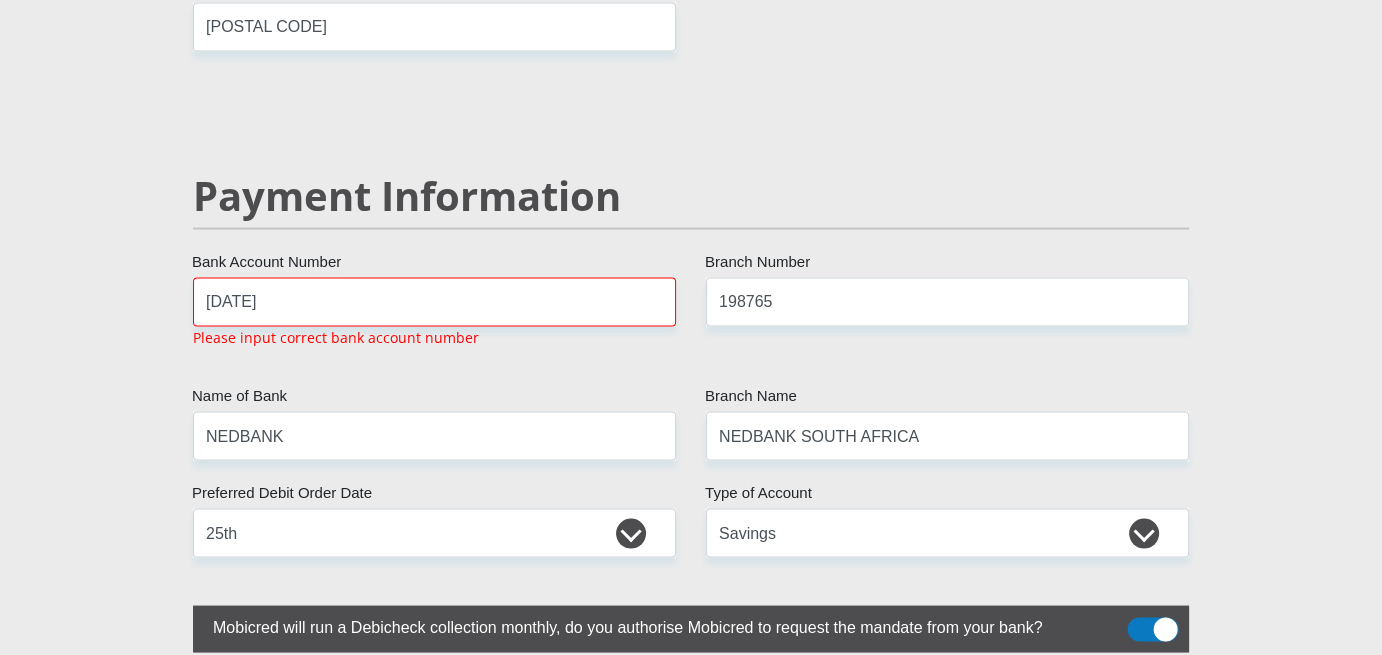 click on "Personal Details
Mr
Ms
Mrs
Dr
Other
Title
[FIRST]
First Name
[LAST]
Surname
[ID]
South African ID Number
Please input valid ID number
South Africa
Afghanistan
Aland Islands
Albania
Algeria
America Samoa
American Virgin Islands
Andorra
Angola
Anguilla  Antarctica  Chad" at bounding box center (691, -562) 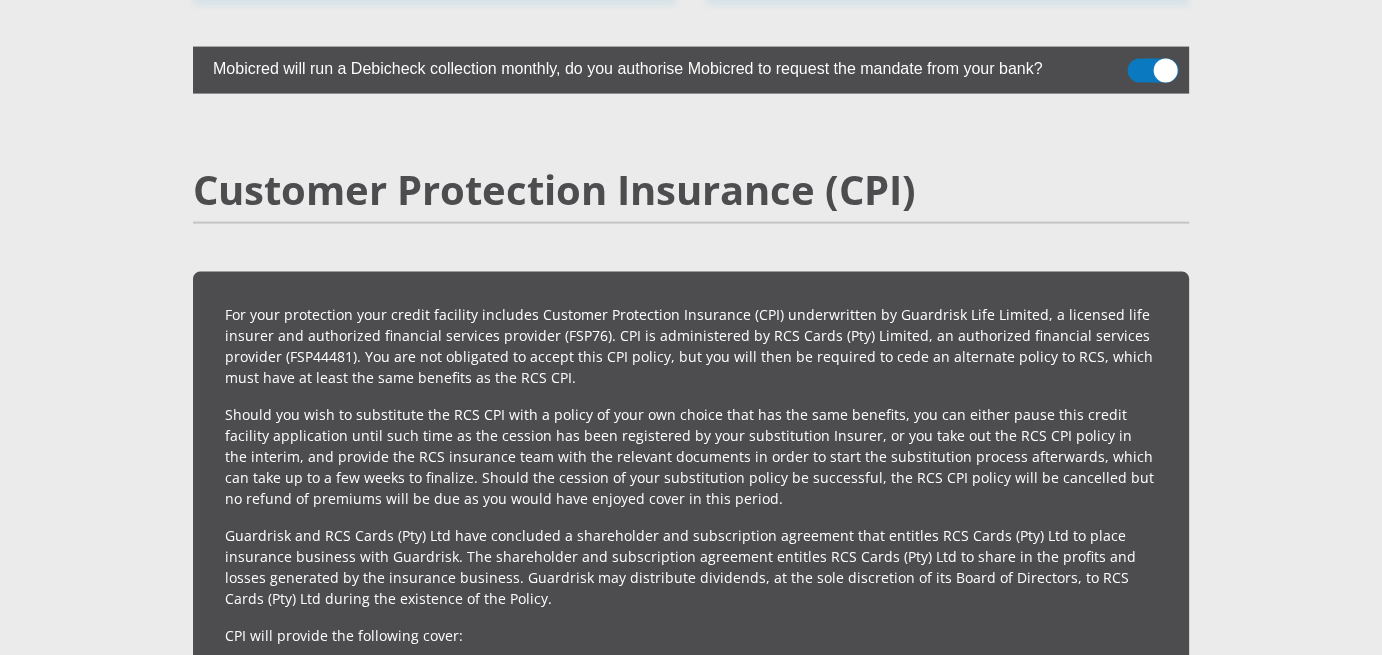 scroll, scrollTop: 5669, scrollLeft: 0, axis: vertical 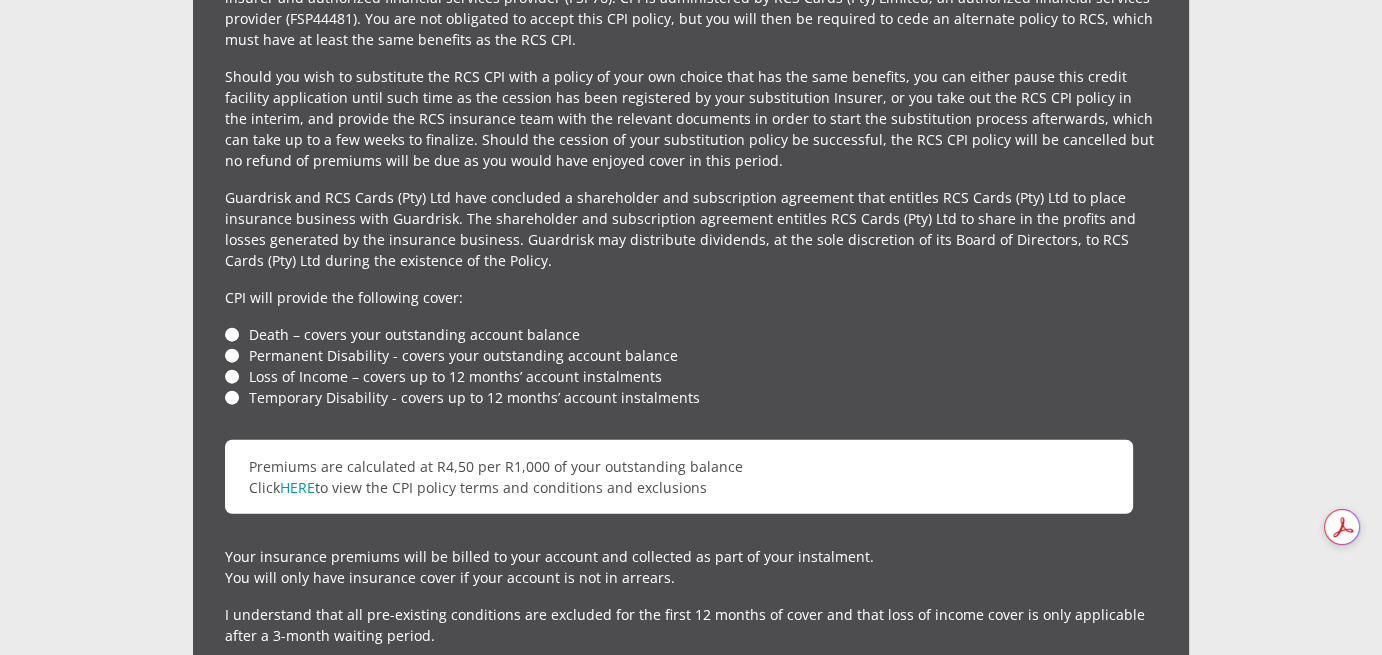 click on "Death – covers your outstanding account balance" at bounding box center [691, 334] 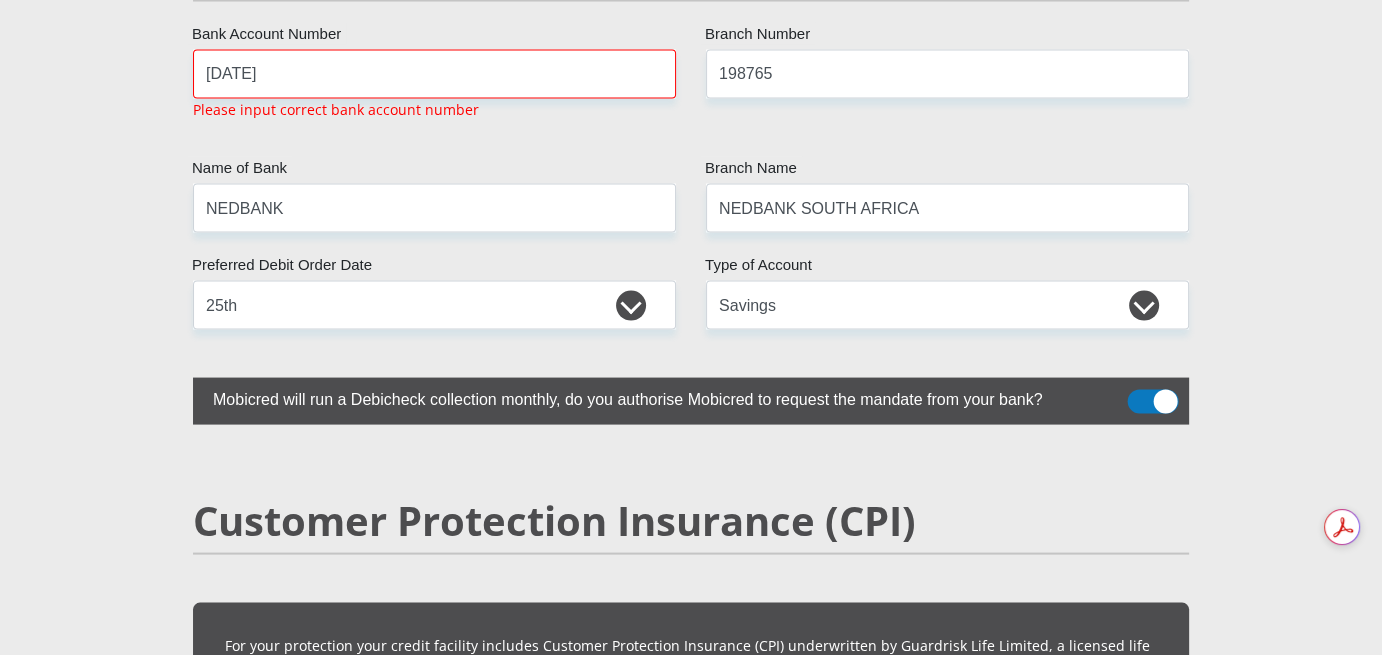scroll, scrollTop: 3768, scrollLeft: 0, axis: vertical 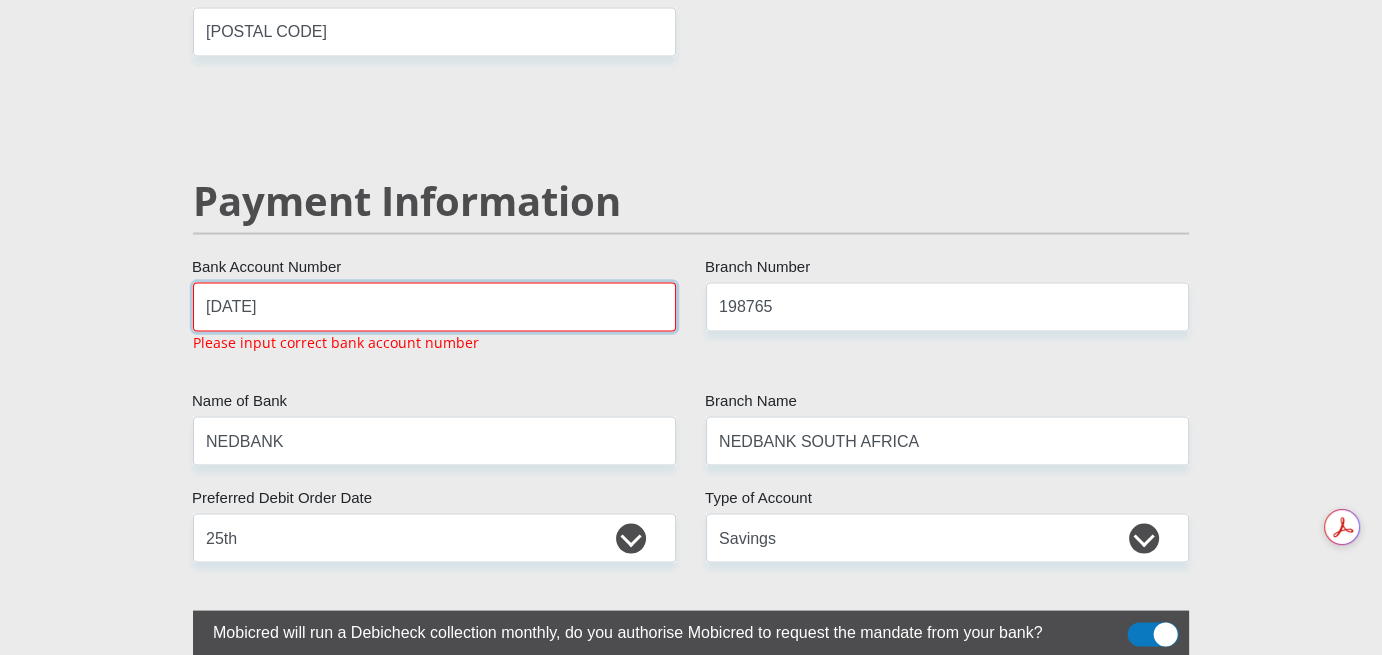 click on "[DATE]" at bounding box center [434, 306] 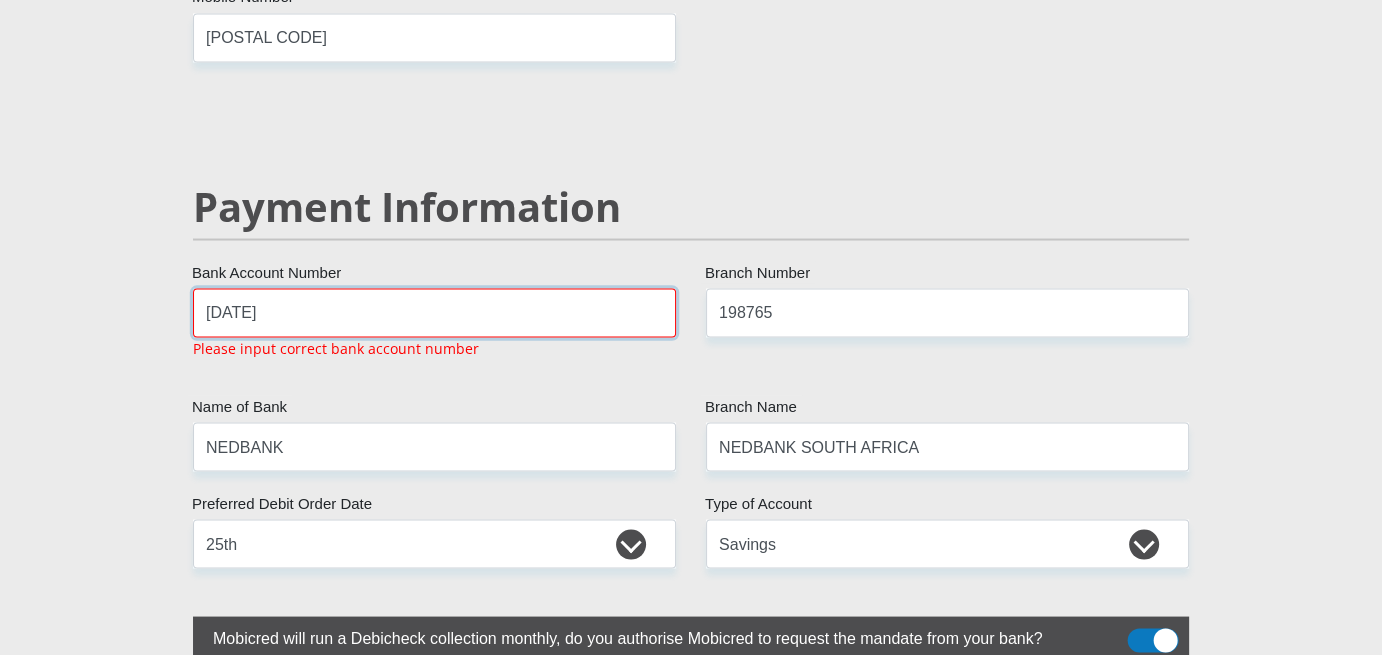 scroll, scrollTop: 3768, scrollLeft: 0, axis: vertical 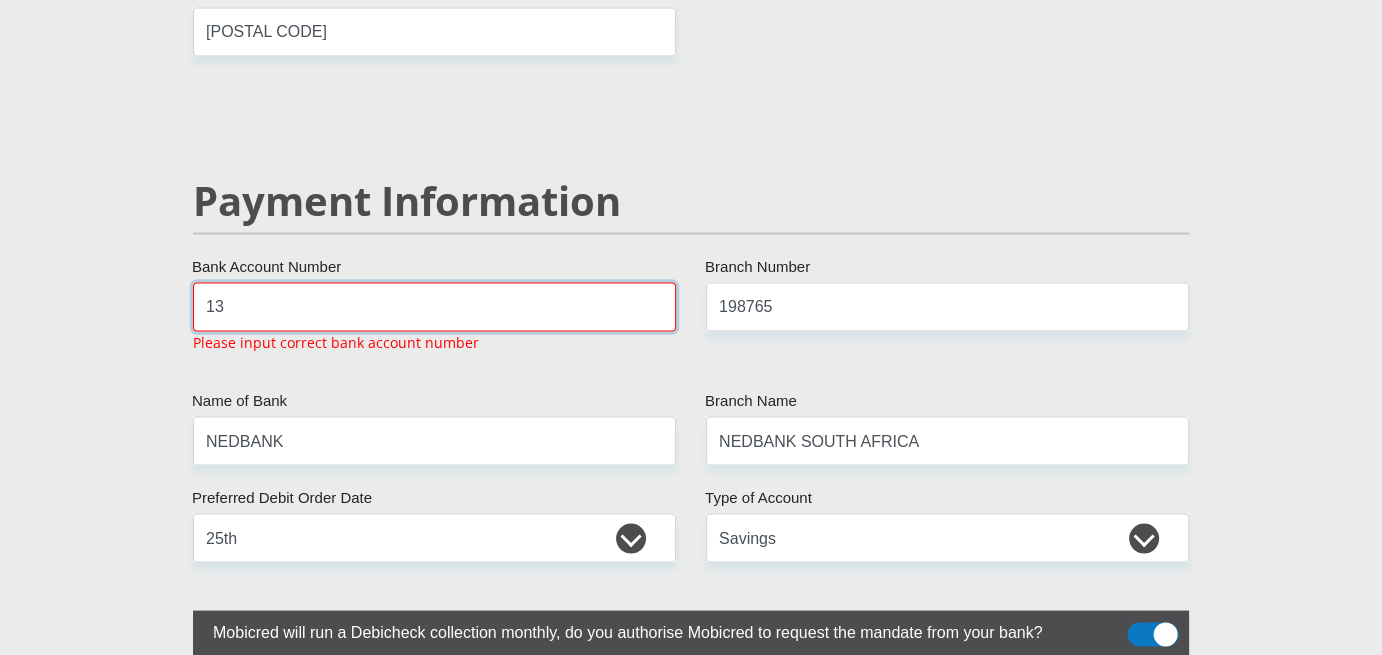 type on "1" 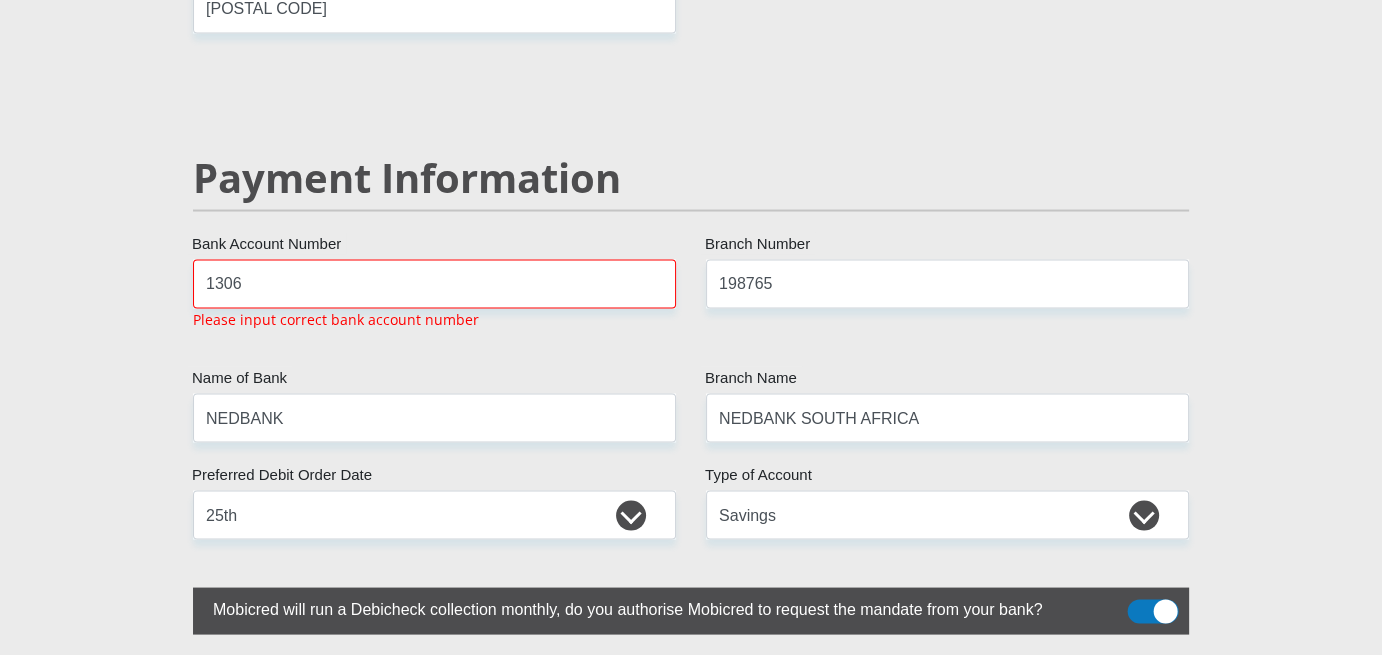 scroll, scrollTop: 3773, scrollLeft: 0, axis: vertical 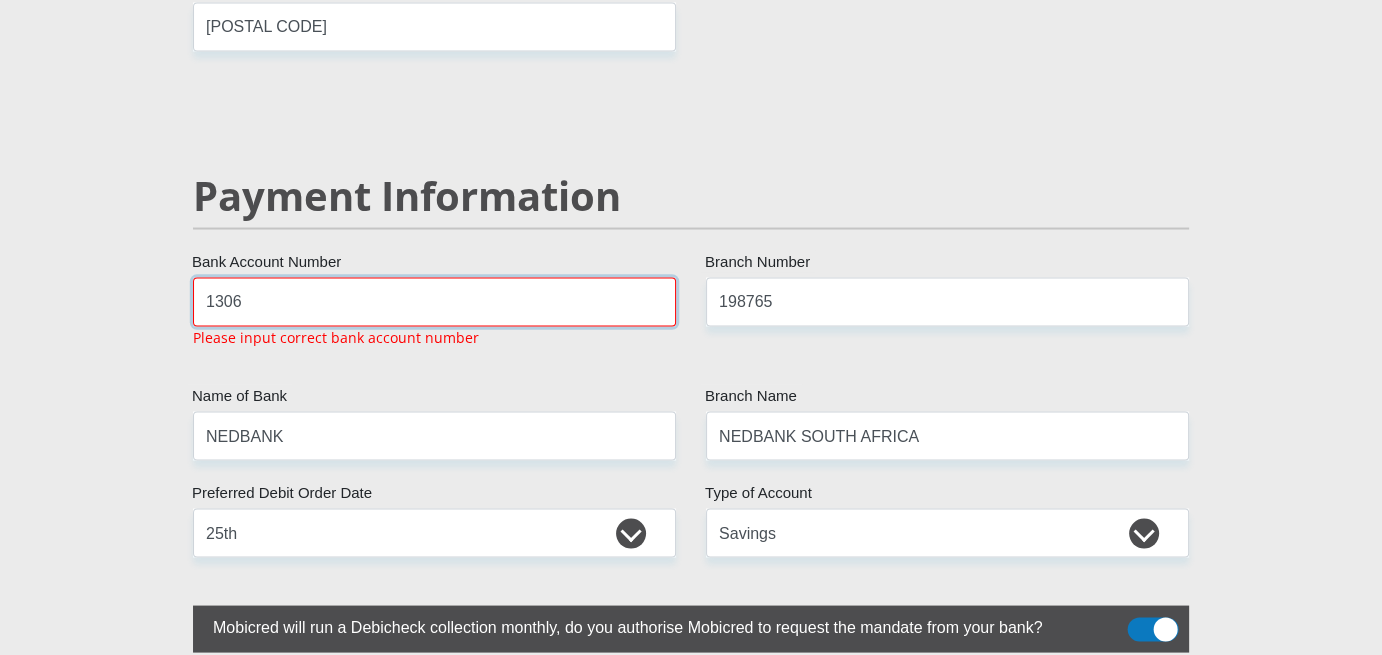 click on "1306" at bounding box center (434, 301) 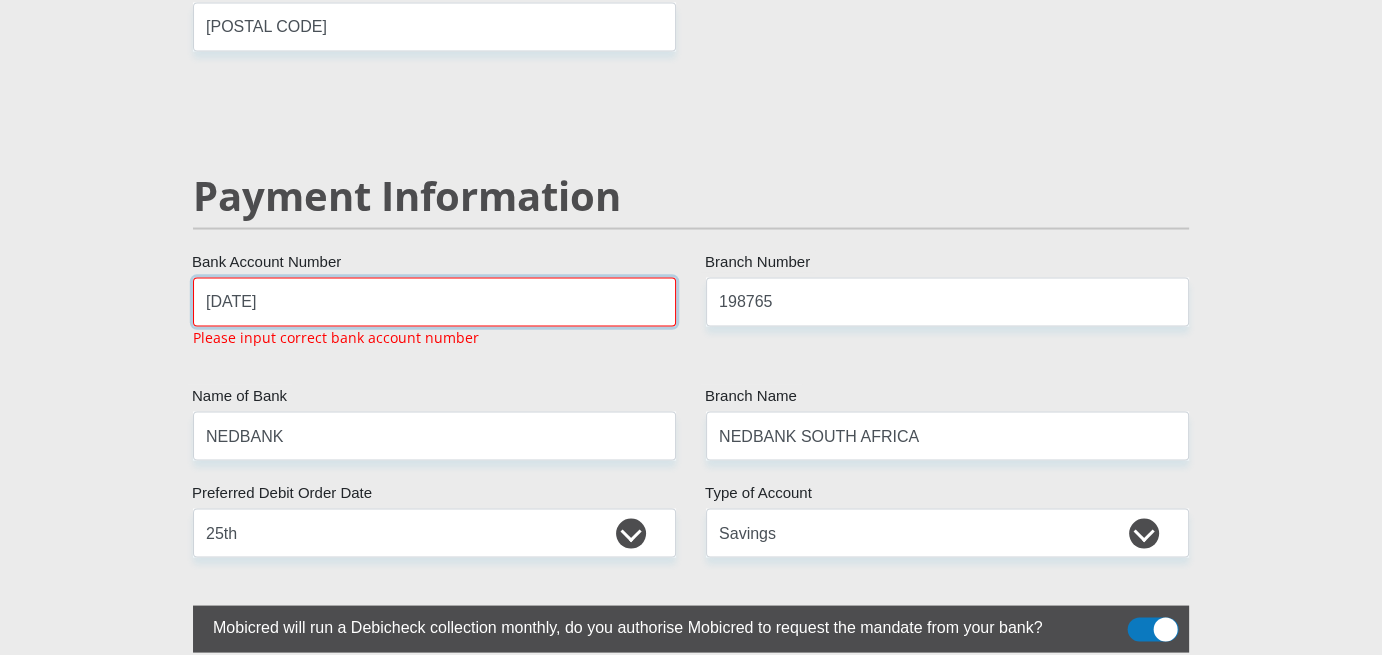 type on "[DATE]" 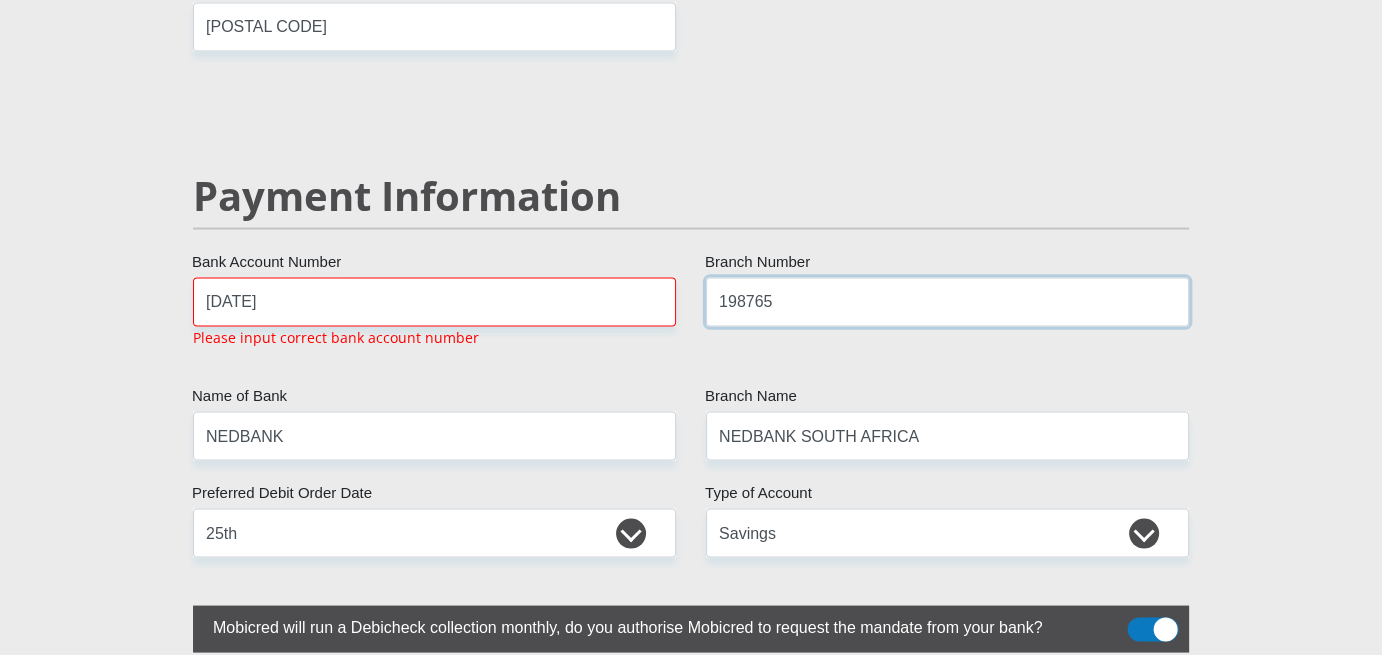 click on "198765" at bounding box center [947, 301] 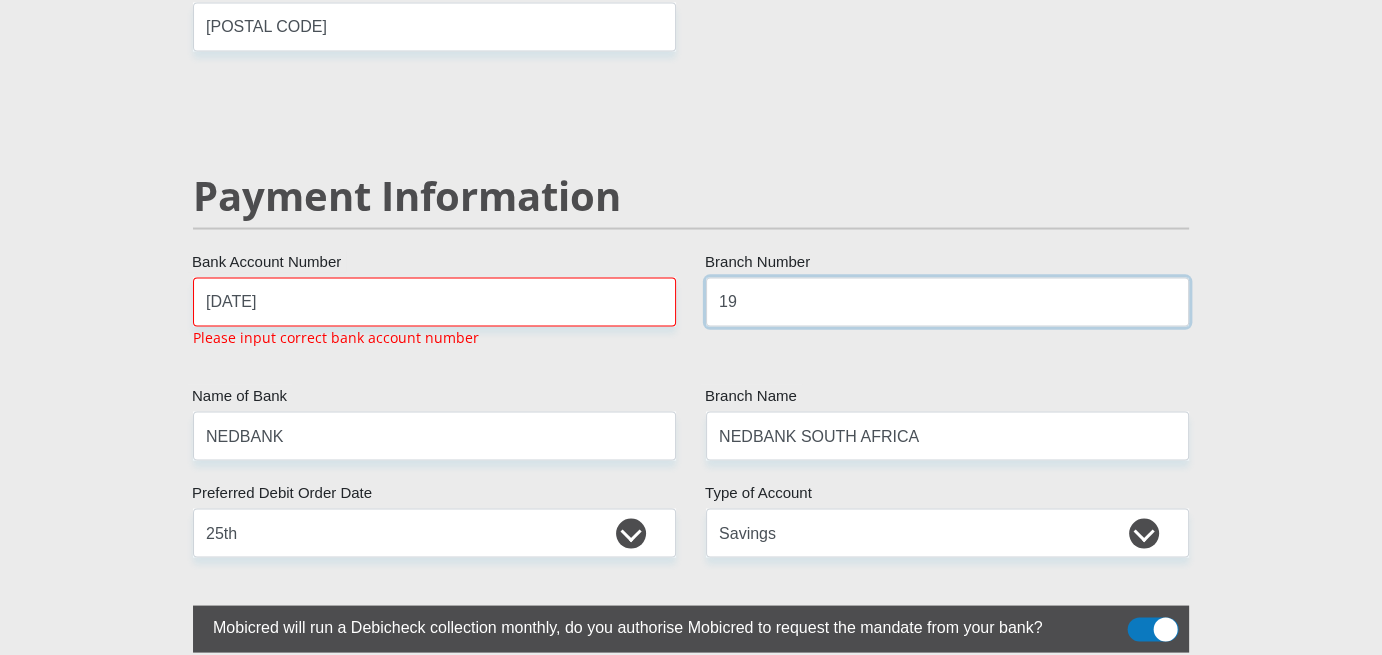 type on "1" 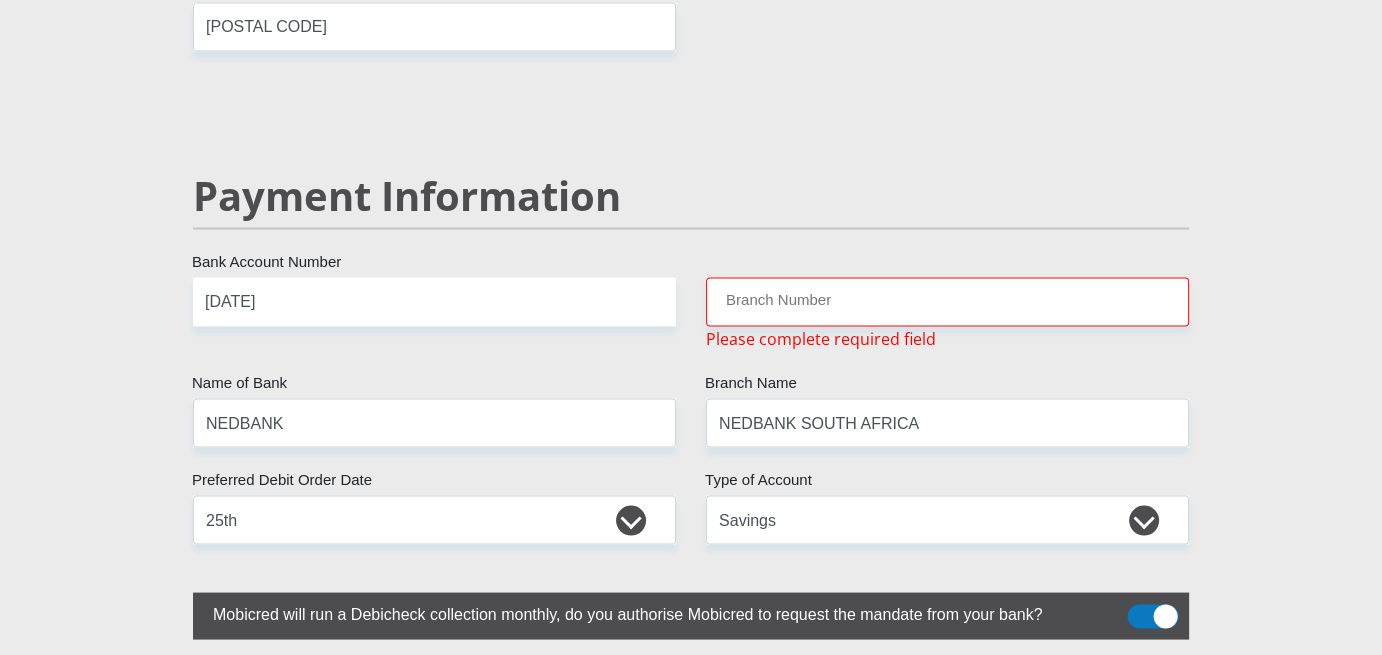 click on "Personal Details
Mr
Ms
Mrs
Dr
Other
Title
[FIRST]
First Name
[LAST]
Surname
[ID]
South African ID Number
Please input valid ID number
South Africa
Afghanistan
Aland Islands
Albania
Algeria
America Samoa
American Virgin Islands
Andorra
Angola
Anguilla  Antarctica  Chad" at bounding box center [691, -569] 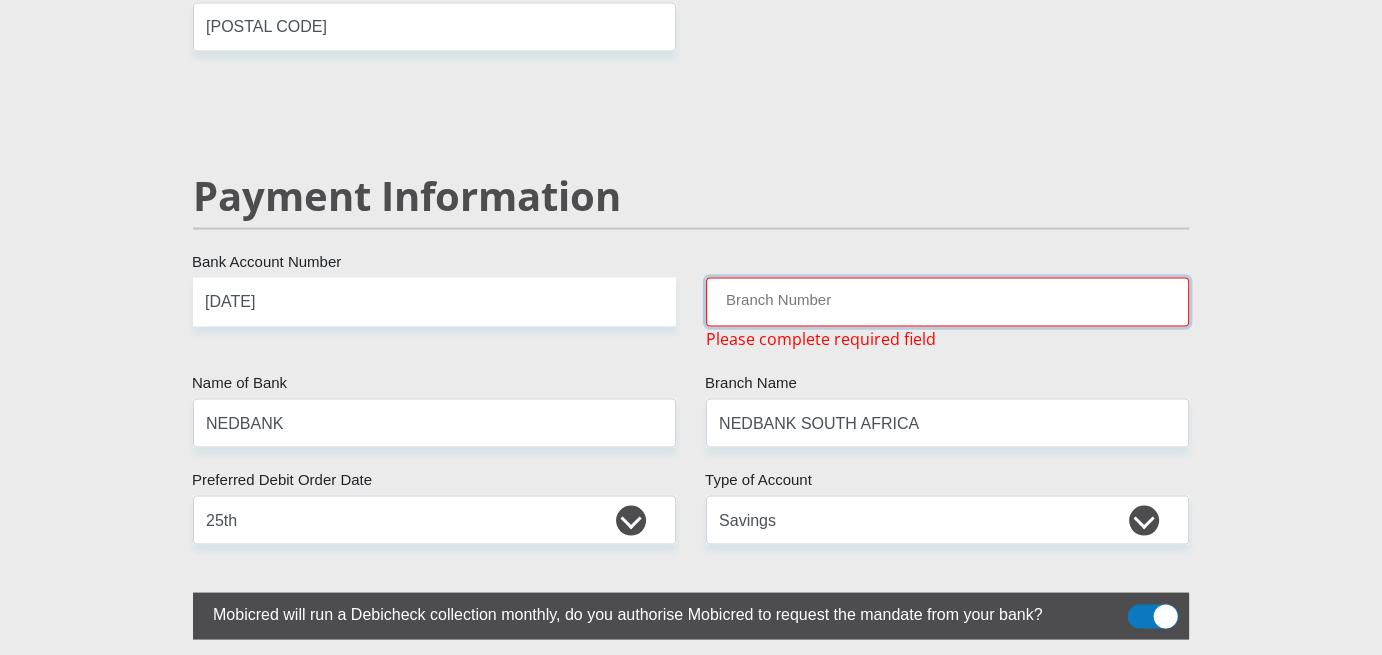 click on "Branch Number" at bounding box center [947, 301] 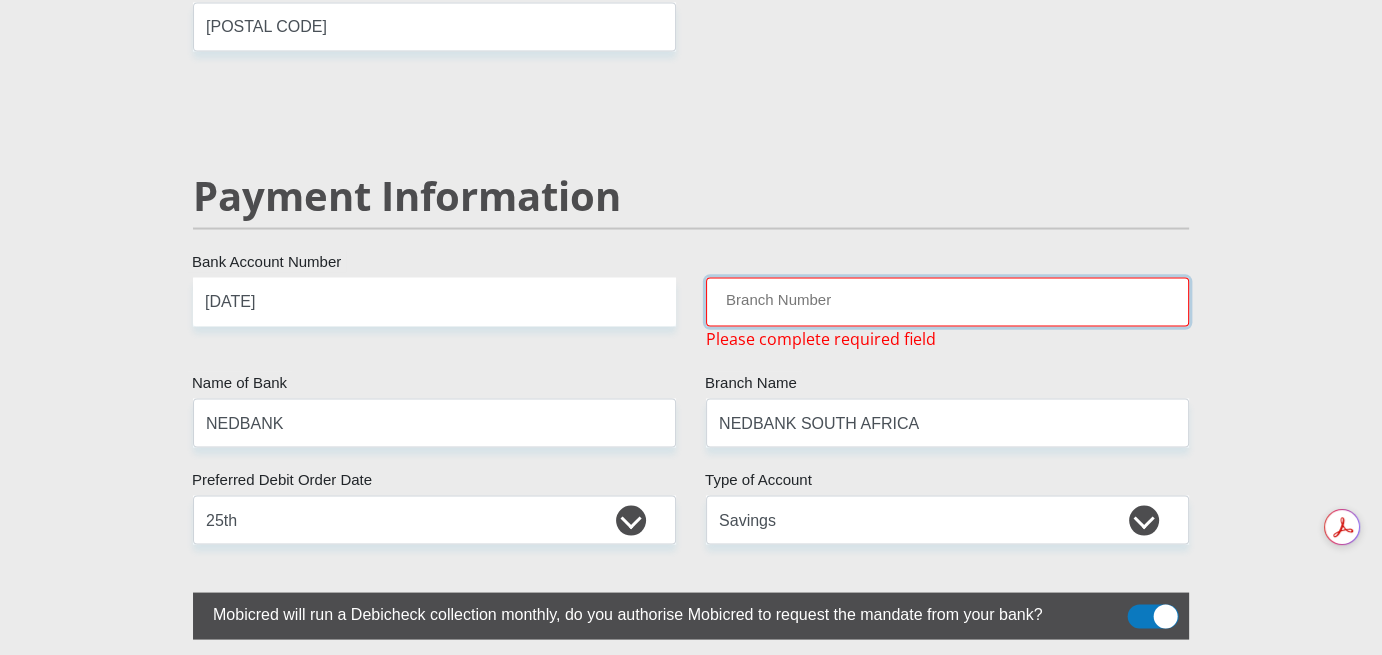 click on "Branch Number" at bounding box center [947, 301] 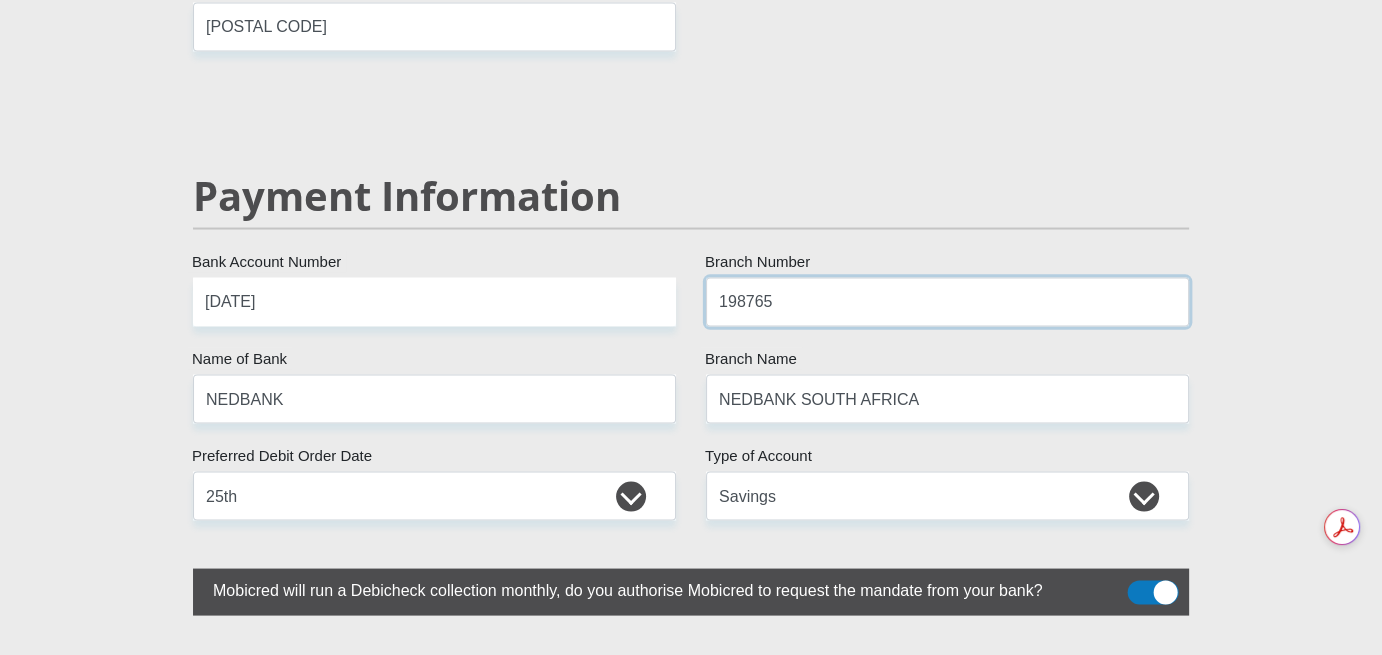 type on "198765" 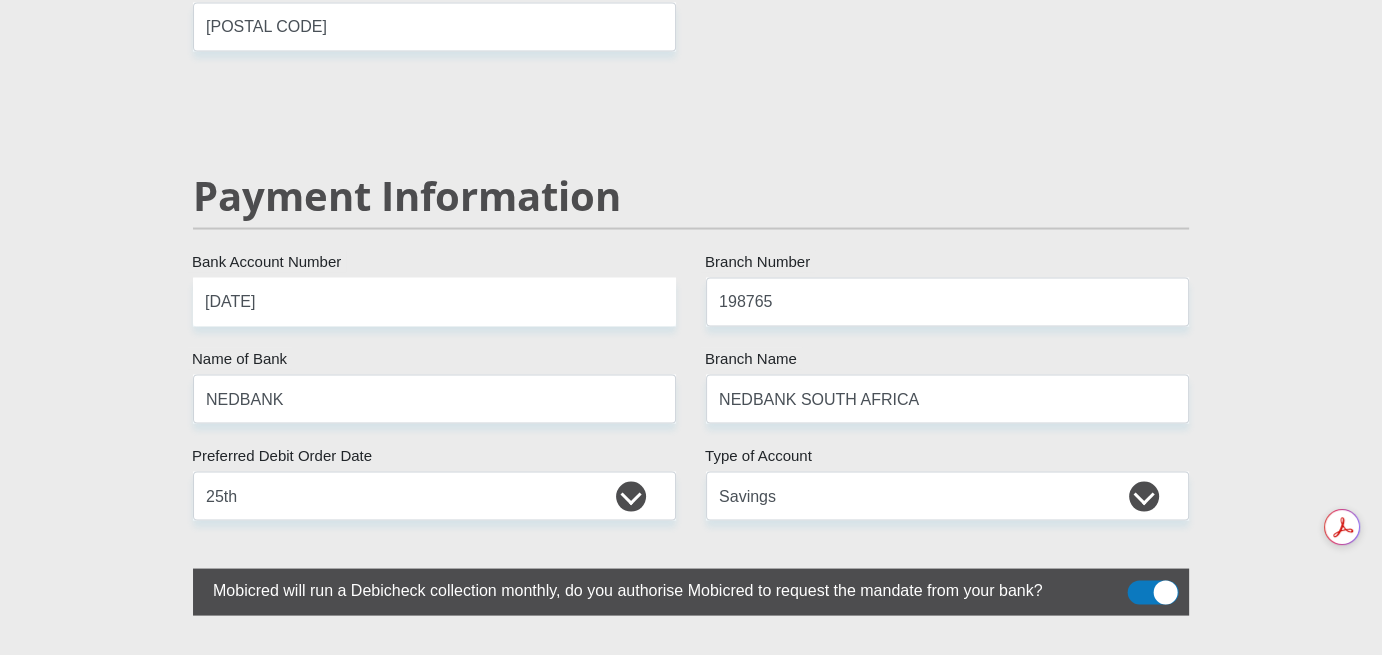 click on "Personal Details
Mr
Ms
Mrs
Dr
Other
Title
[FIRST]
First Name
[LAST]
Surname
[ID]
South African ID Number
Please input valid ID number
South Africa
Afghanistan
Aland Islands
Albania
Algeria
America Samoa
American Virgin Islands
Andorra
Angola
Anguilla  Antarctica  Chad" at bounding box center [691, -581] 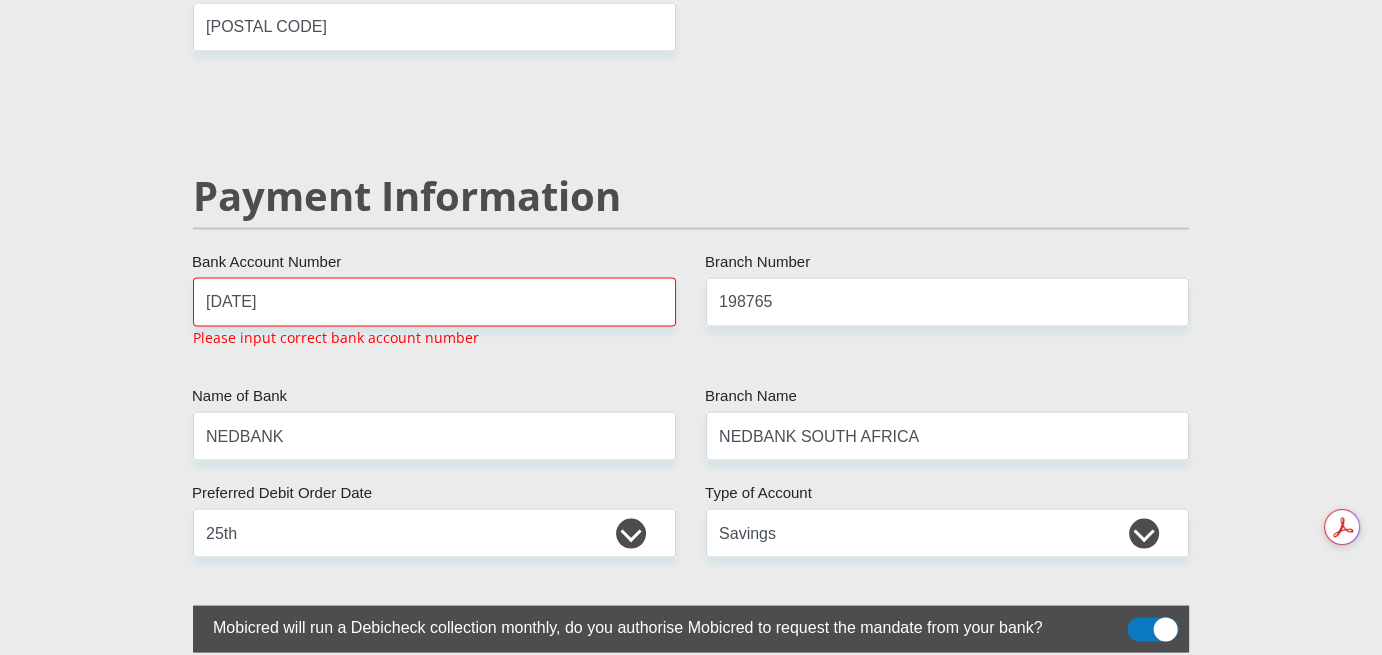 click on "Personal Details
Mr
Ms
Mrs
Dr
Other
Title
[FIRST]
First Name
[LAST]
Surname
[ID]
South African ID Number
Please input valid ID number
South Africa
Afghanistan
Aland Islands
Albania
Algeria
America Samoa
American Virgin Islands
Andorra
Angola
Anguilla  Antarctica  Chad" at bounding box center (691, -562) 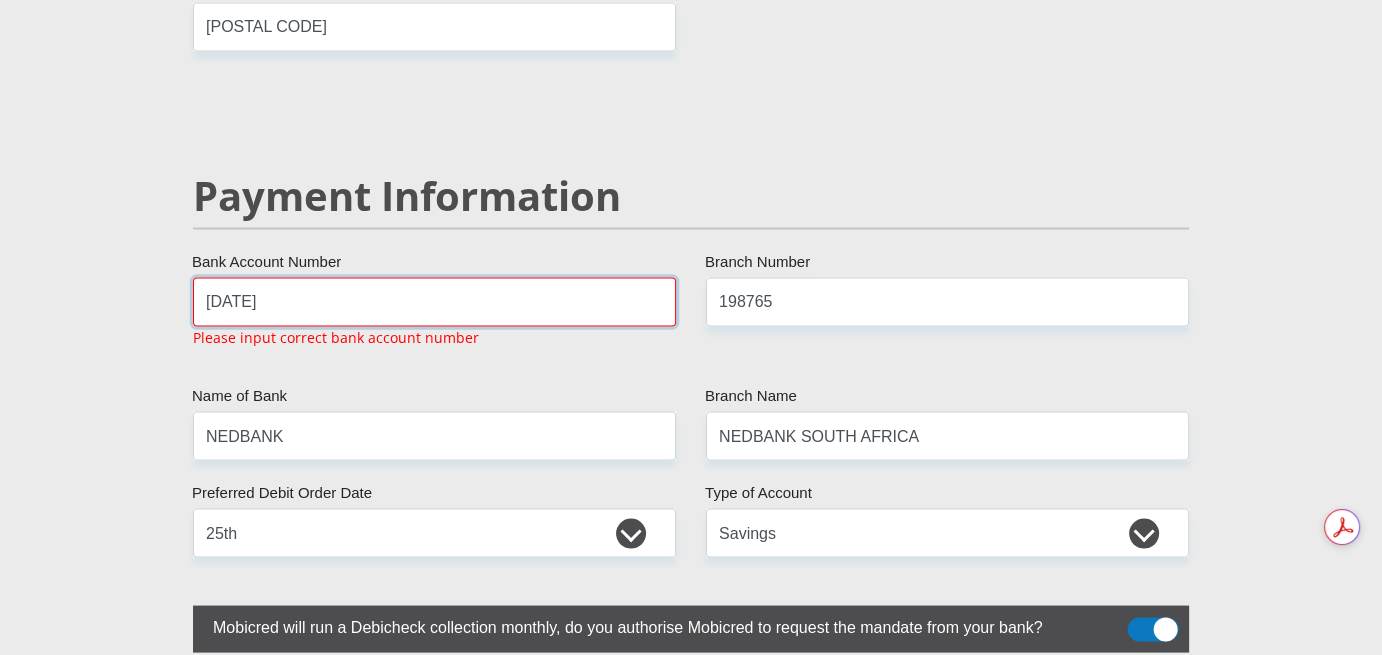 click on "[DATE]" at bounding box center [434, 301] 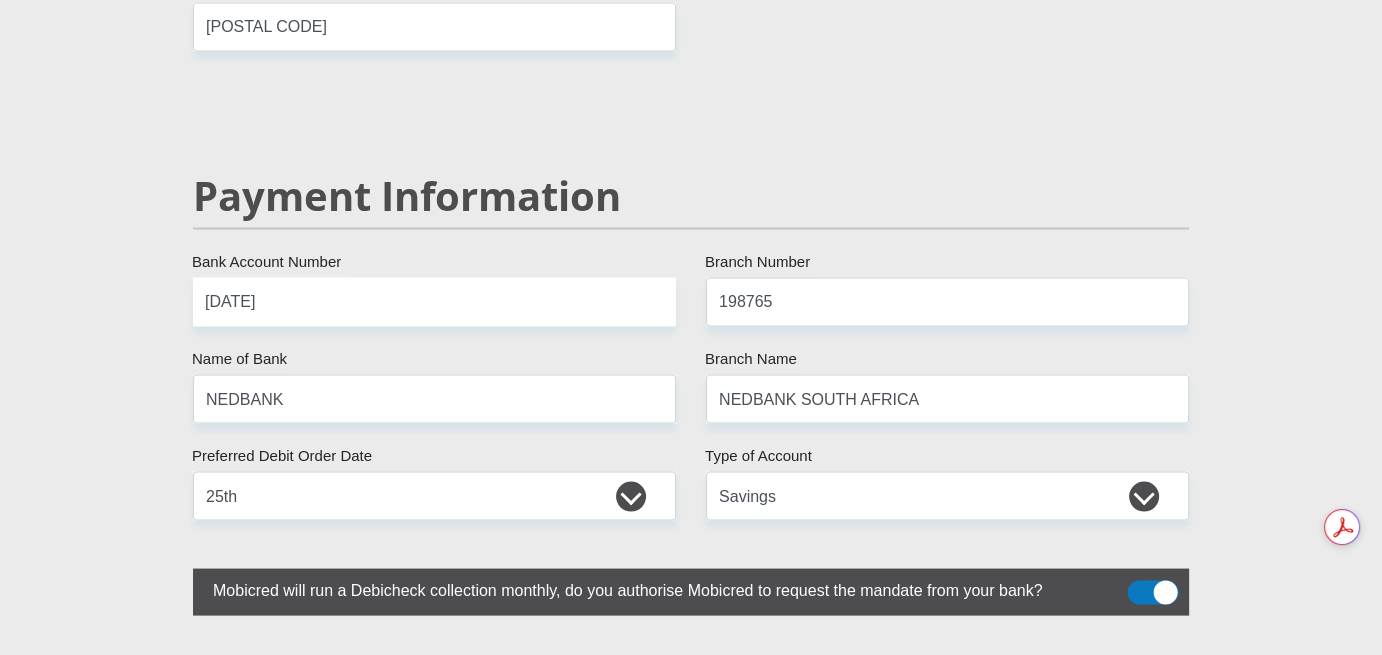 click on "Personal Details
Mr
Ms
Mrs
Dr
Other
Title
[FIRST]
First Name
[LAST]
Surname
[ID]
South African ID Number
Please input valid ID number
South Africa
Afghanistan
Aland Islands
Albania
Algeria
America Samoa
American Virgin Islands
Andorra
Angola
Anguilla  Antarctica  Chad" at bounding box center [691, -581] 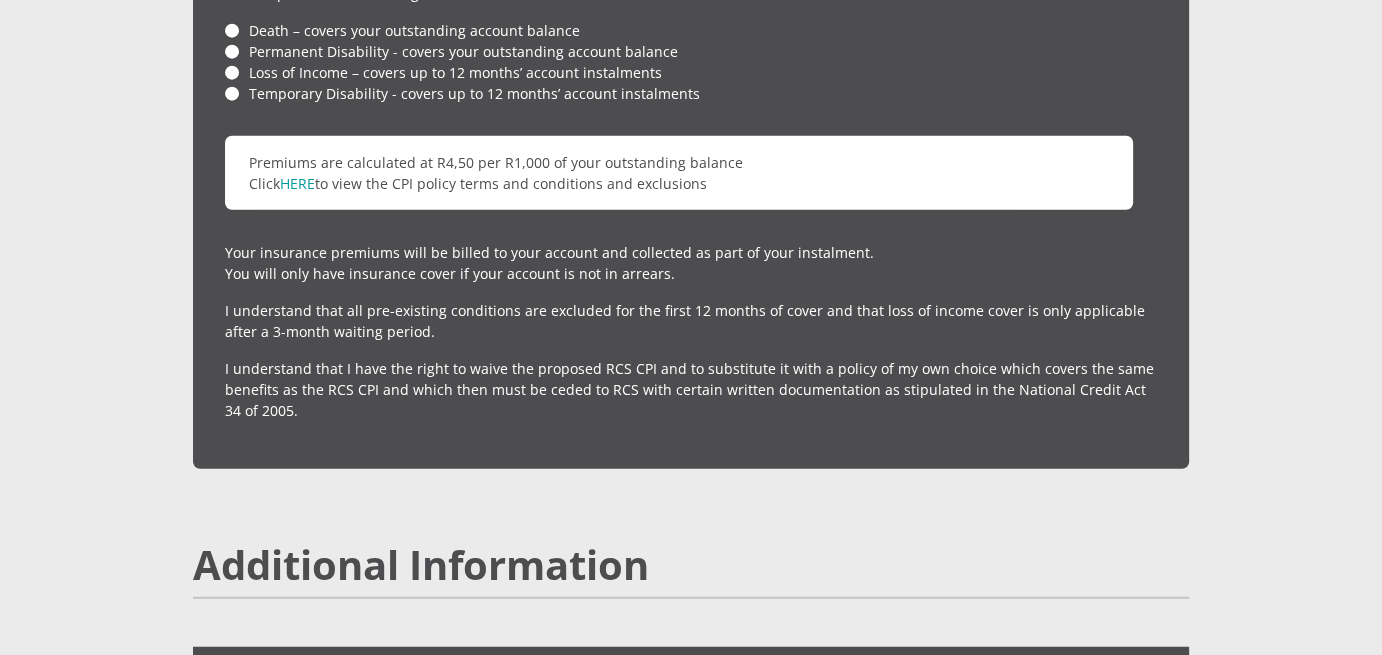 scroll, scrollTop: 5573, scrollLeft: 0, axis: vertical 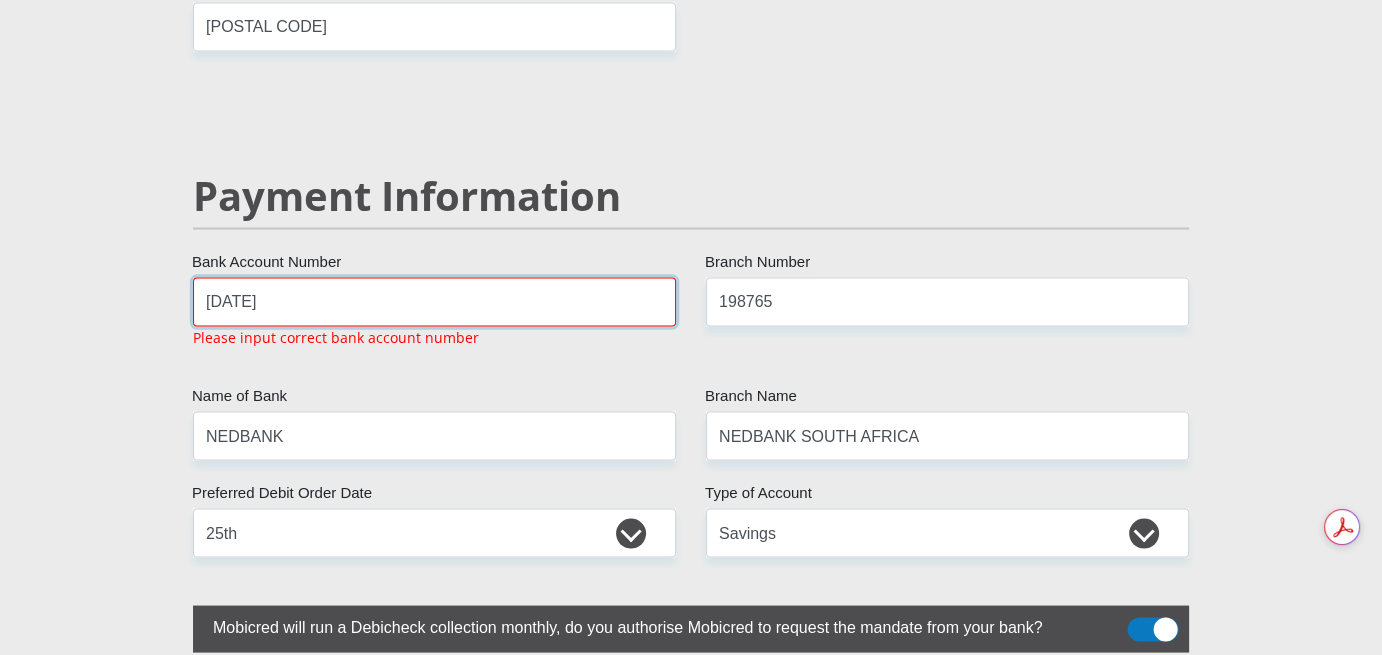 click on "[DATE]" at bounding box center [434, 301] 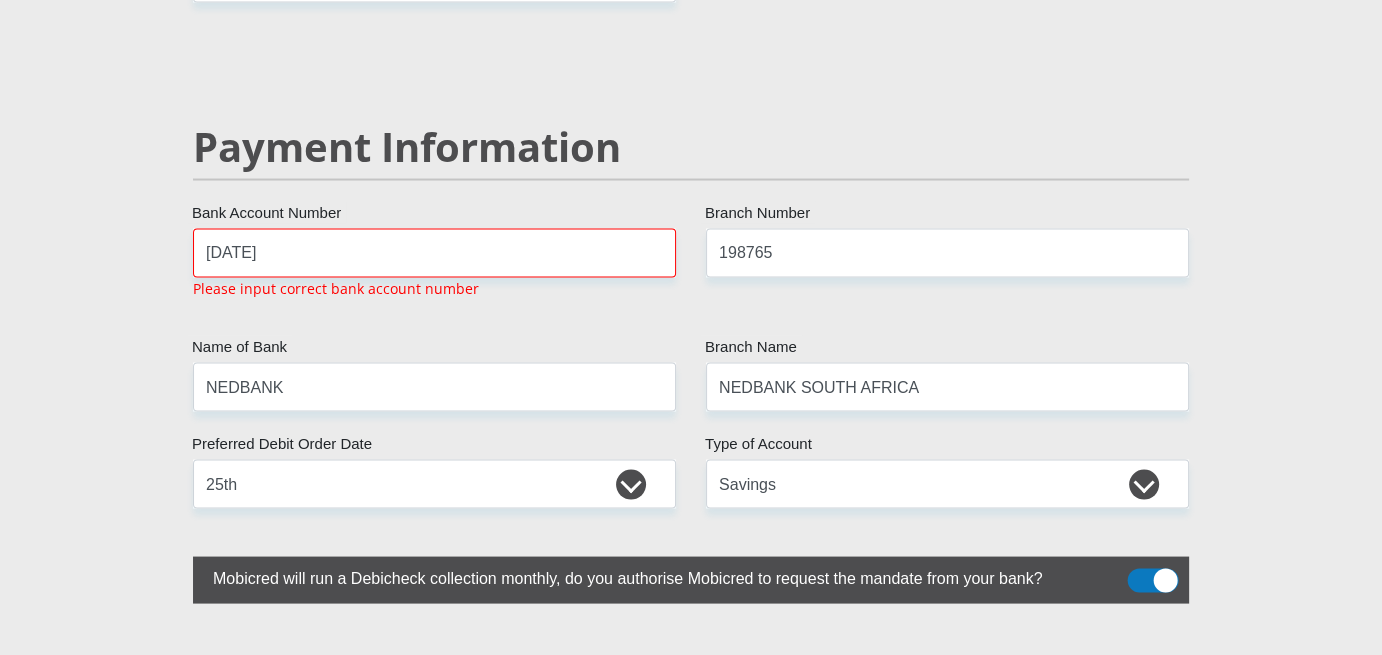 scroll, scrollTop: 3773, scrollLeft: 0, axis: vertical 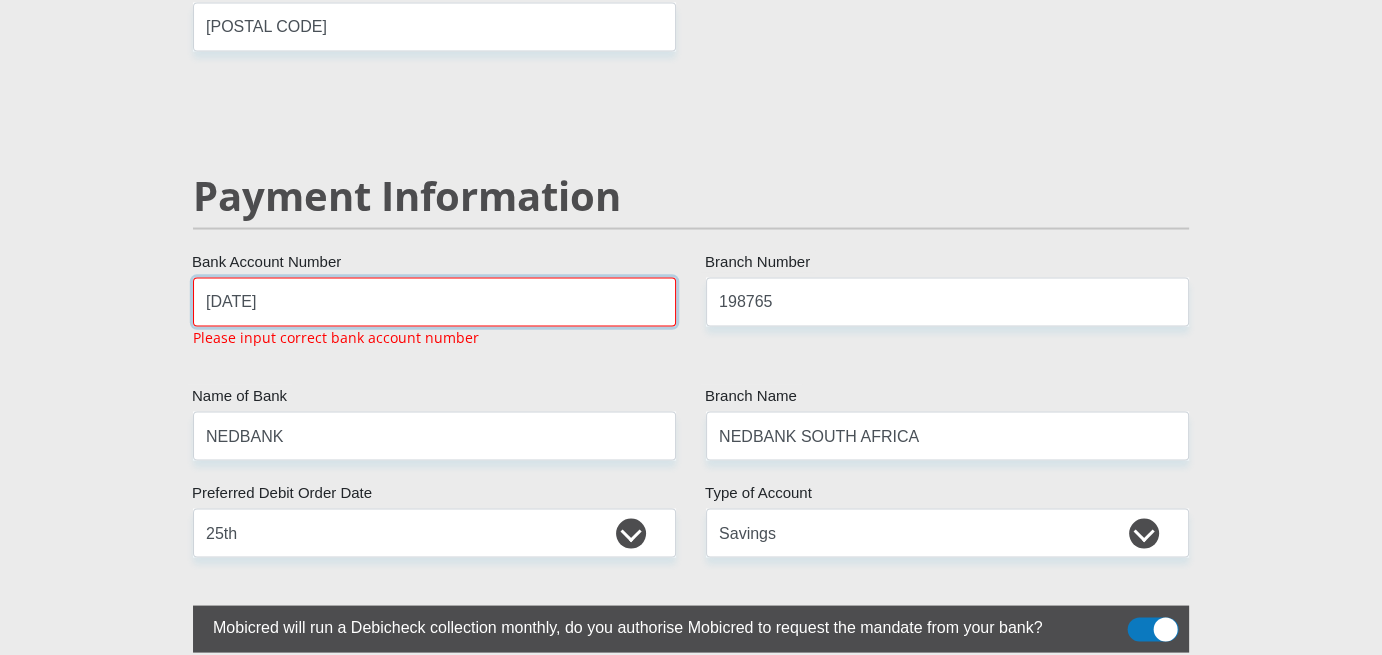click on "[DATE]" at bounding box center [434, 301] 